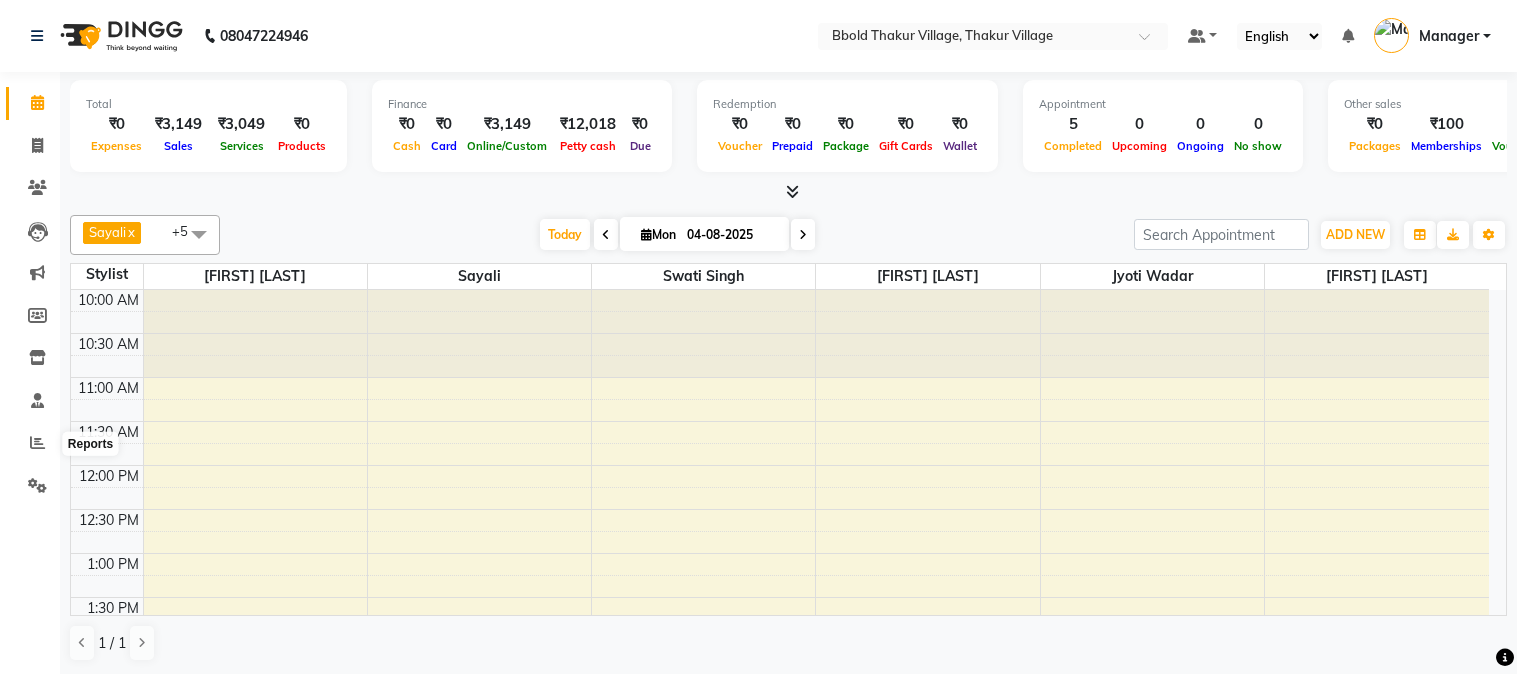 click 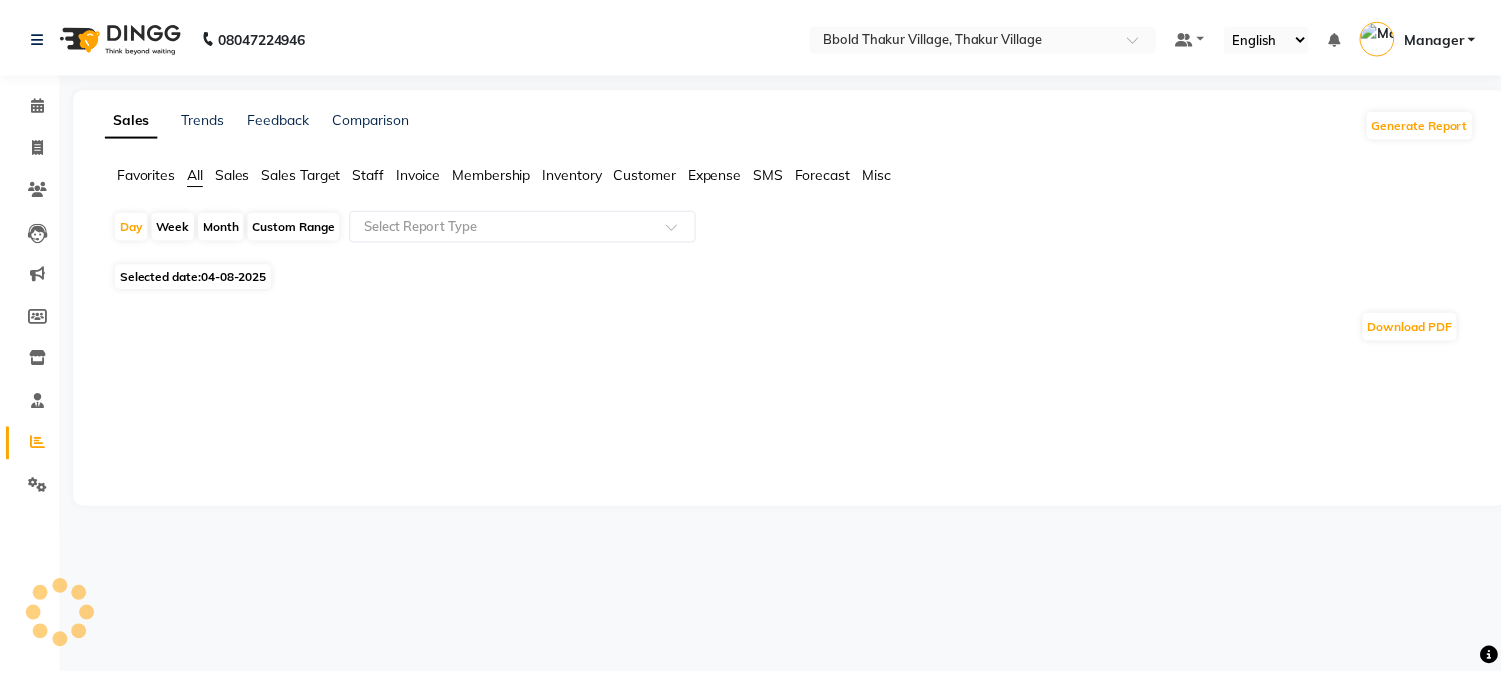 scroll, scrollTop: 0, scrollLeft: 0, axis: both 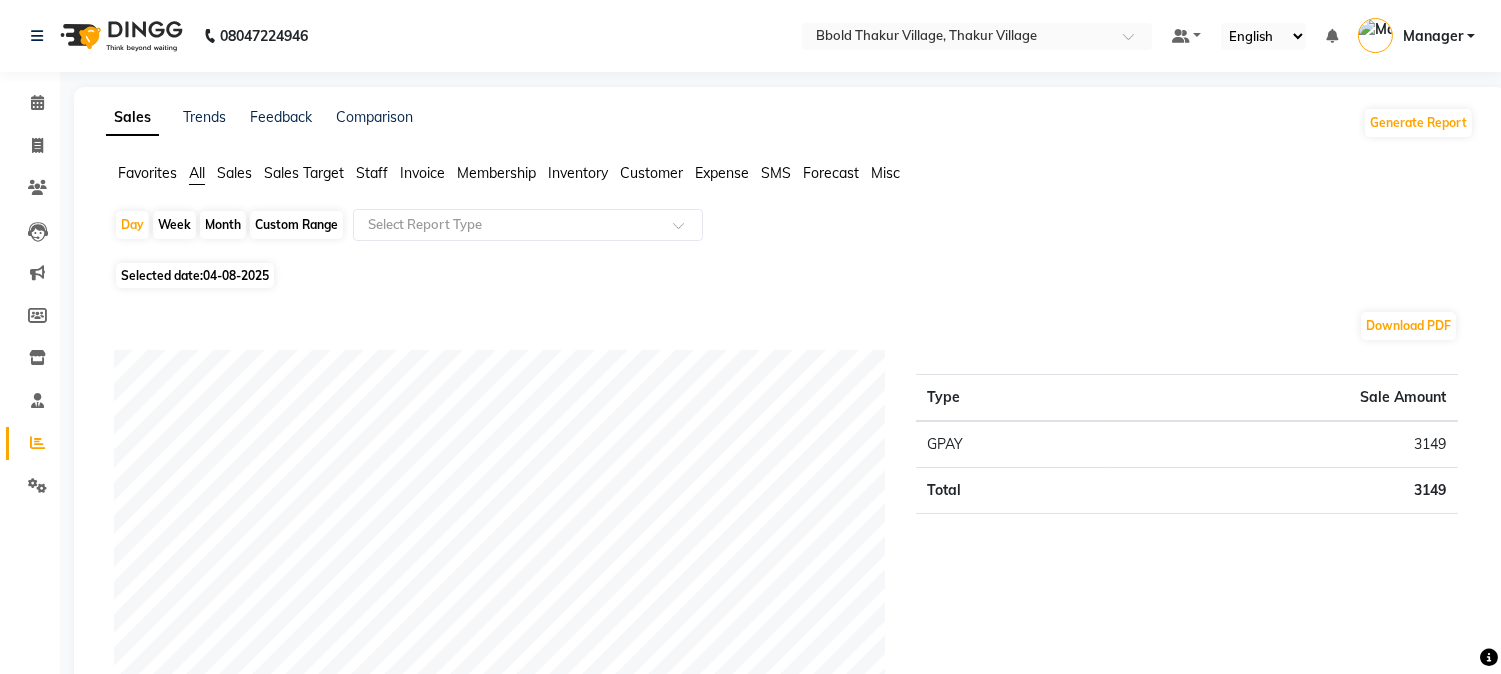 click on "Month" 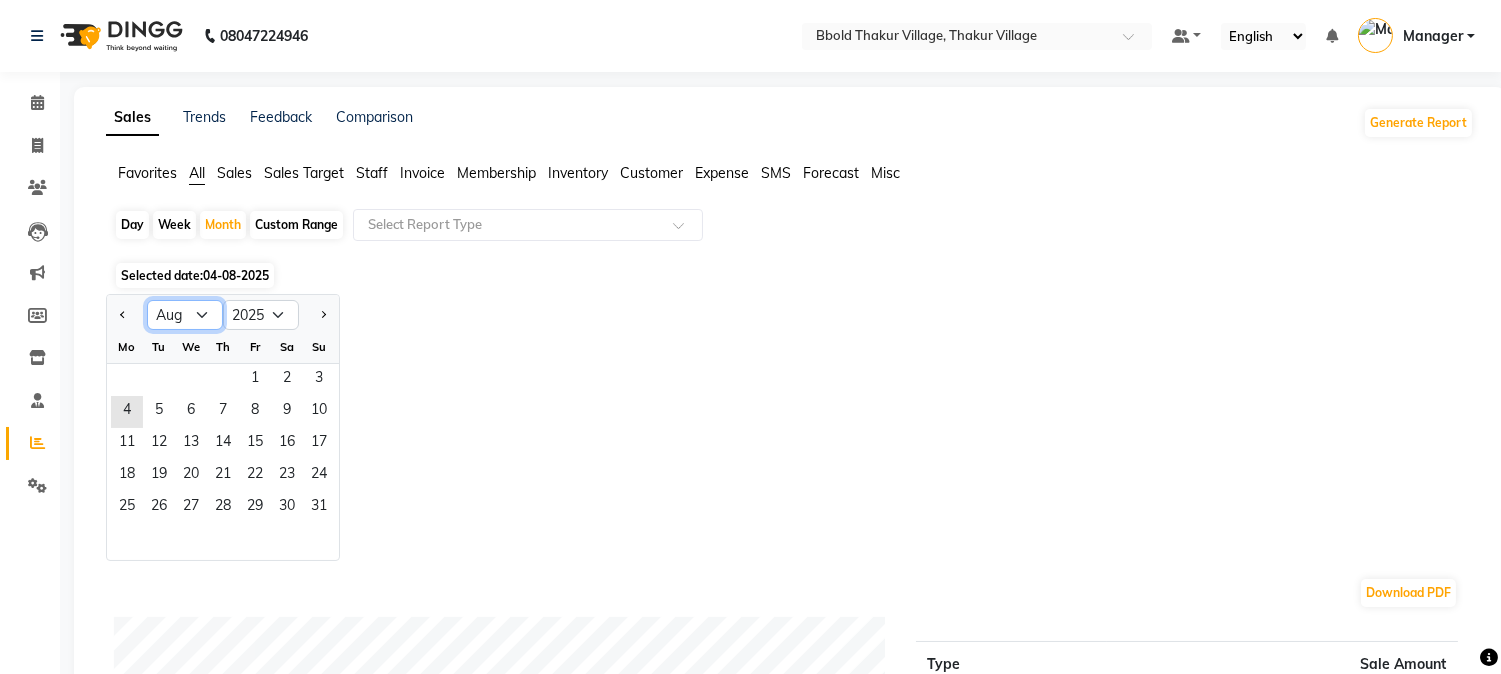 click on "Jan Feb Mar Apr May Jun Jul Aug Sep Oct Nov Dec" 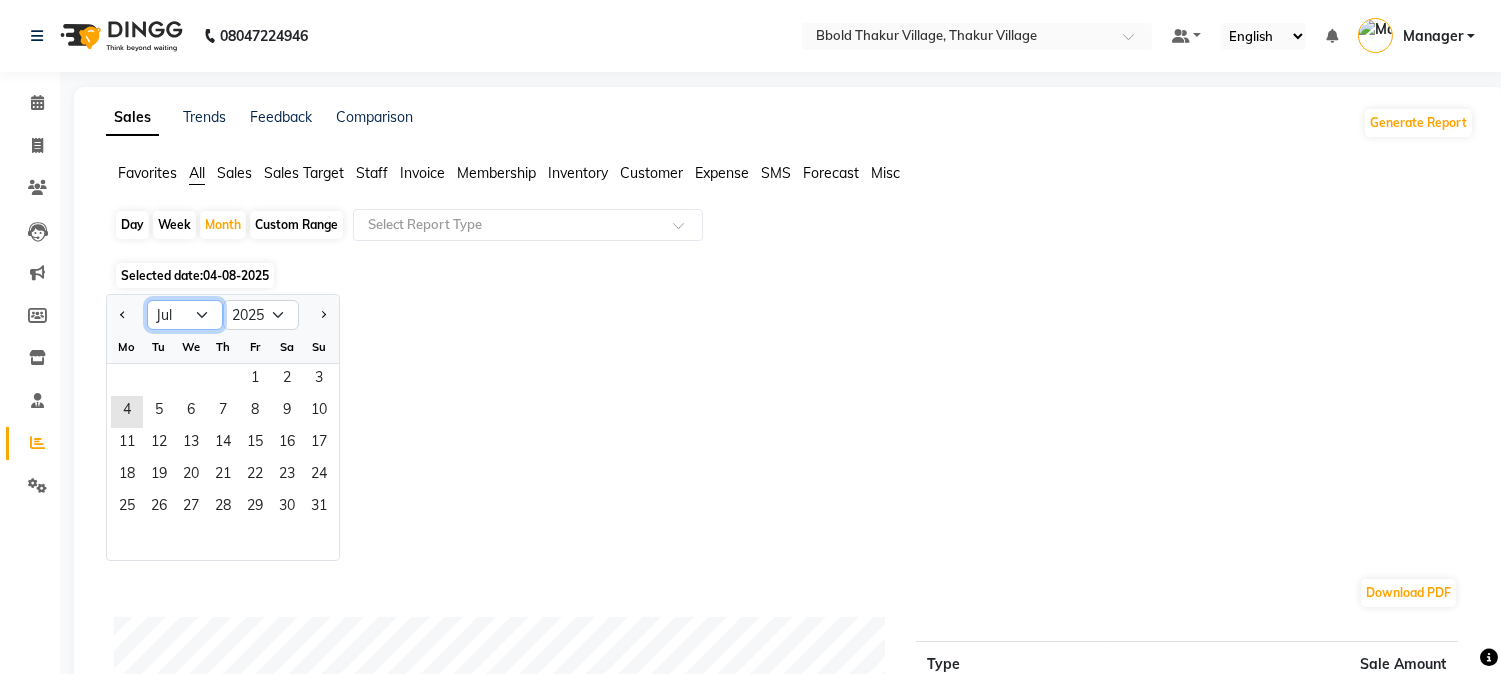 click on "Jan Feb Mar Apr May Jun Jul Aug Sep Oct Nov Dec" 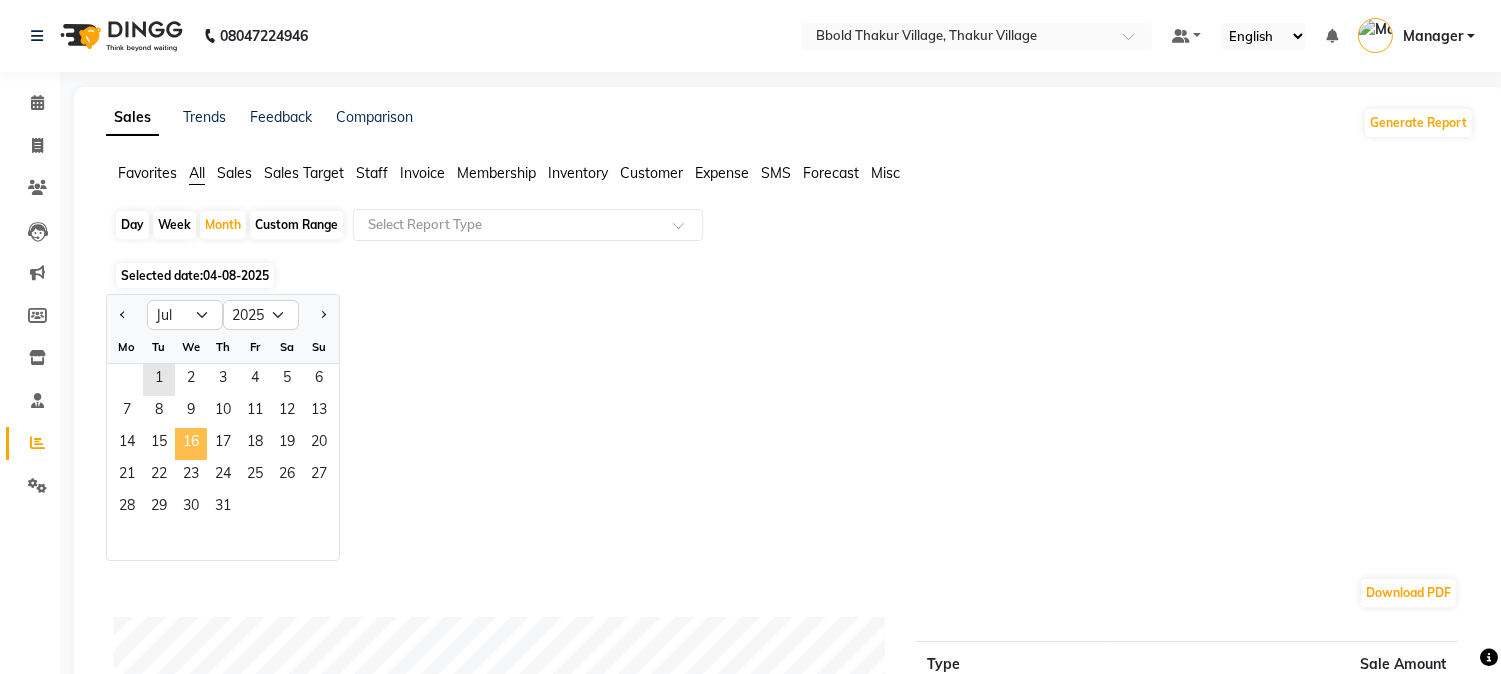 click on "16" 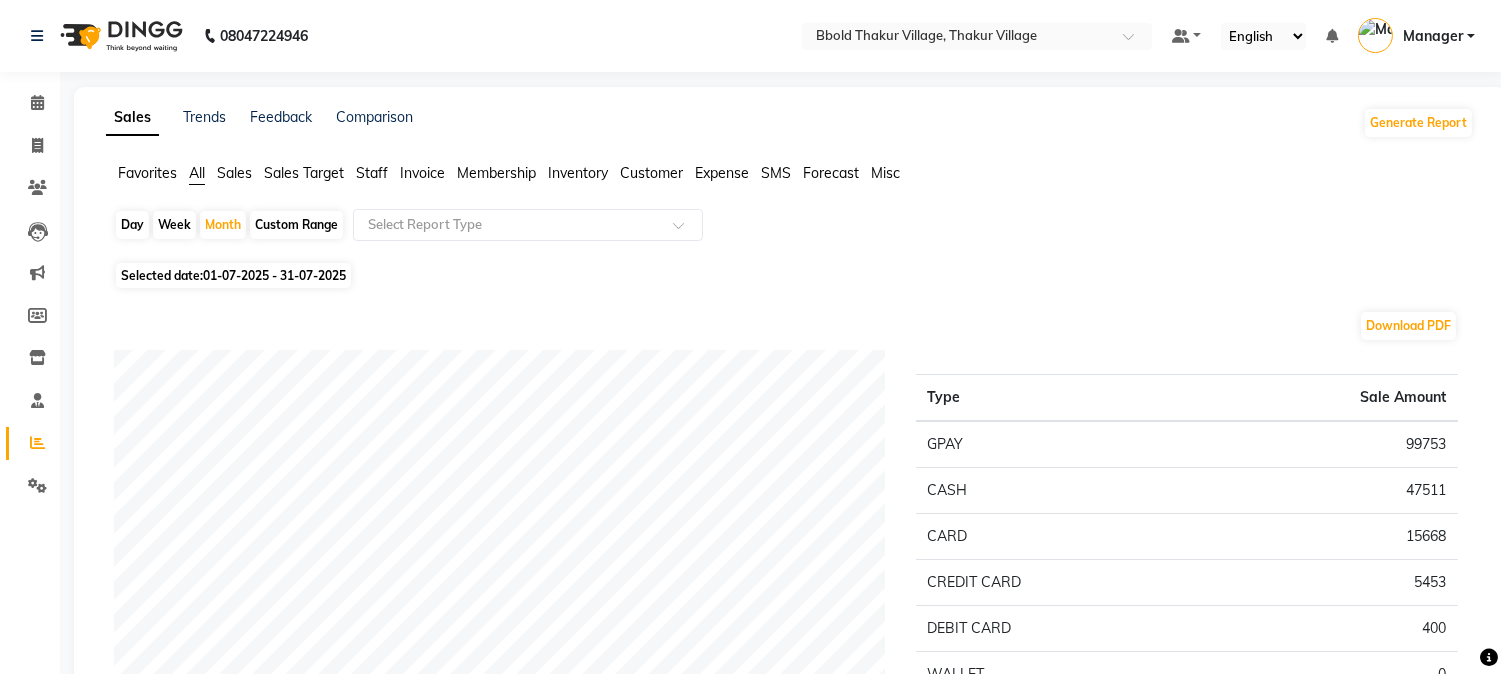 click on "Staff" 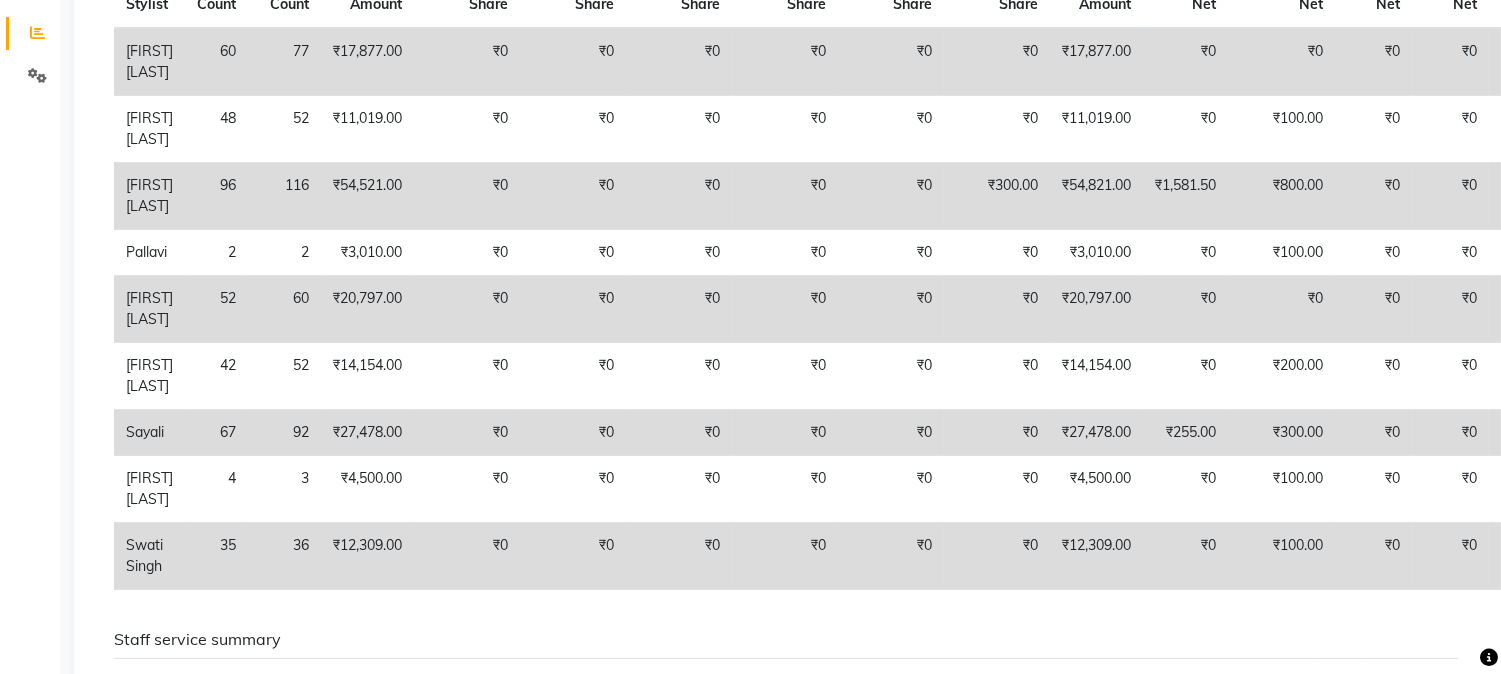 scroll, scrollTop: 352, scrollLeft: 0, axis: vertical 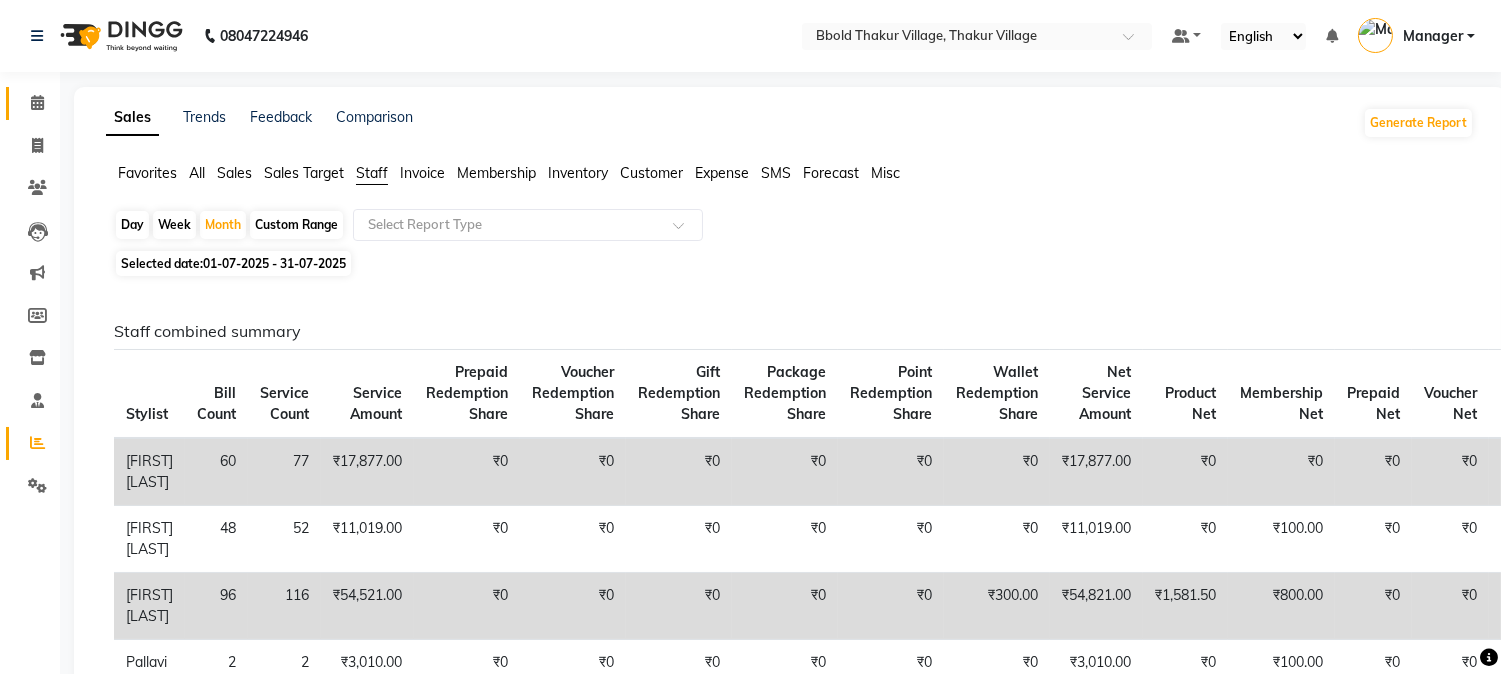 click on "Calendar" 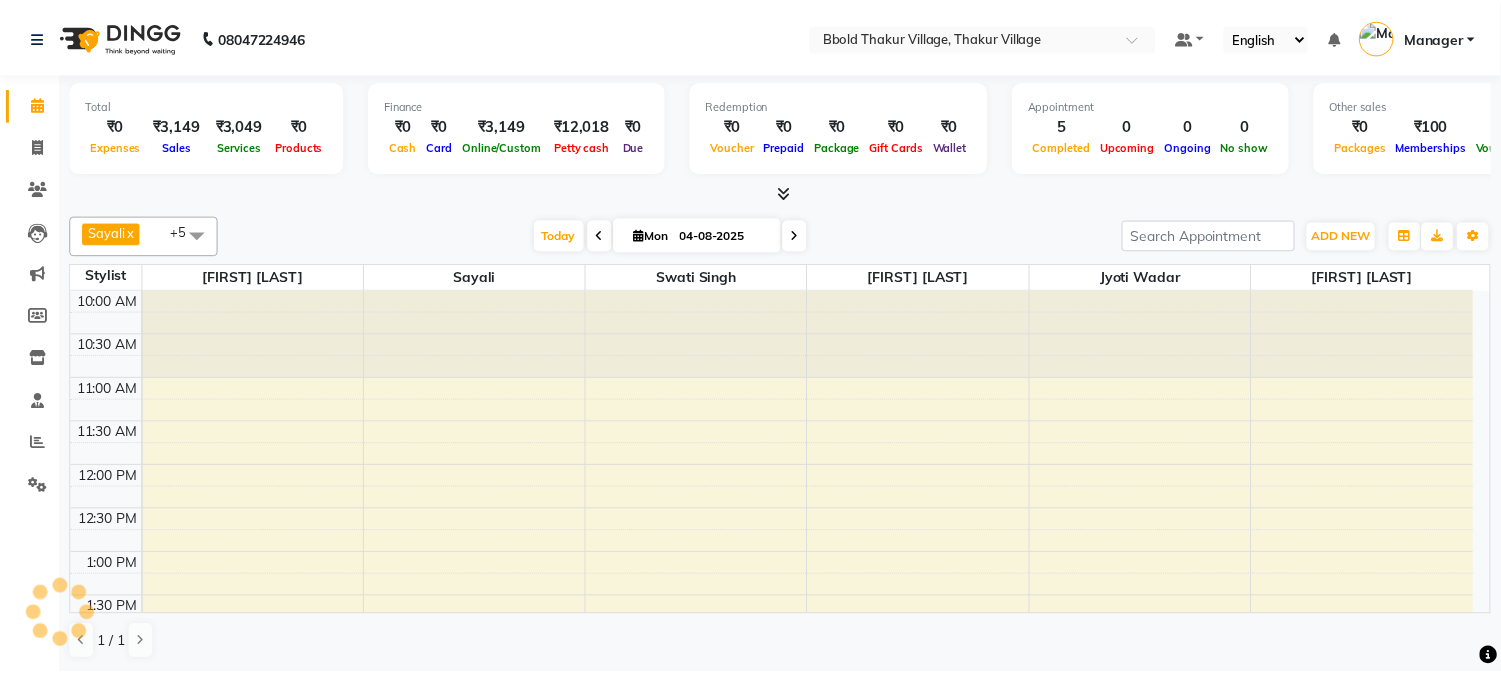 scroll, scrollTop: 0, scrollLeft: 0, axis: both 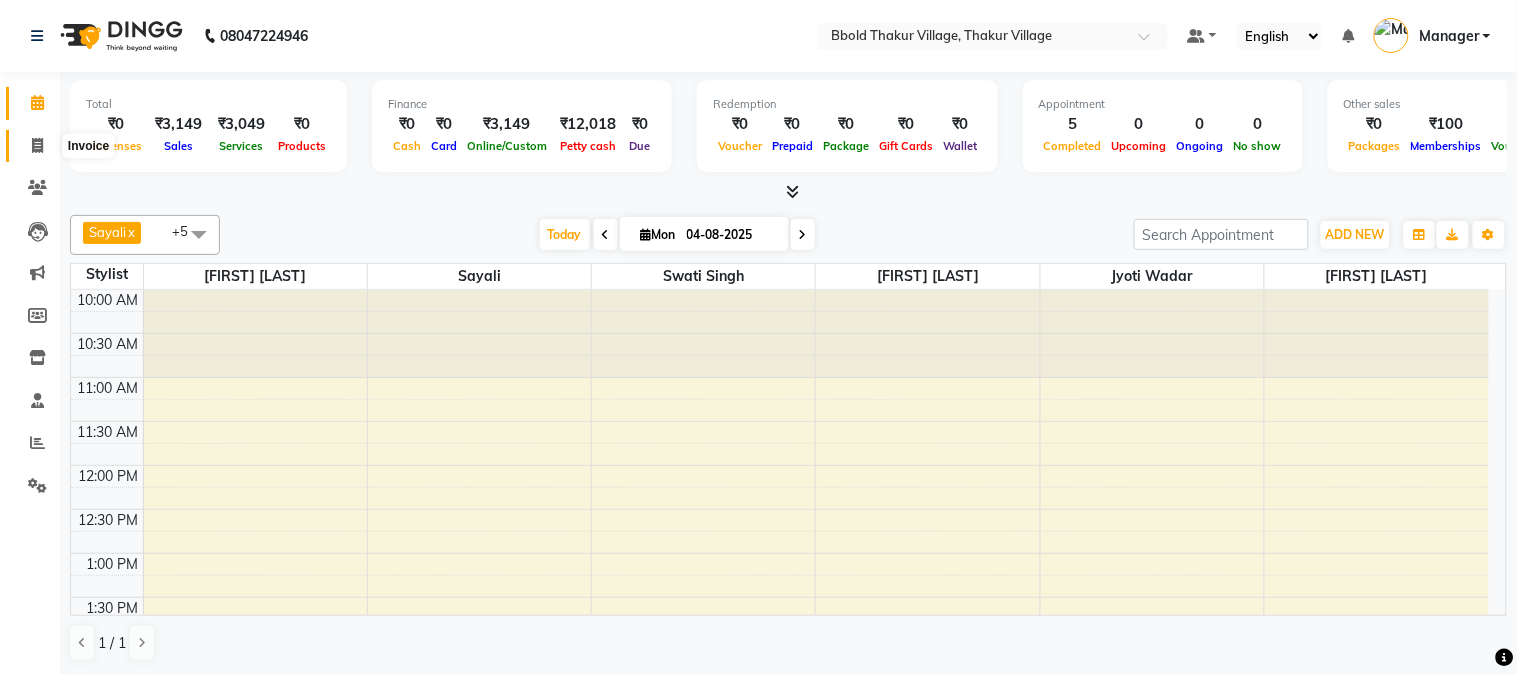 click 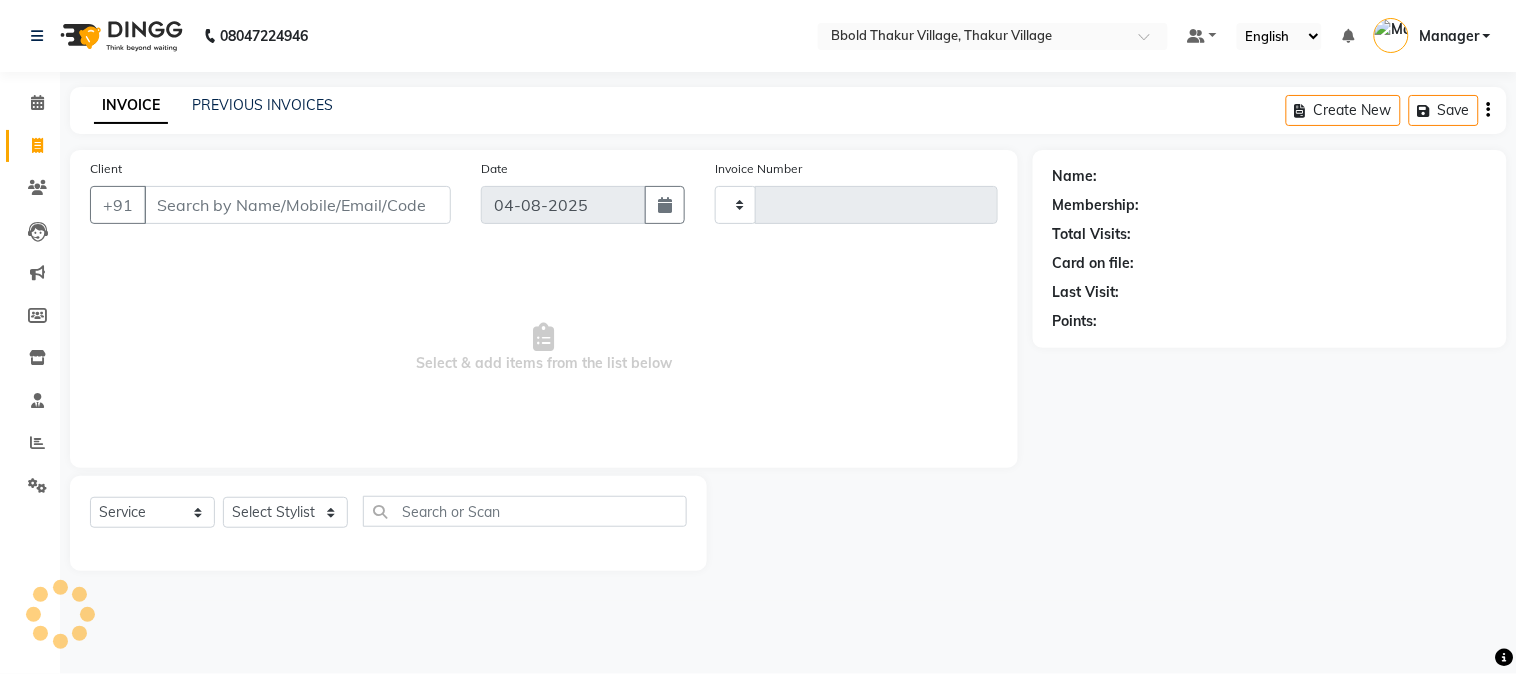 type on "1049" 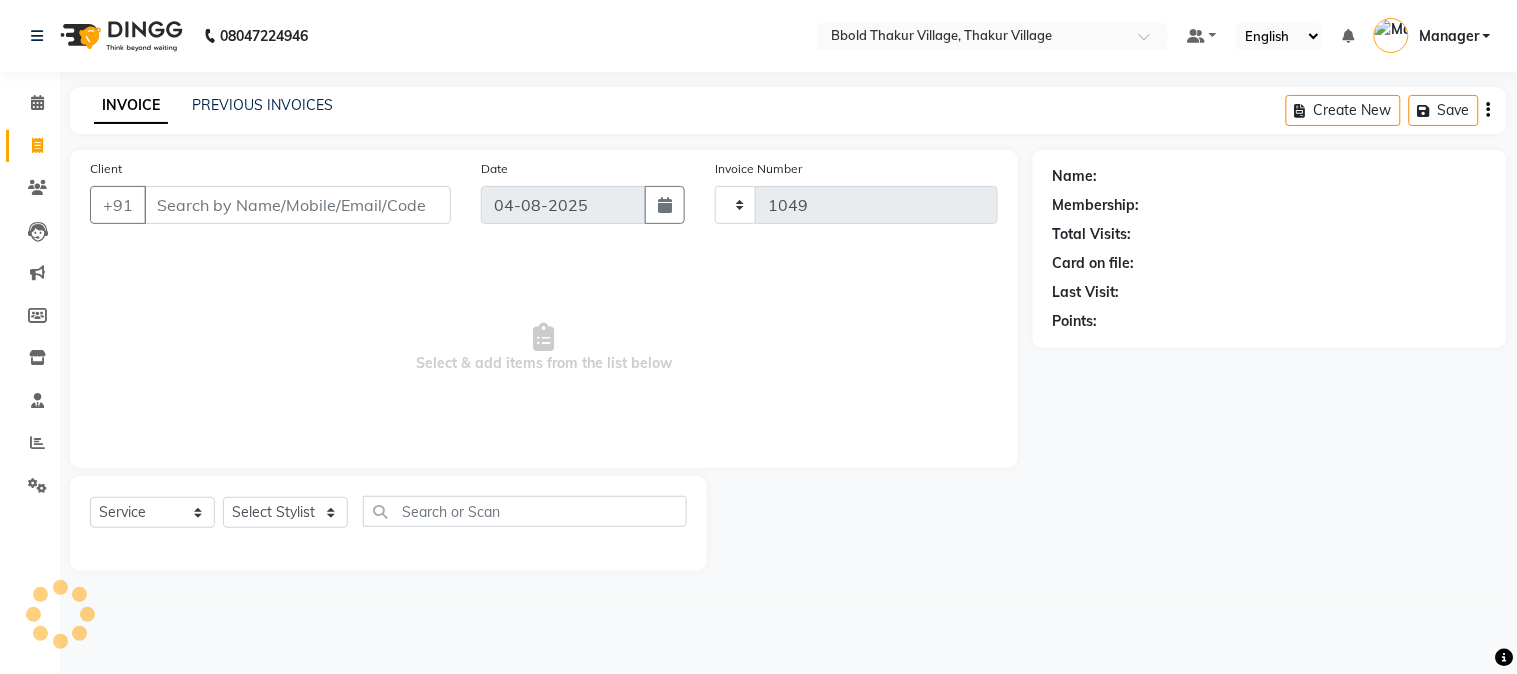 select on "7742" 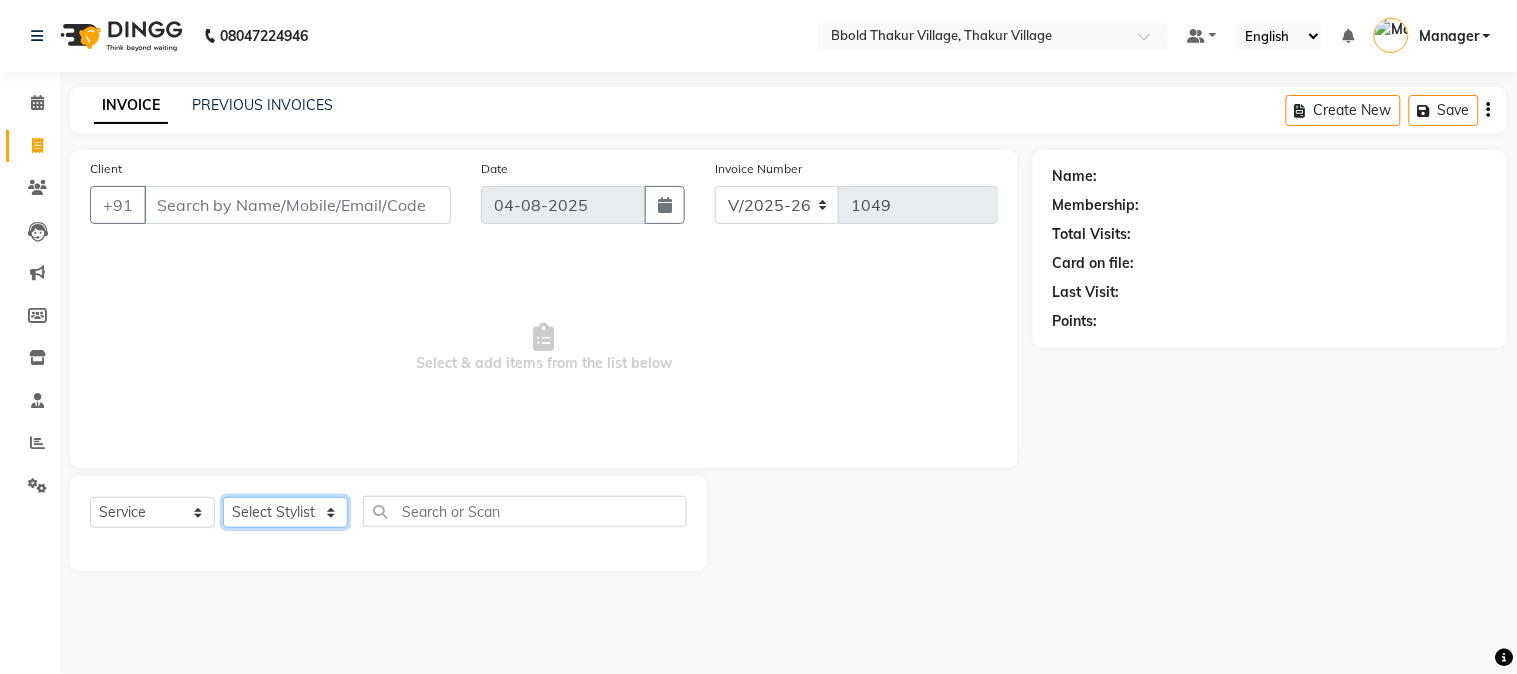 click on "Select Stylist" 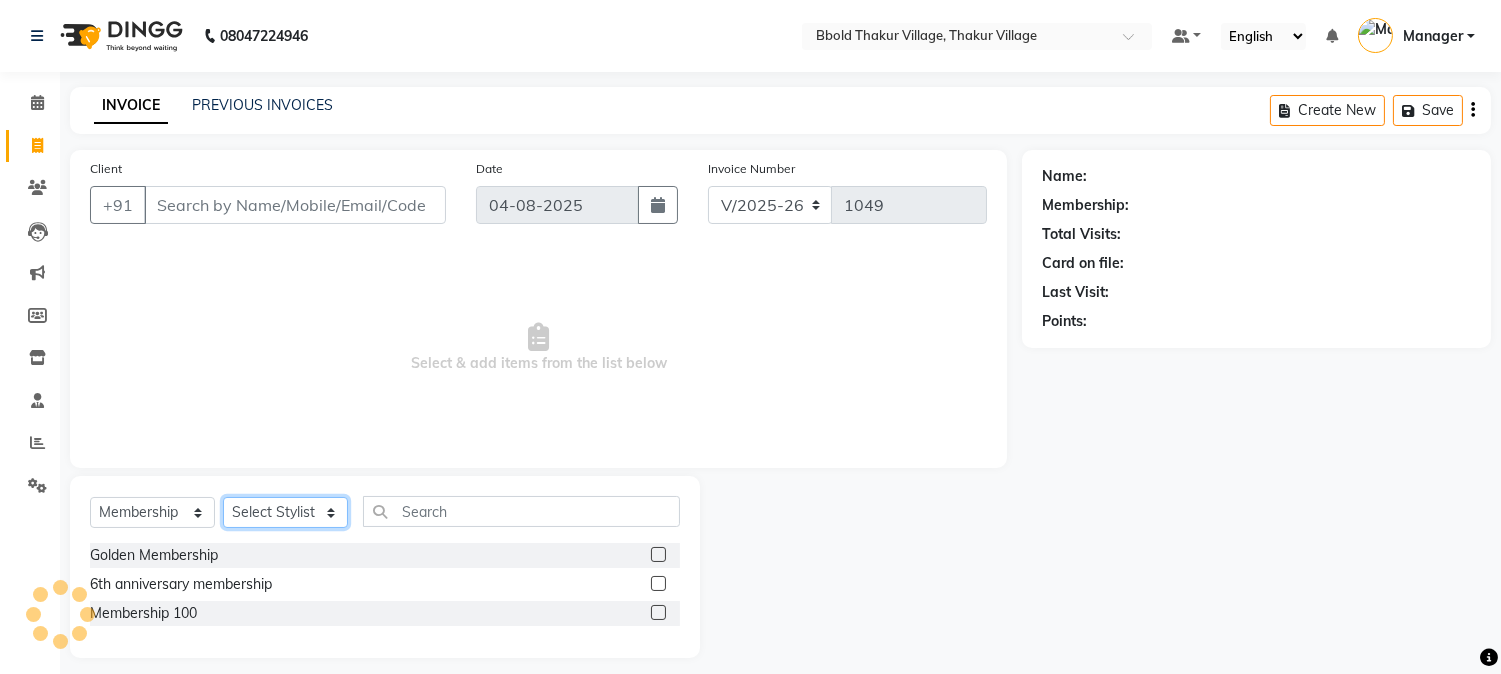 click on "Select Stylist [FIRST] [LAST] [FIRST] [LAST] Manager [FIRST] [LAST] [FIRST] [LAST] [FIRST] [LAST] [FIRST] [LAST] [FIRST] [LAST]" 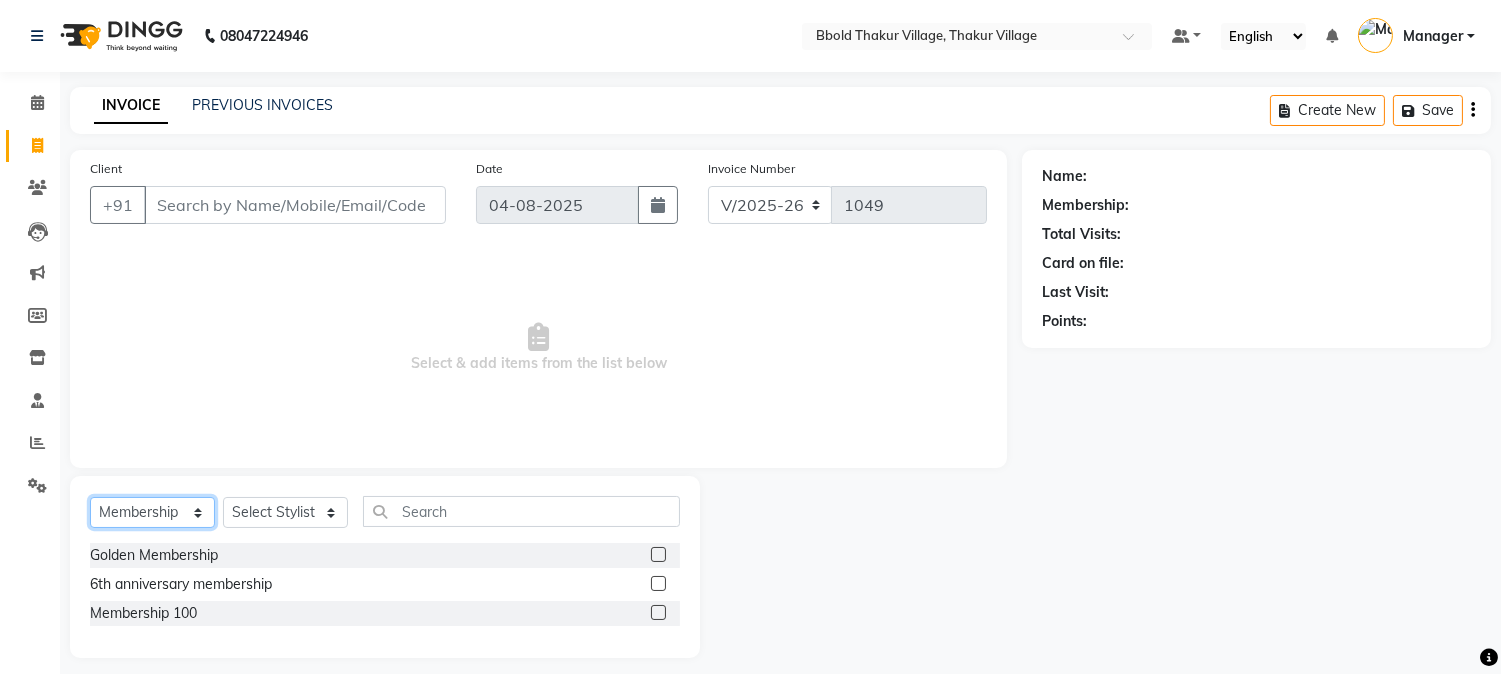 click on "Select  Service  Product  Membership  Package Voucher Prepaid Gift Card" 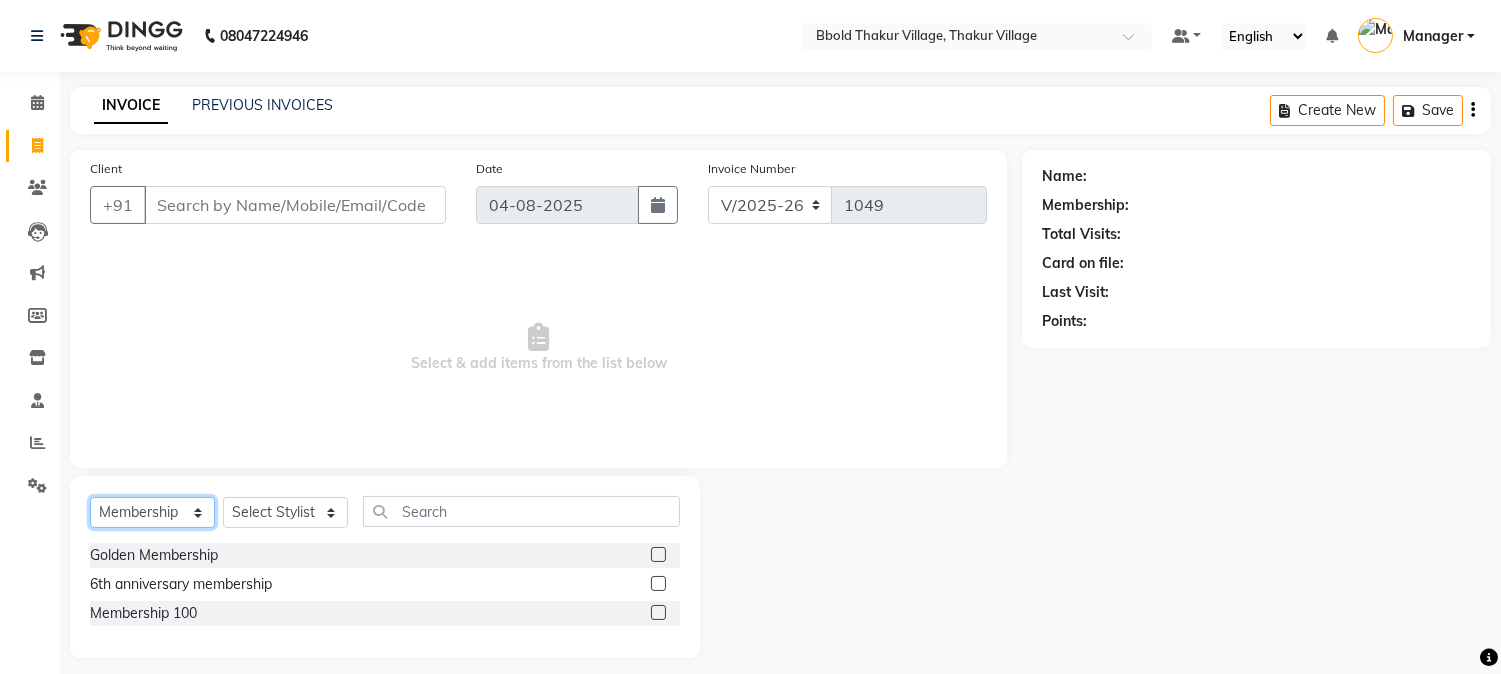 select on "service" 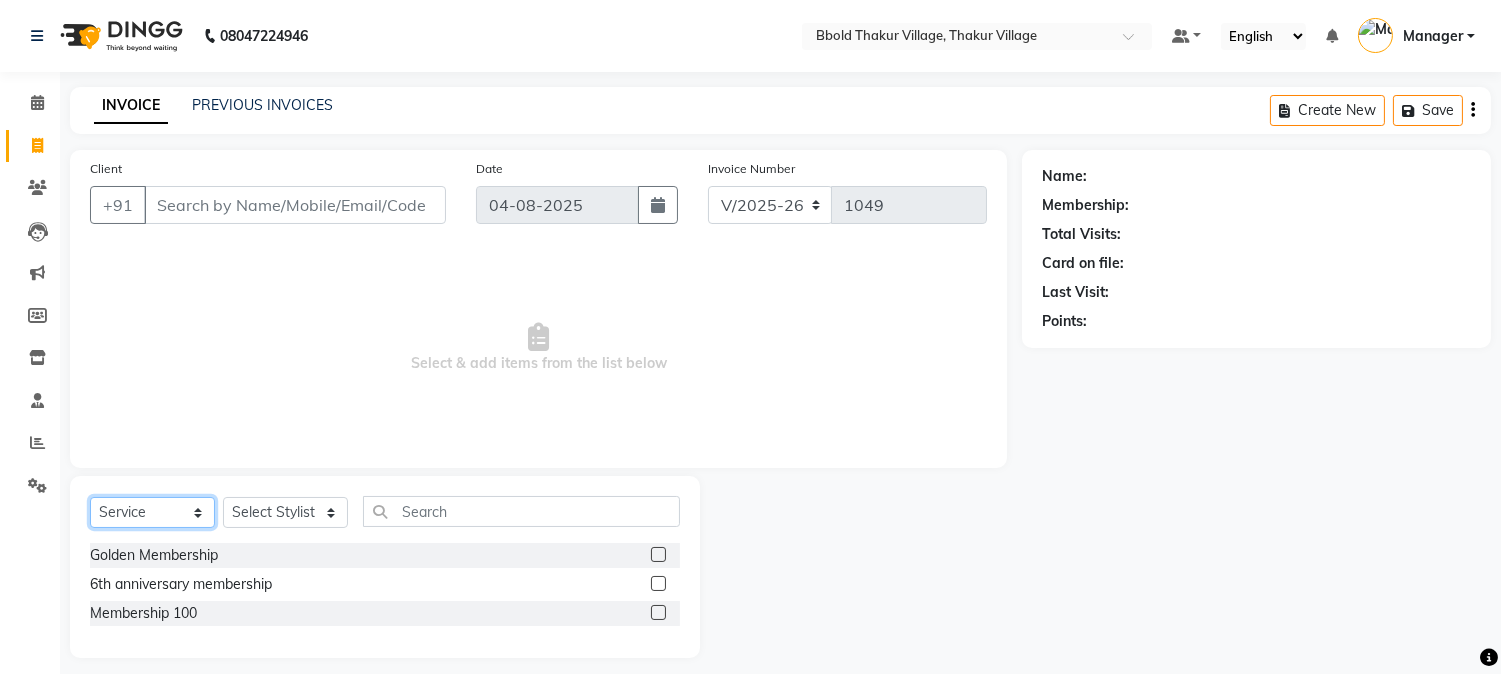 click on "Select  Service  Product  Membership  Package Voucher Prepaid Gift Card" 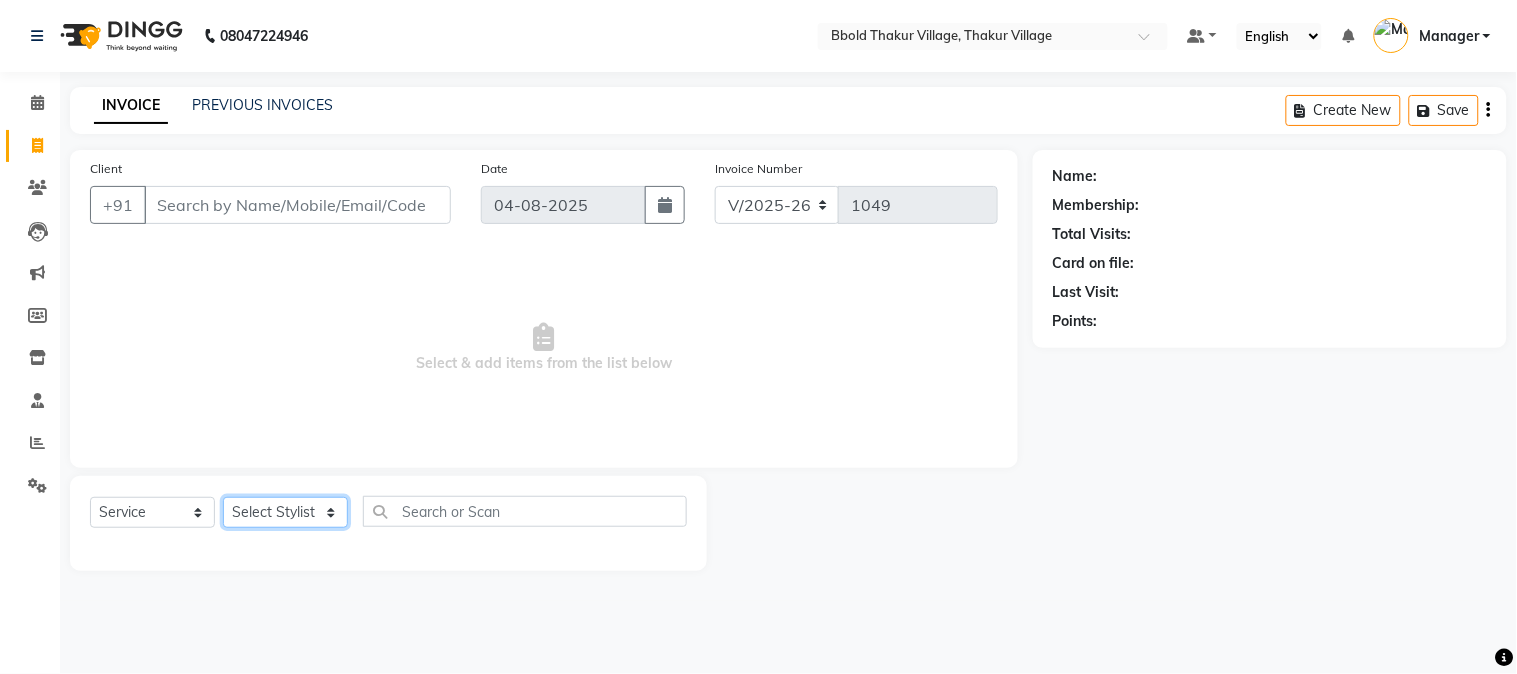 click on "Select Stylist [FIRST] [LAST] [FIRST] [LAST] Manager [FIRST] [LAST] [FIRST] [LAST] [FIRST] [LAST] [FIRST] [LAST] [FIRST] [LAST]" 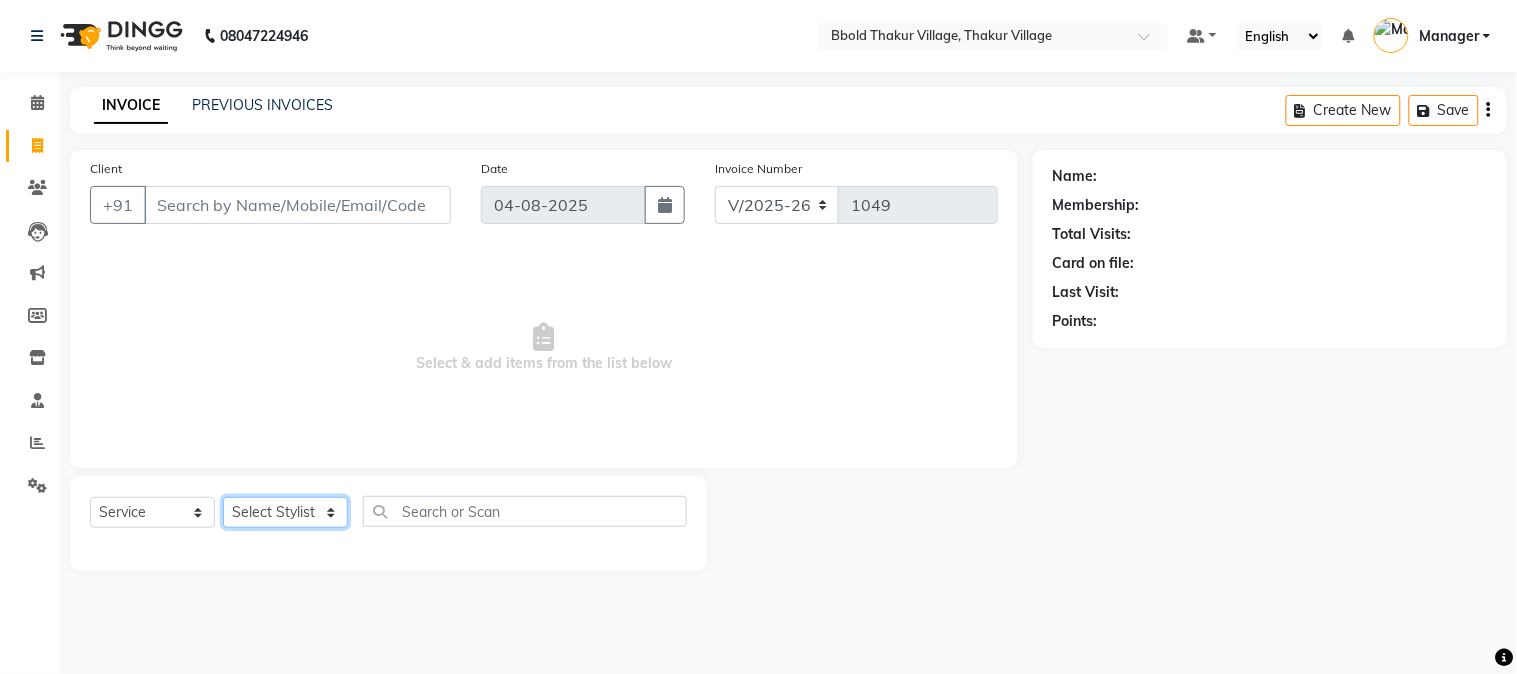 select on "85918" 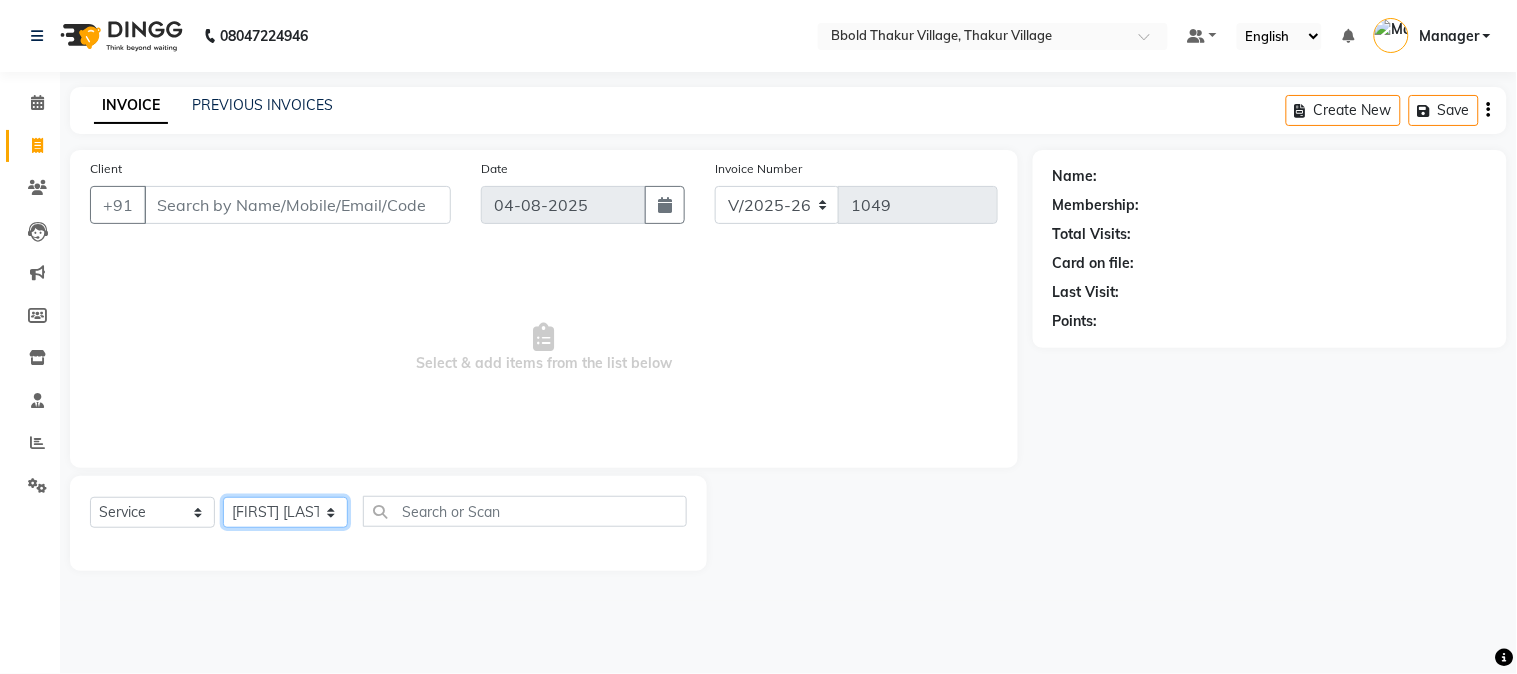 click on "Select Stylist [FIRST] [LAST] [FIRST] [LAST] Manager [FIRST] [LAST] [FIRST] [LAST] [FIRST] [LAST] [FIRST] [LAST] [FIRST] [LAST]" 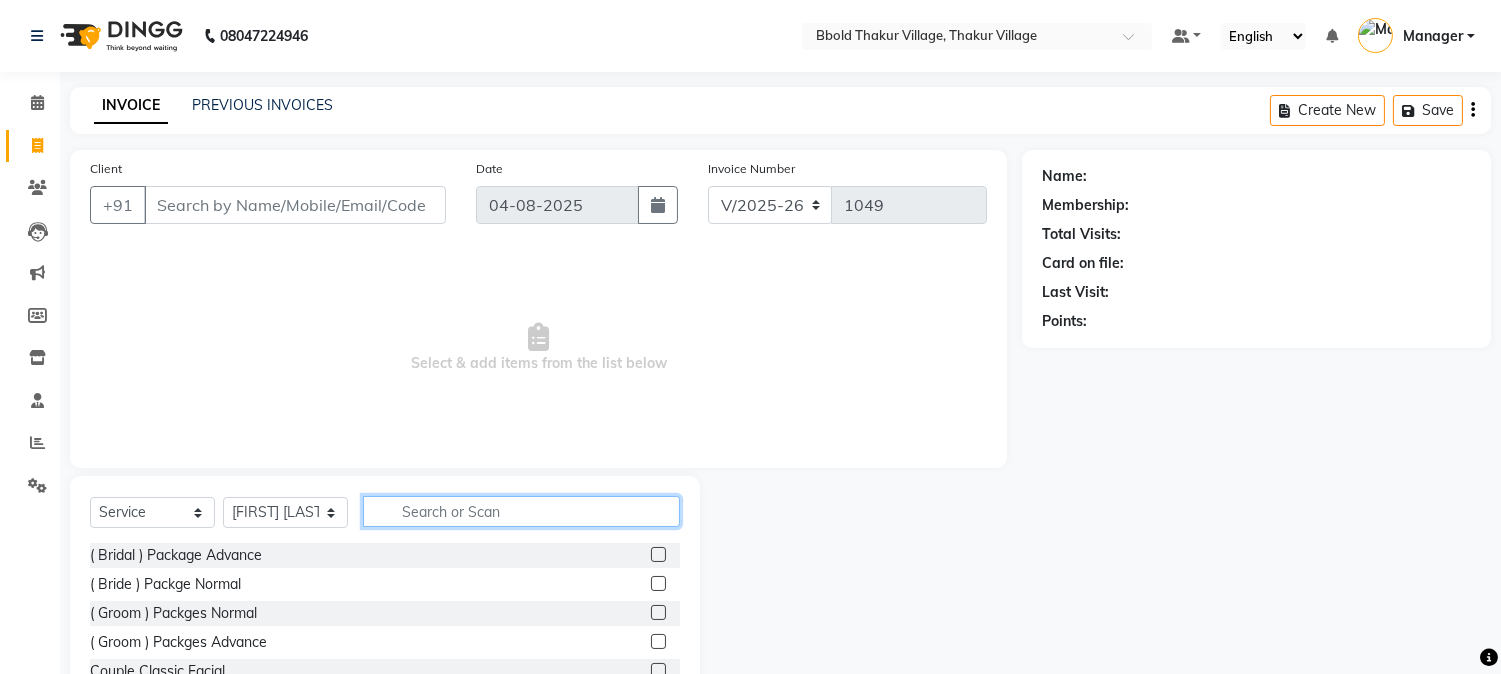 click 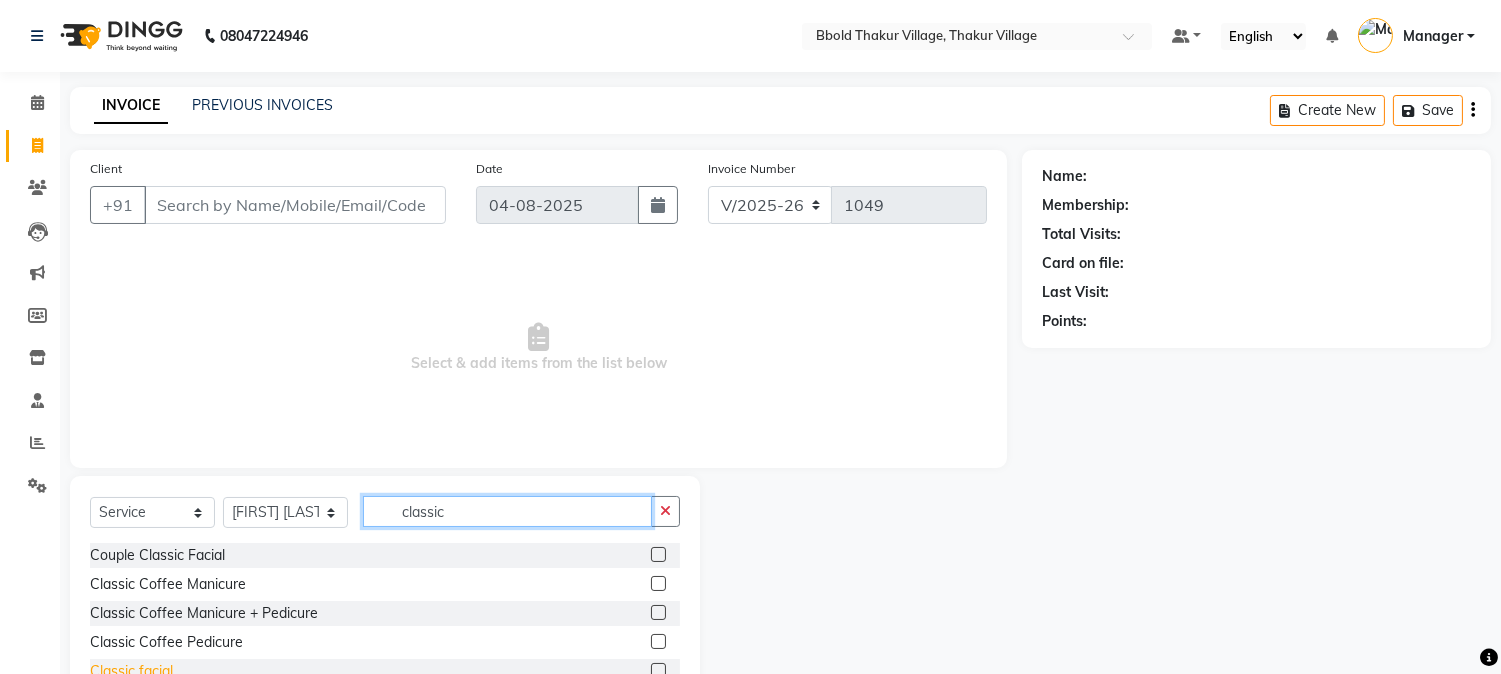 type on "classic" 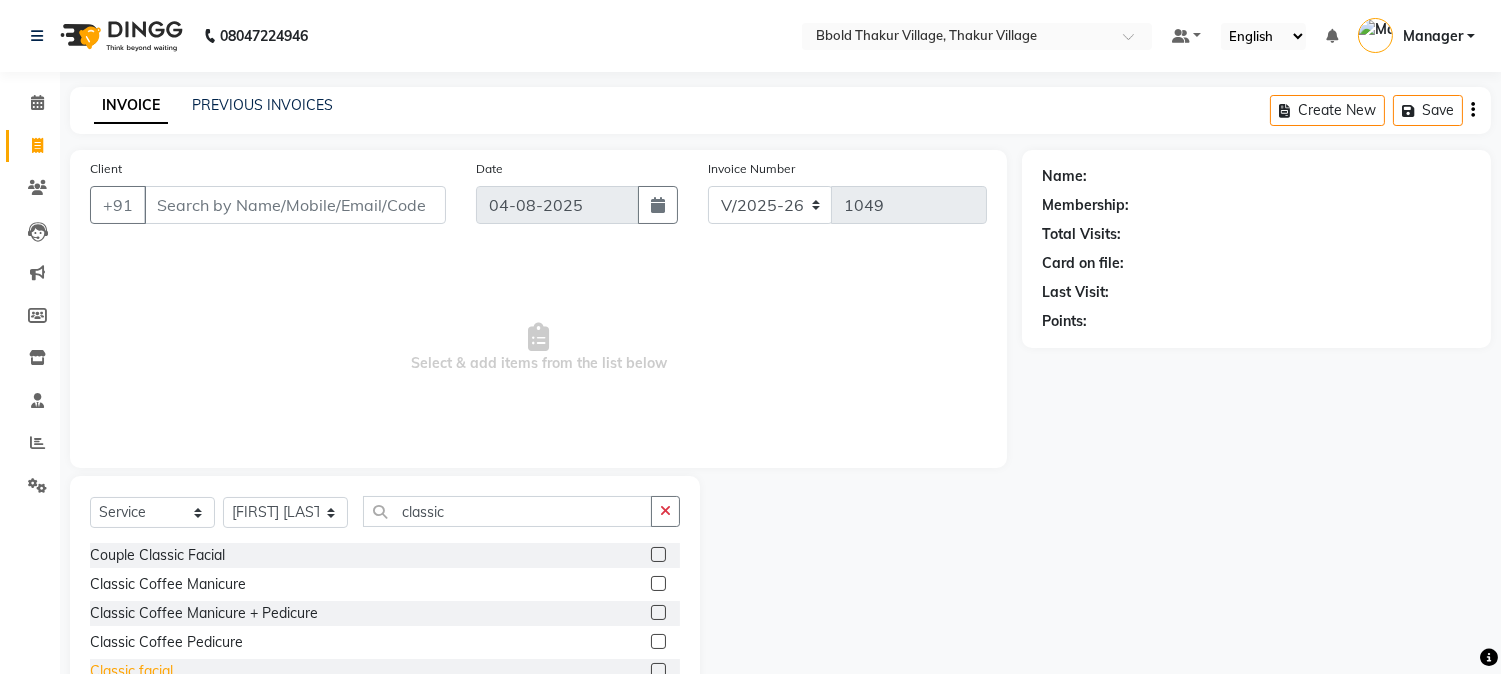 click on "Classic facial" 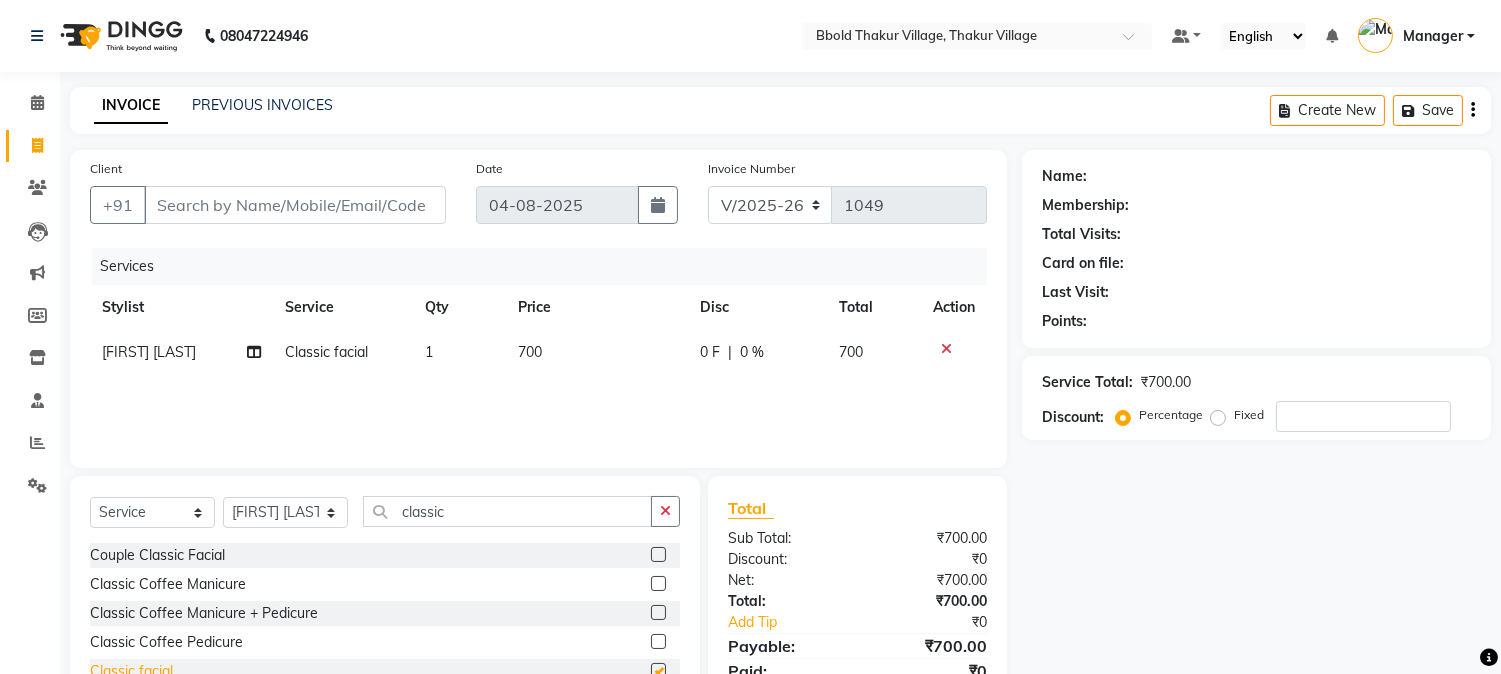 checkbox on "false" 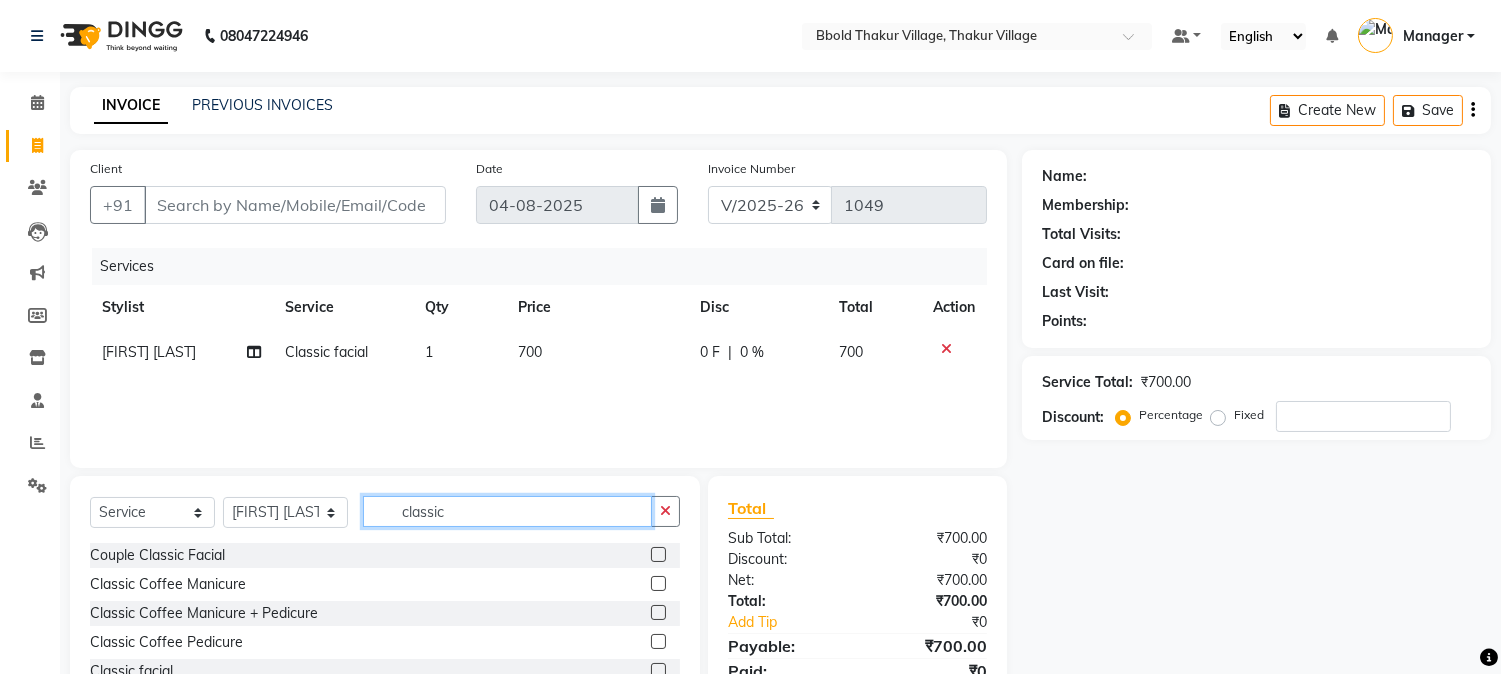 click on "classic" 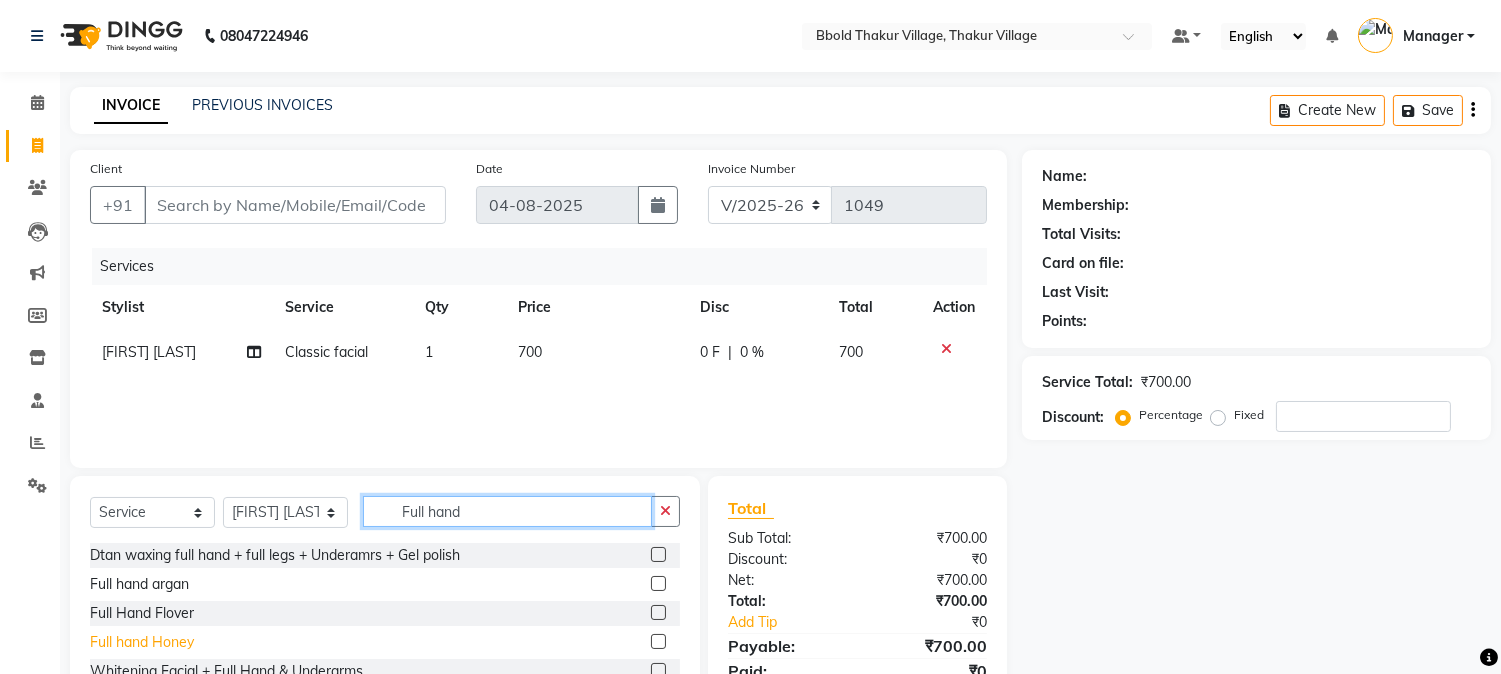 type on "Full hand" 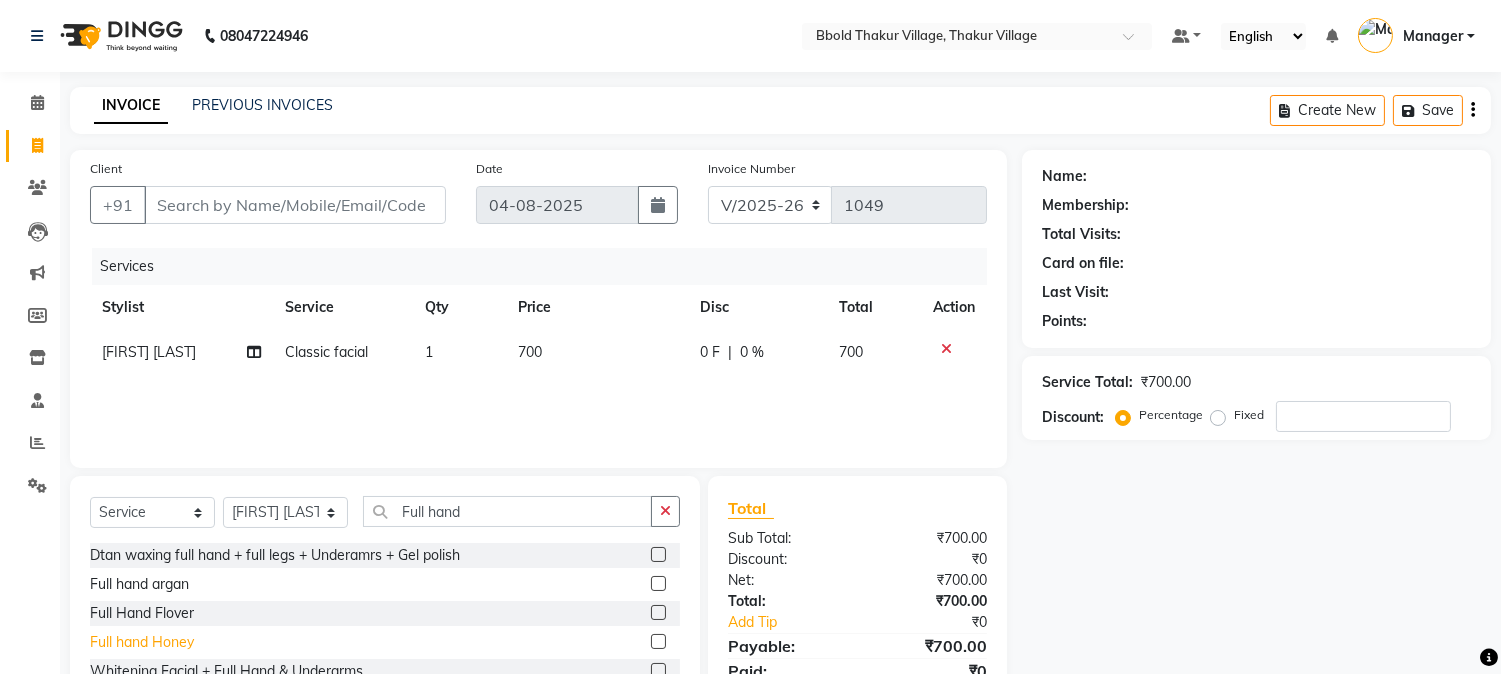 click on "Full hand Honey" 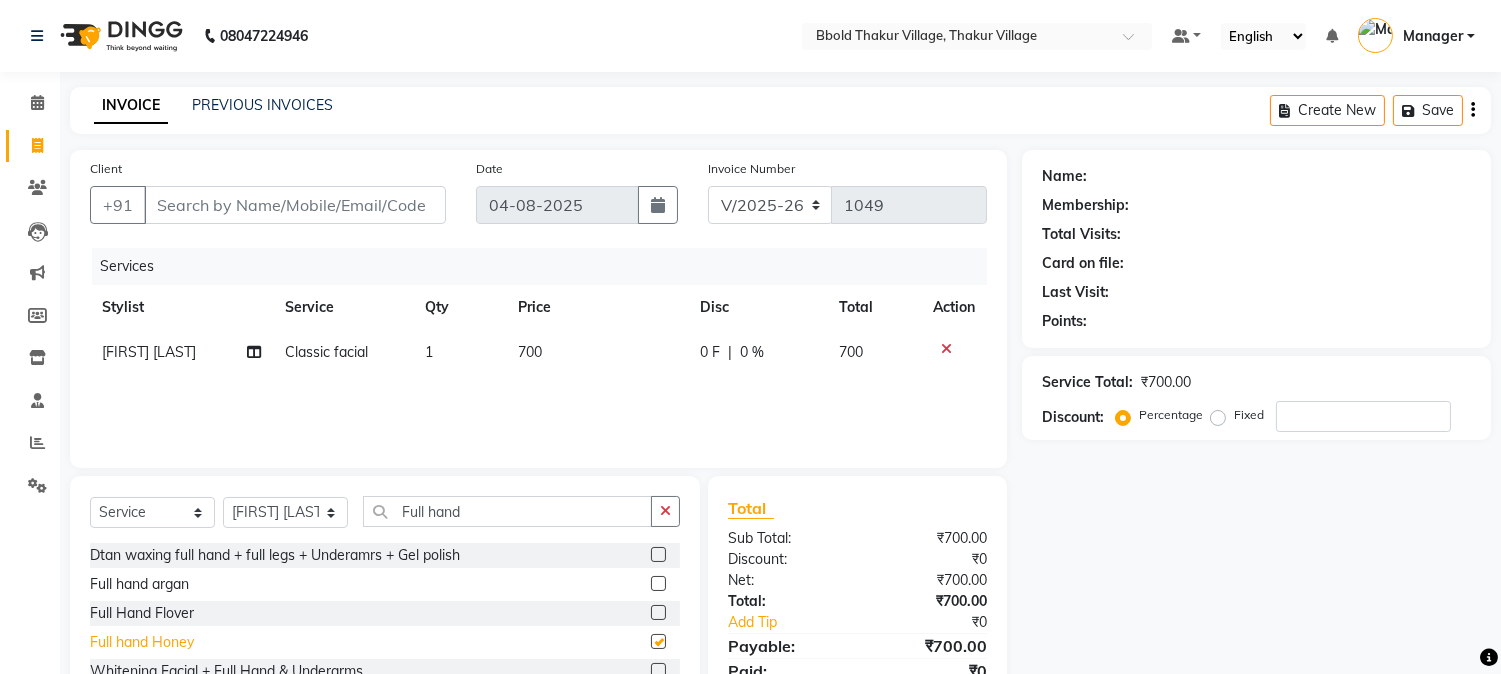 checkbox on "false" 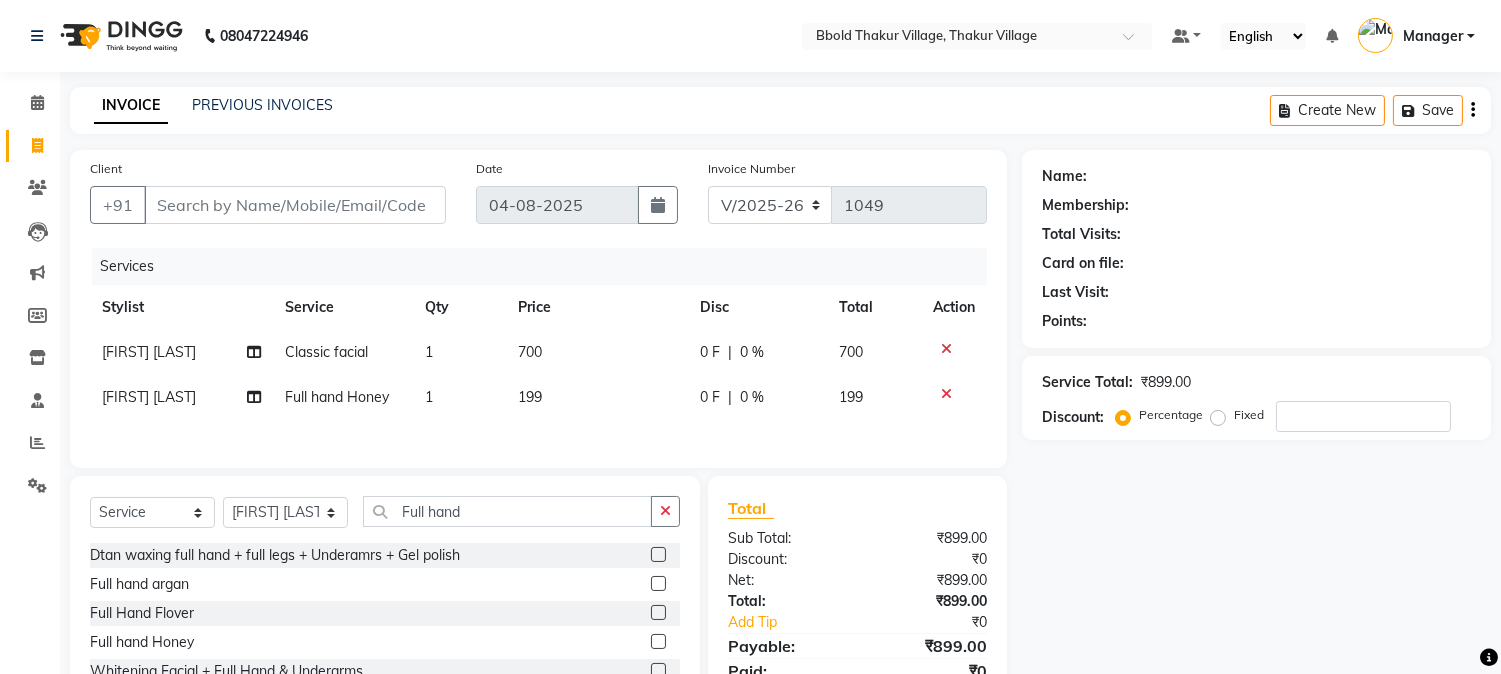 click on "199" 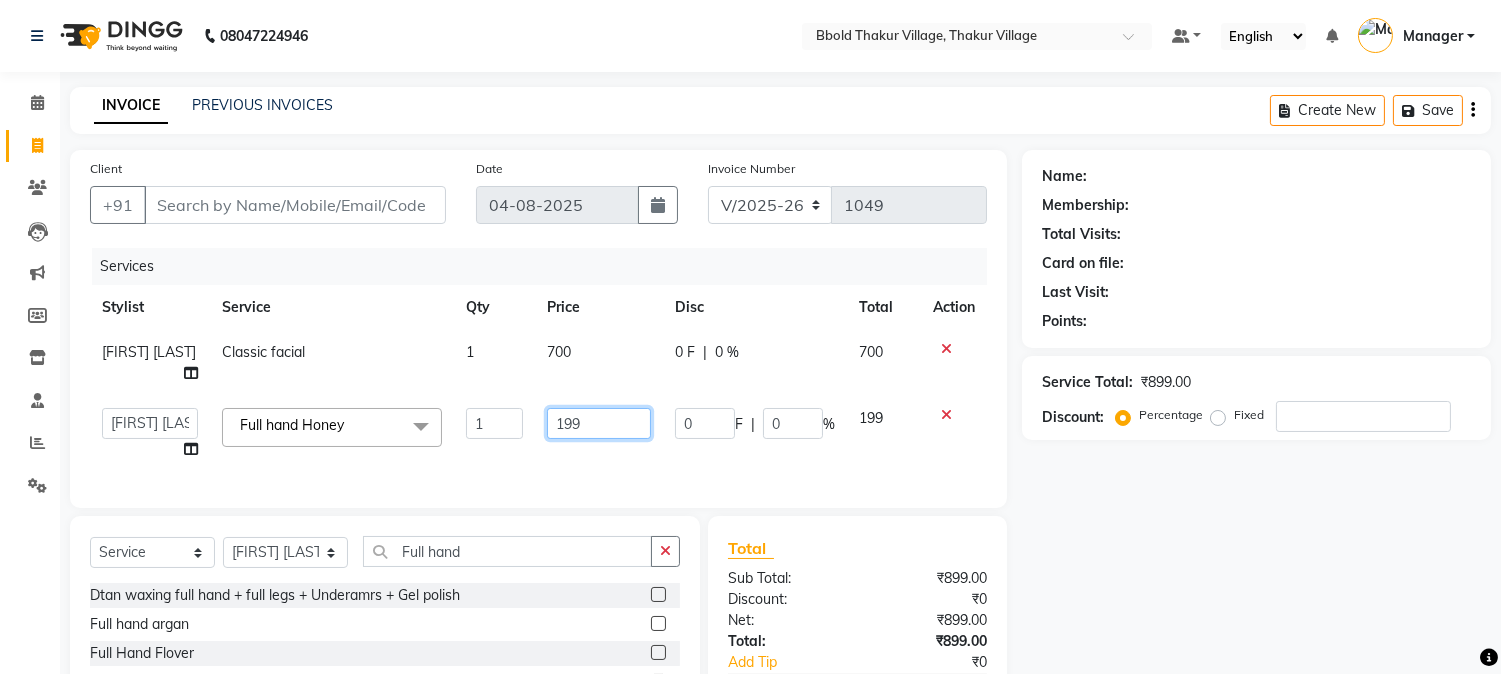 click on "199" 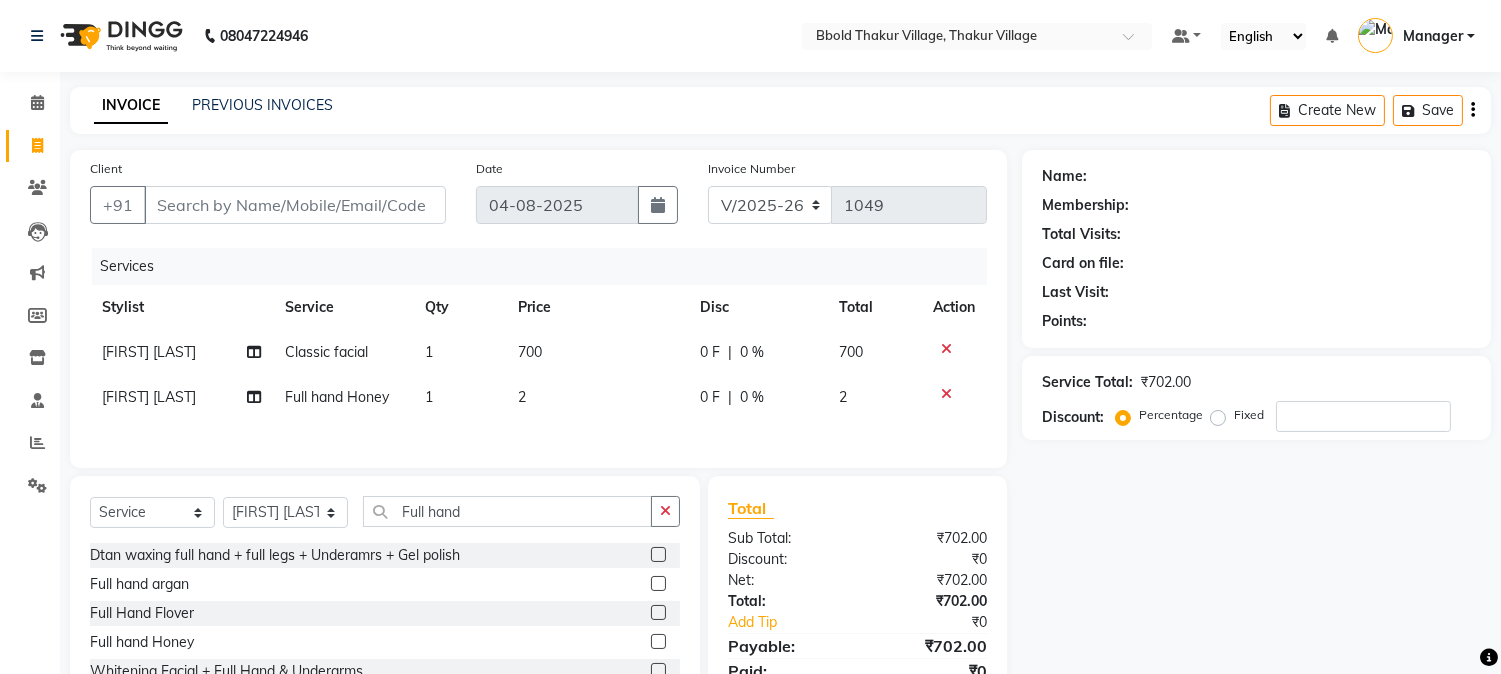 click on "2" 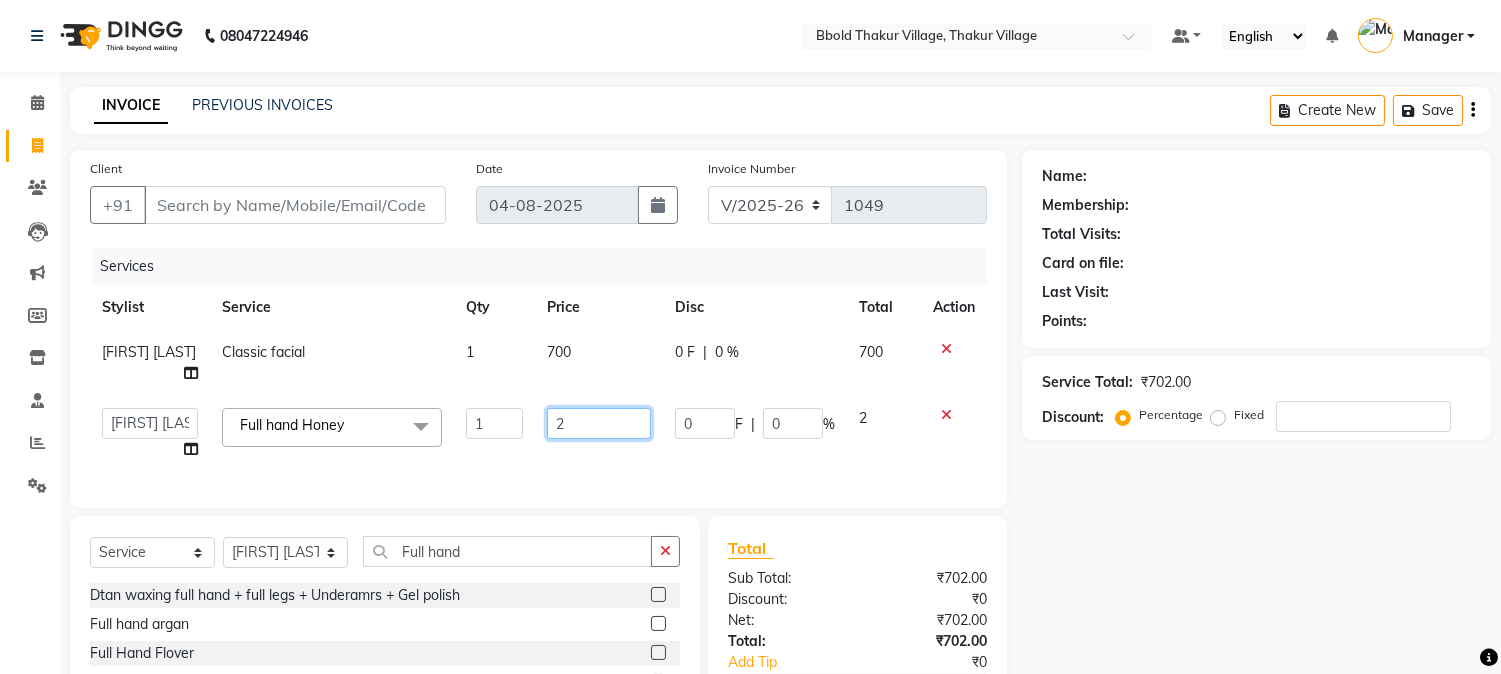 click on "2" 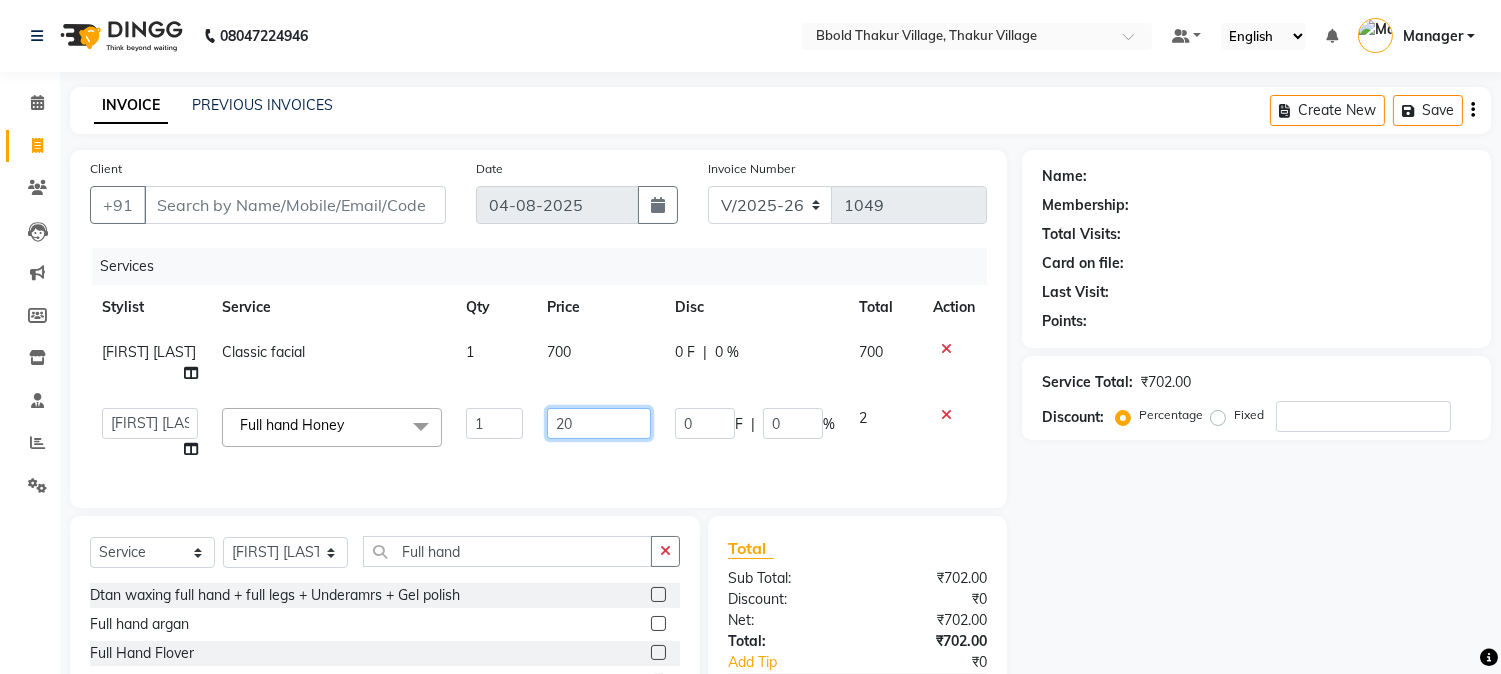 type on "200" 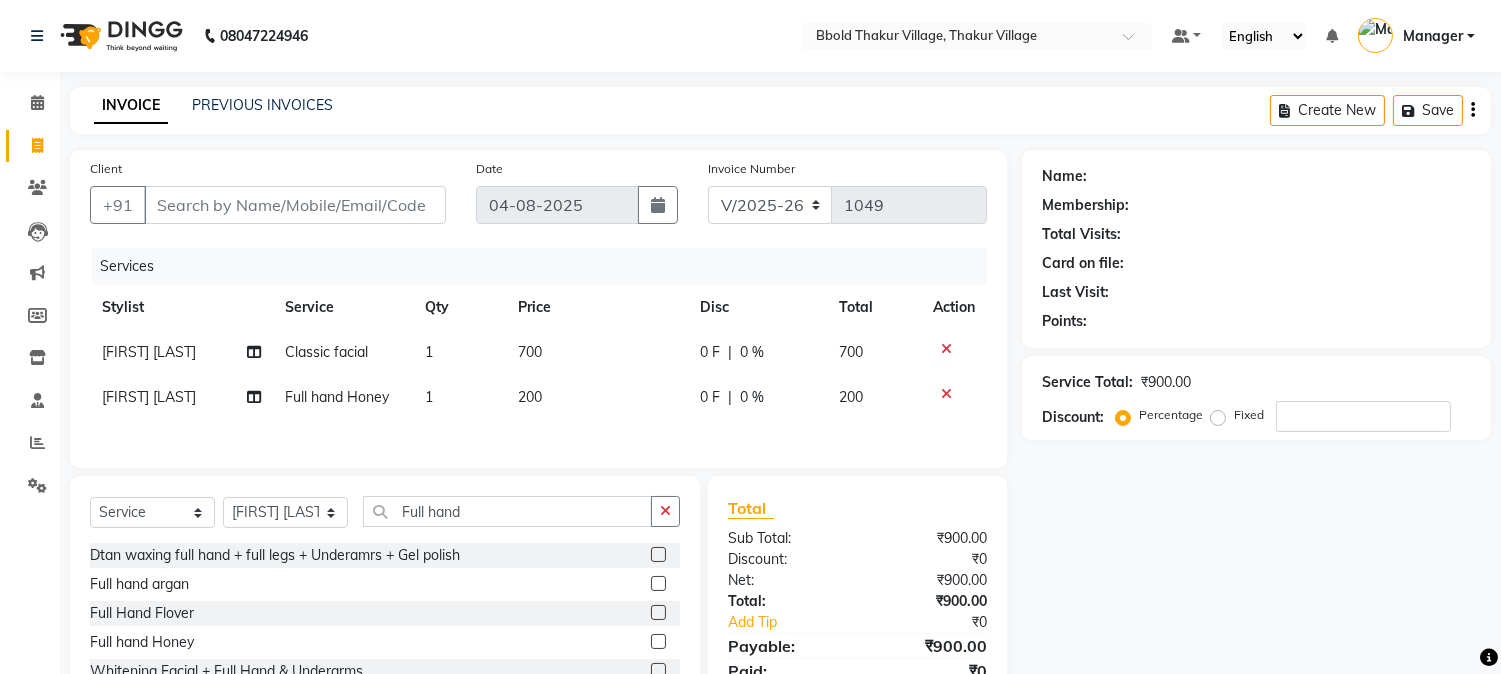 click on "Select Service Product Membership Package Voucher Prepaid Gift Card Select Stylist [FIRST] [LAST] [FIRST] [LAST] Manager [FIRST] [LAST] [FIRST] [LAST] [FIRST] [LAST] [FIRST] [LAST] [FIRST] [LAST] Whitening Facial + Full Hand & Underarms" 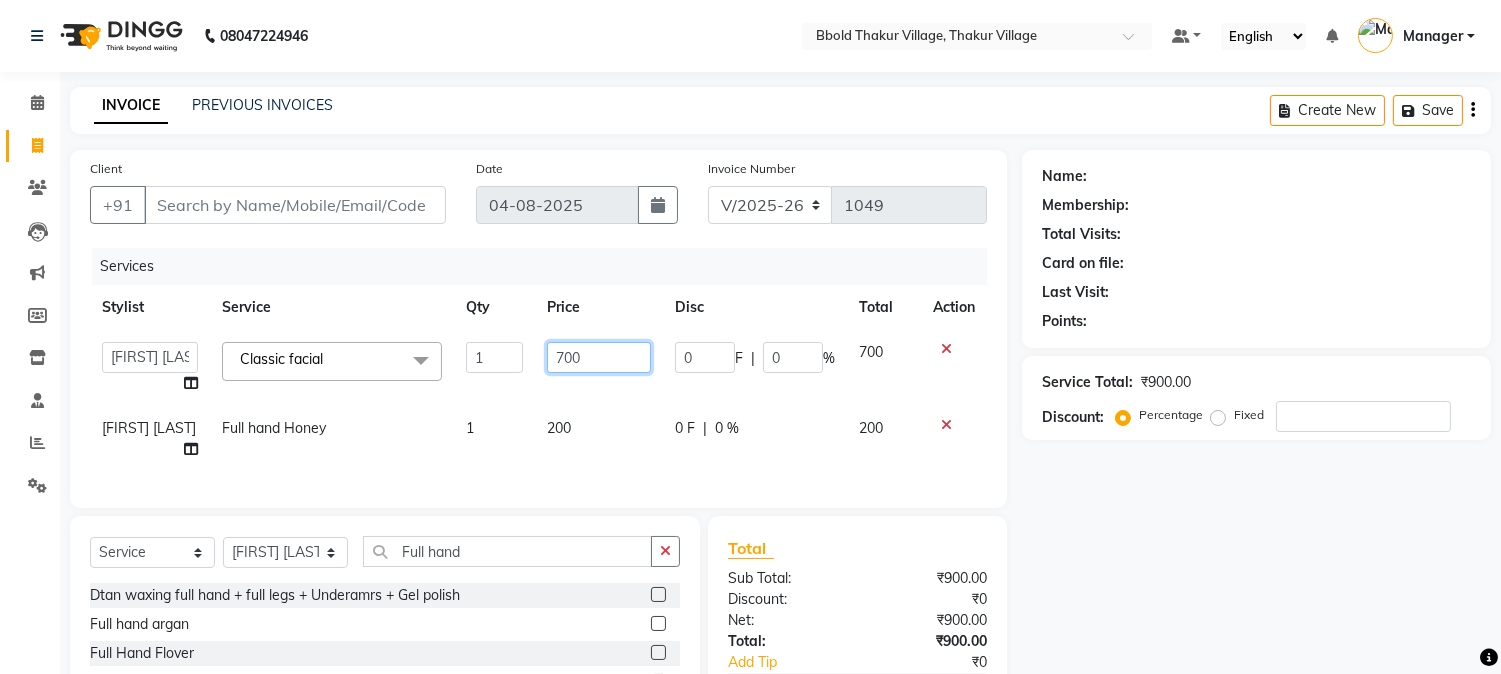 click on "700" 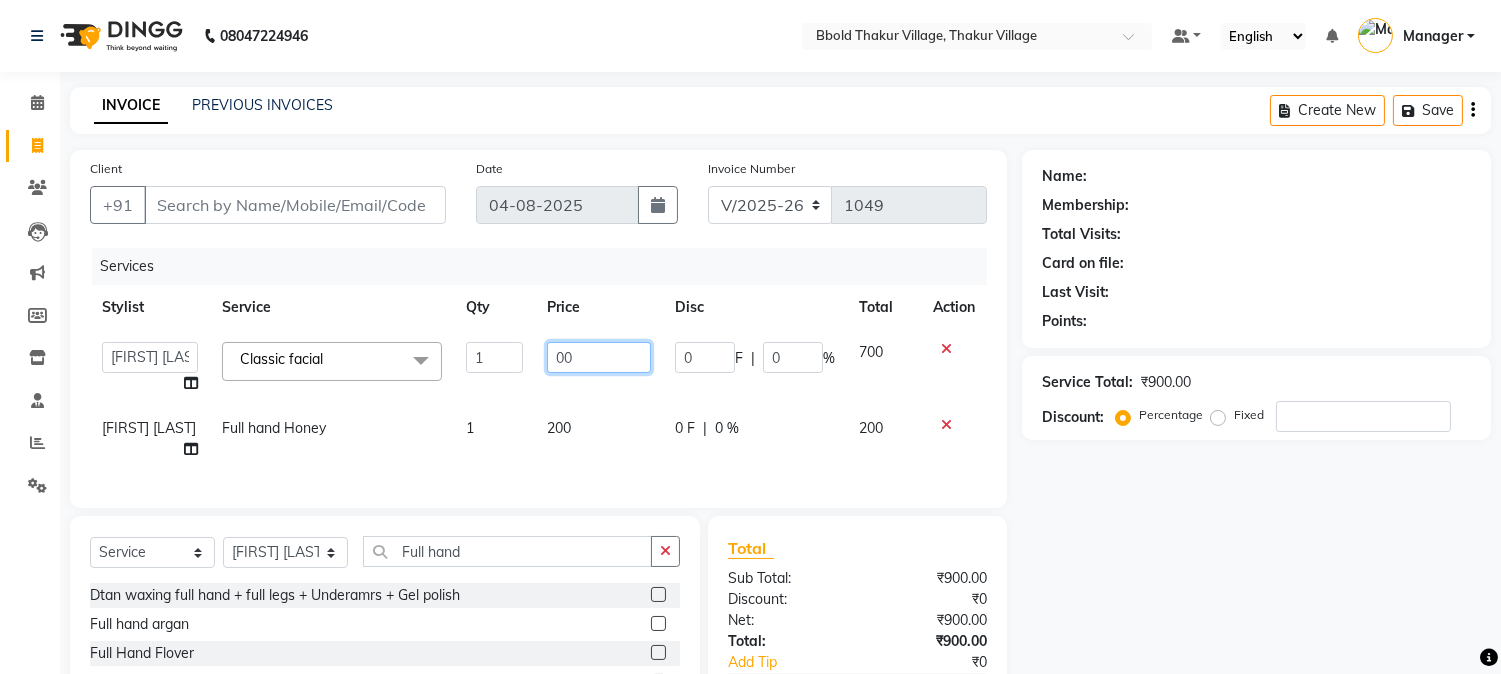 type on "100" 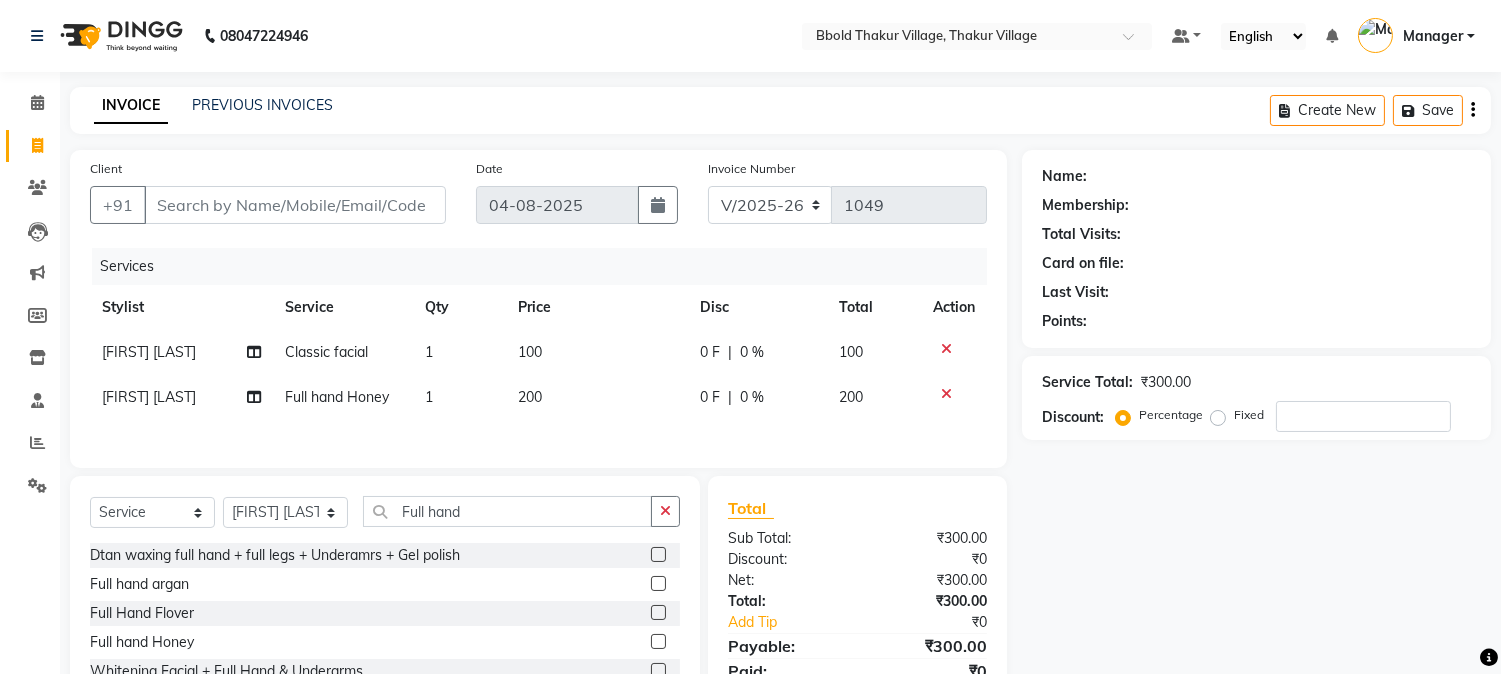 click on "Client +91 Date 04-08-2025 Invoice Number V/2025 V/2025-26 1049 Services Stylist Service Qty Price Disc Total Action [FIRST] [LAST] Classic facial 1 100 0 F | 0 % 100 [FIRST] [LAST] Full hand Honey 1 200 0 F | 0 % 200 Select Service Product Membership Package Voucher Prepaid Gift Card Select Stylist [FIRST] [LAST] [FIRST] [LAST] Manager [FIRST] [LAST] [FIRST] [LAST] [FIRST] [LAST] [FIRST] [LAST] [FIRST] [LAST] Full hand Dtan waxing full hand + full legs + Underamrs + Gel polish Full hand argan Full Hand Flover Full hand Honey Whitening Facial + Full Hand & Underarms Total Sub Total: ₹300.00 Discount: ₹0 Net: ₹300.00 Total: ₹300.00 Add Tip ₹0 Payable: ₹300.00 Paid: ₹0 Balance : ₹300.00" 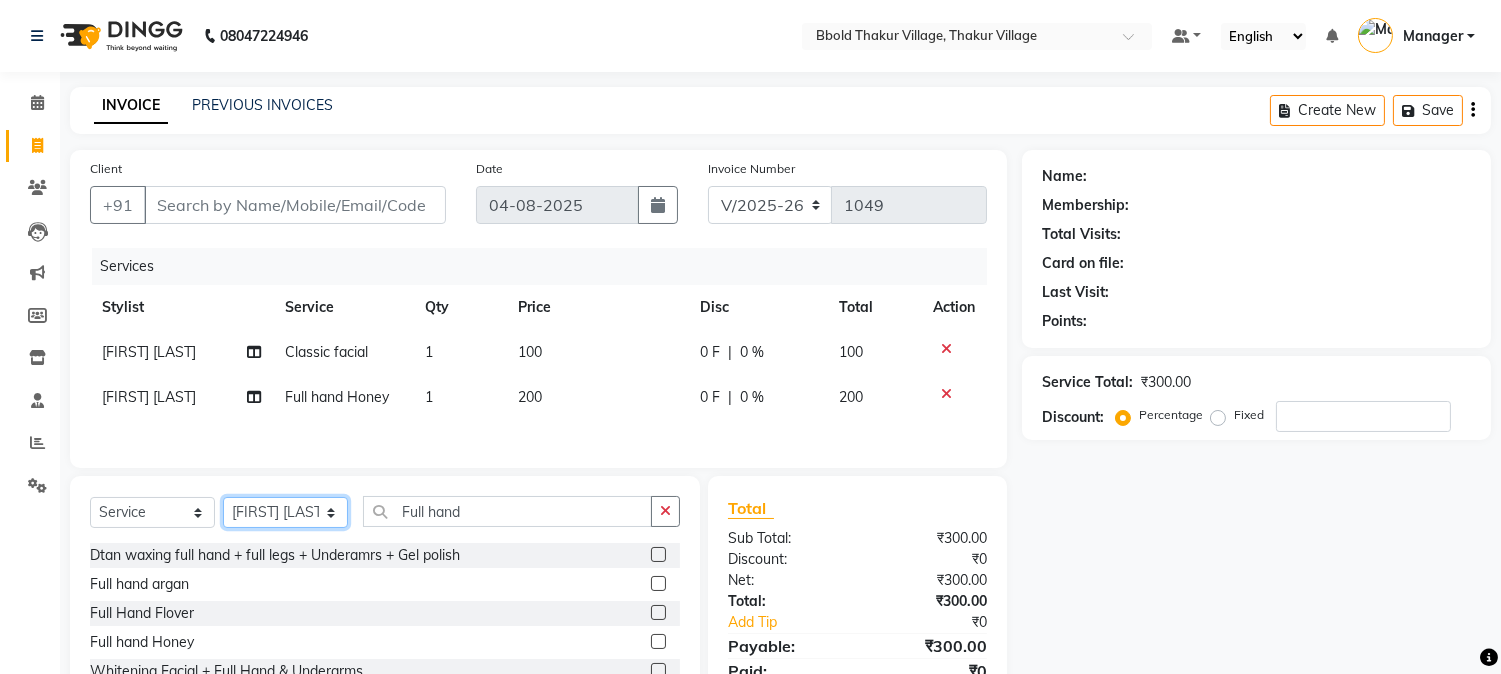 click on "Select Stylist [FIRST] [LAST] [FIRST] [LAST] Manager [FIRST] [LAST] [FIRST] [LAST] [FIRST] [LAST] [FIRST] [LAST] [FIRST] [LAST]" 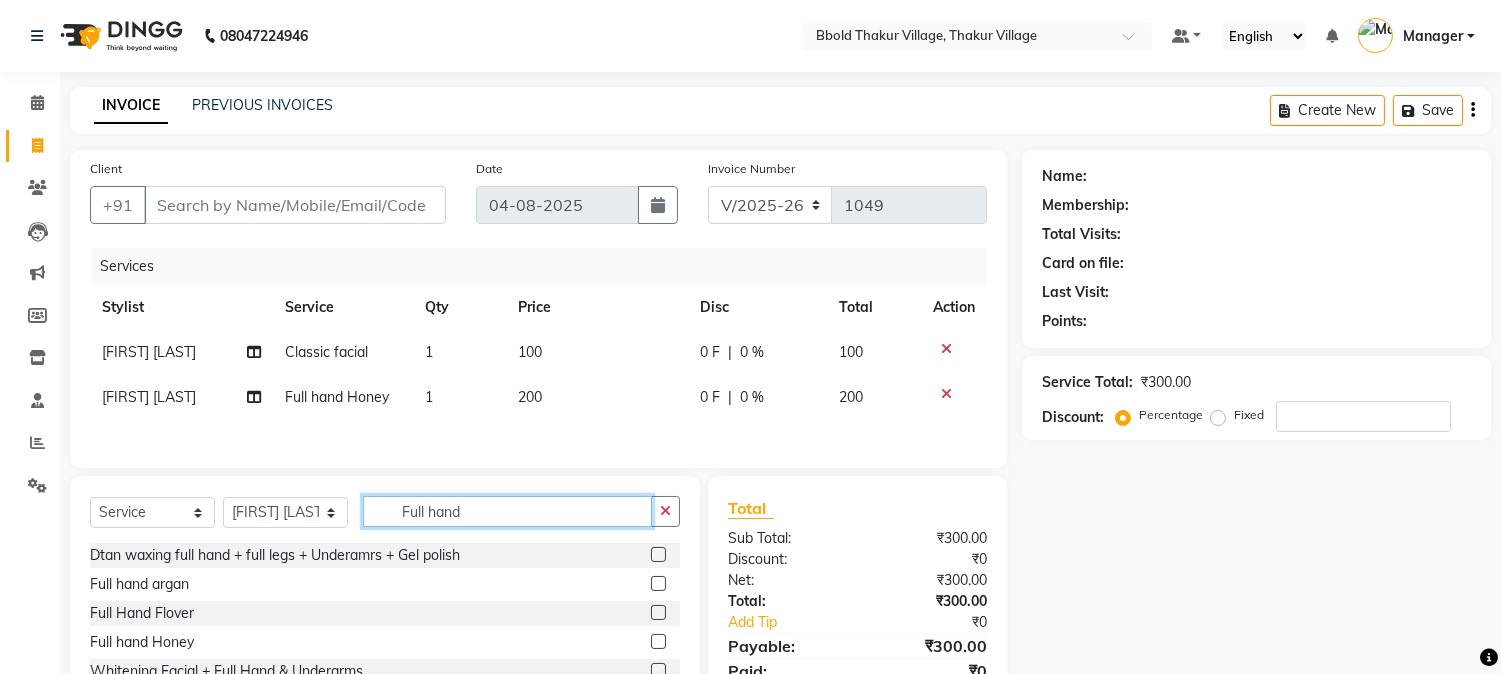 click on "Full hand" 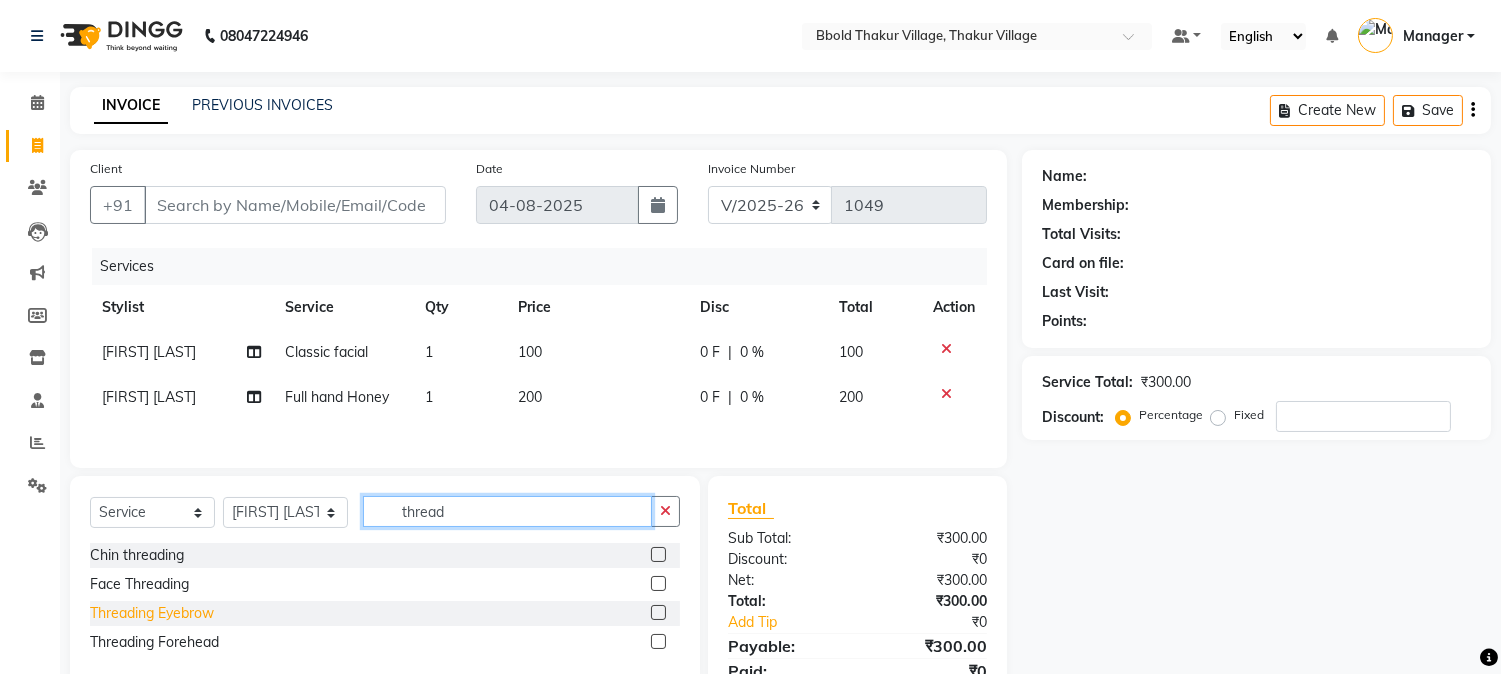 type on "thread" 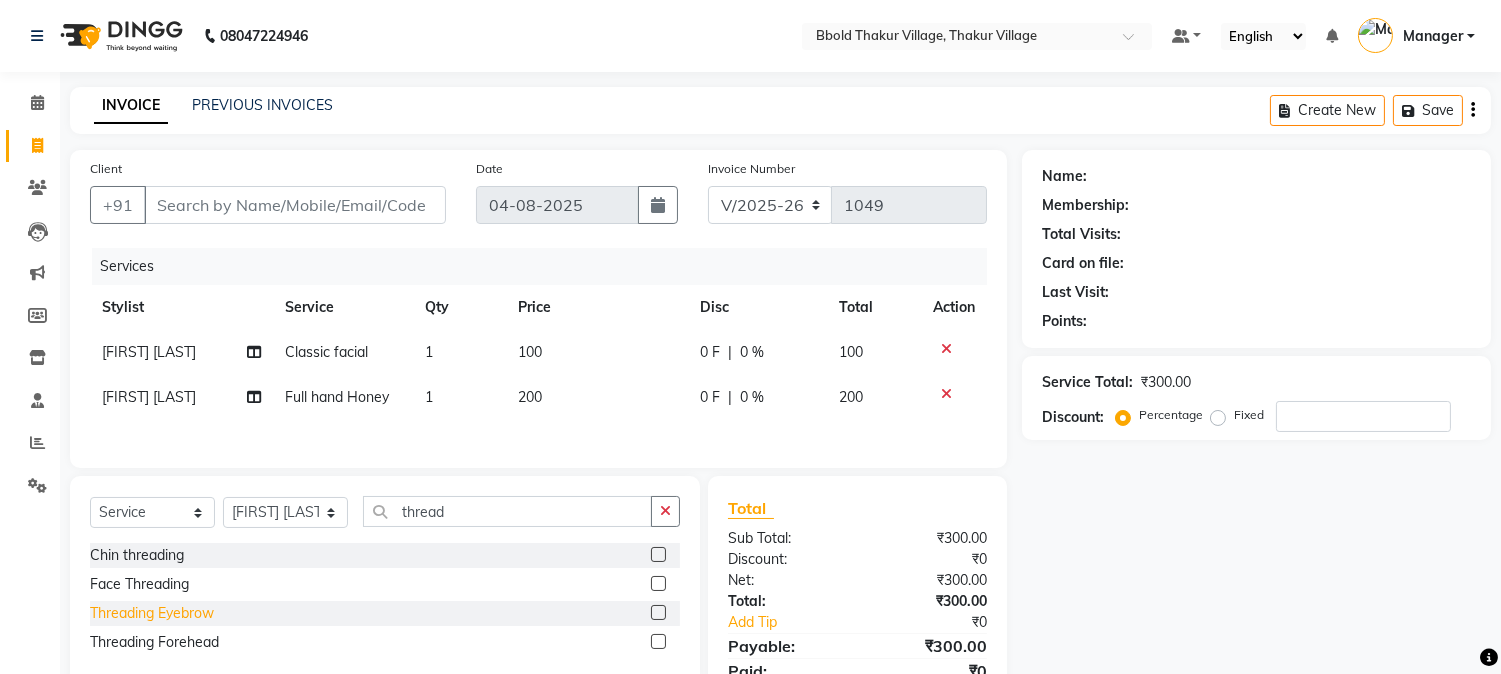 click on "Threading Eyebrow" 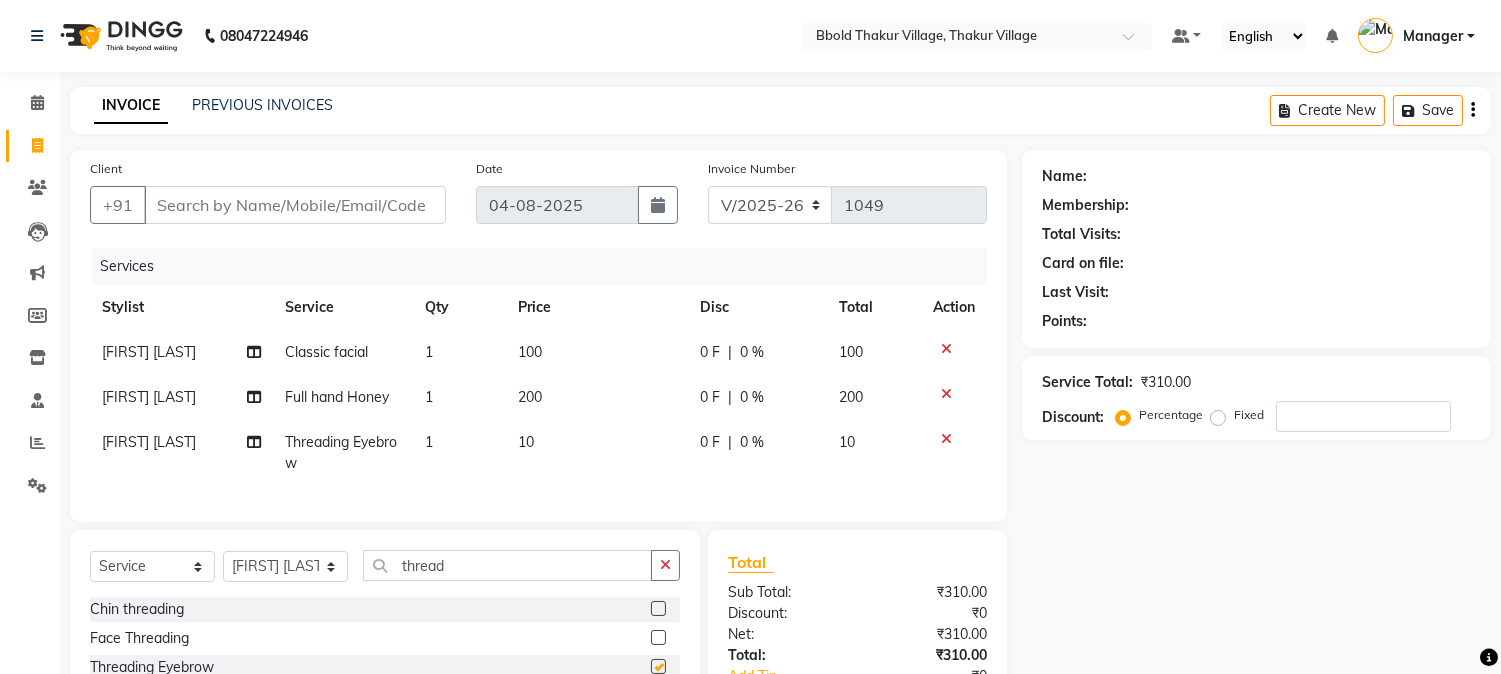 checkbox on "false" 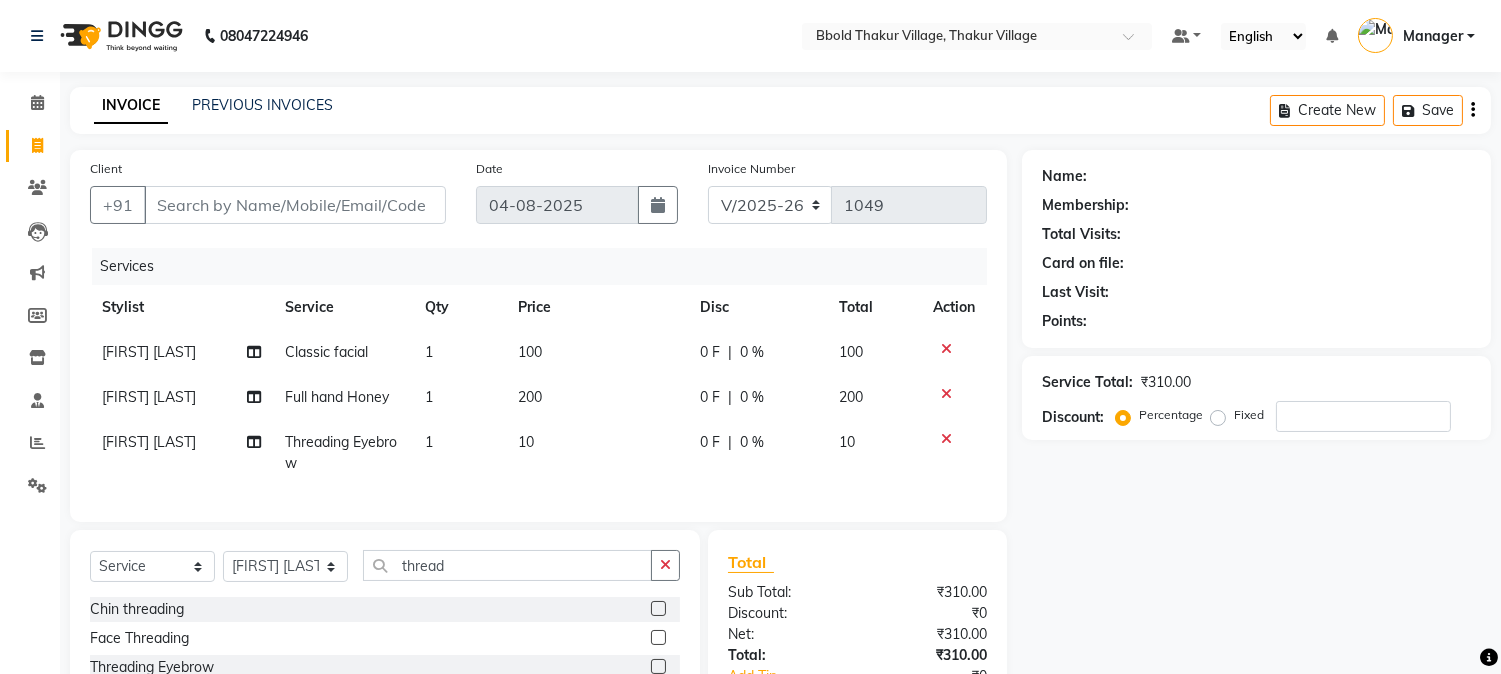 click on "Total Sub Total: ₹310.00 Discount: ₹0 Net: ₹310.00 Total: ₹310.00 Add Tip ₹0 Payable: ₹310.00 Paid: ₹0 Balance : ₹310.00" 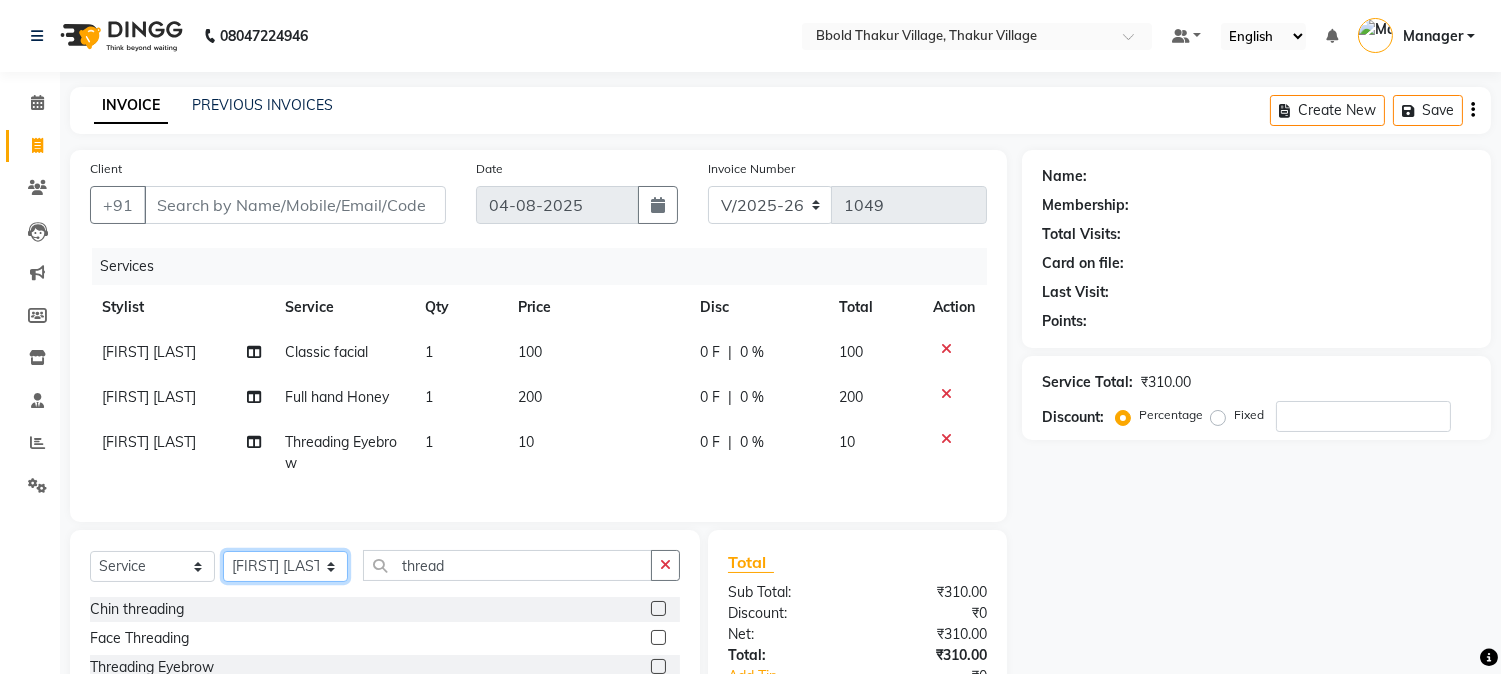 click on "Select Stylist [FIRST] [LAST] [FIRST] [LAST] Manager [FIRST] [LAST] [FIRST] [LAST] [FIRST] [LAST] [FIRST] [LAST] [FIRST] [LAST]" 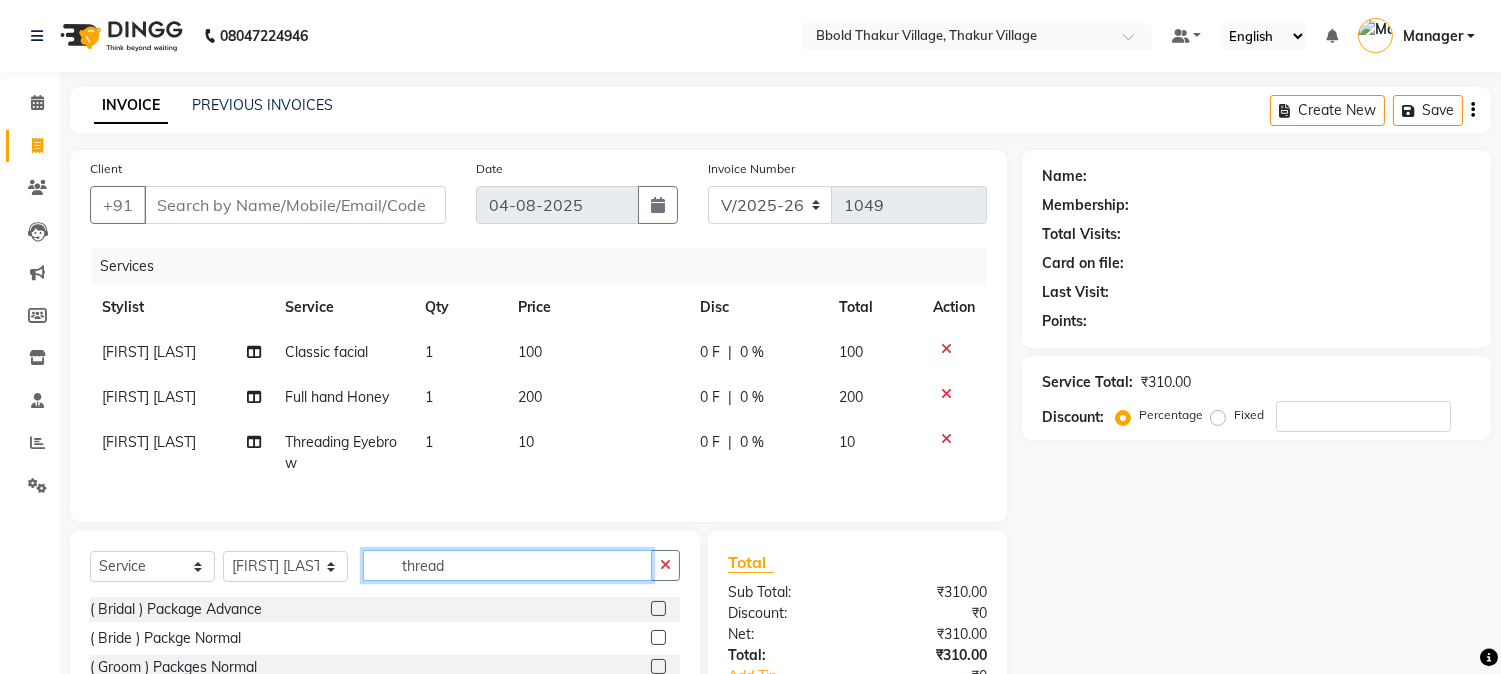 click on "thread" 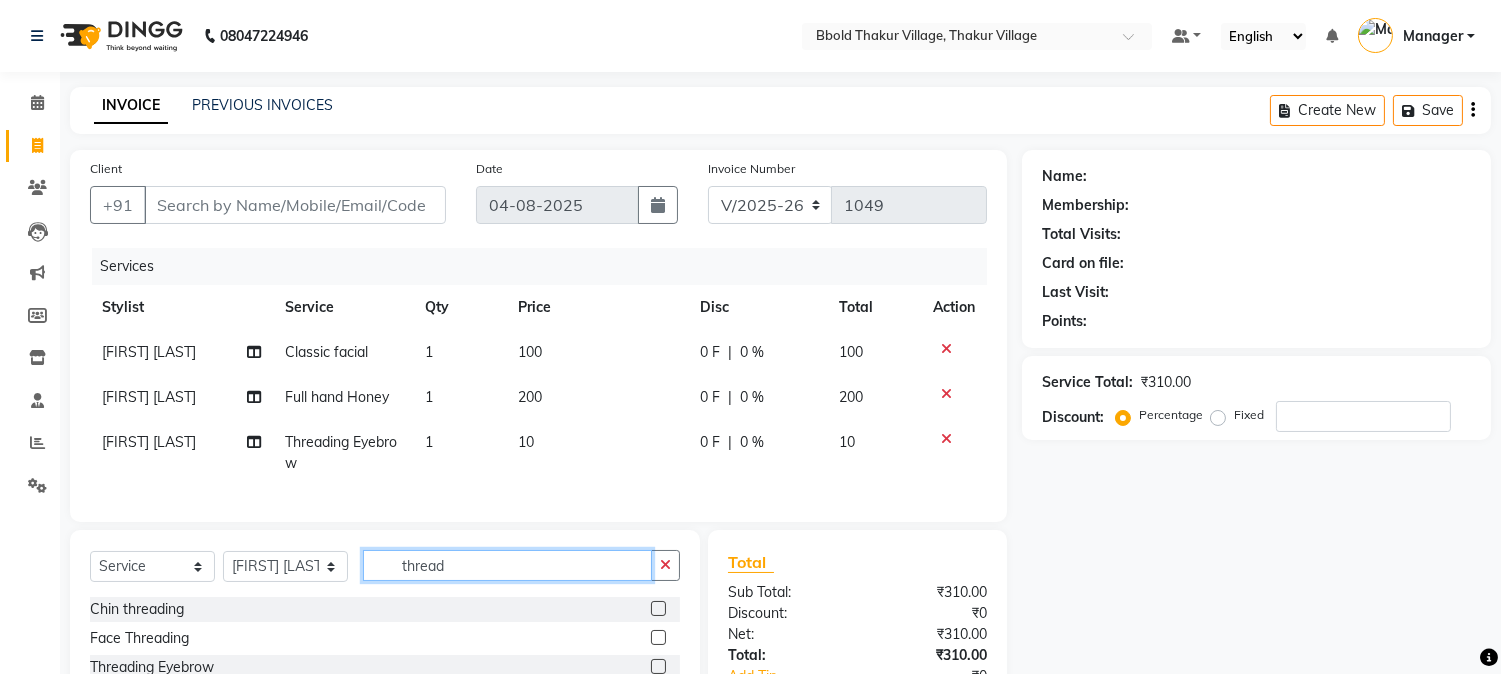 click on "thread" 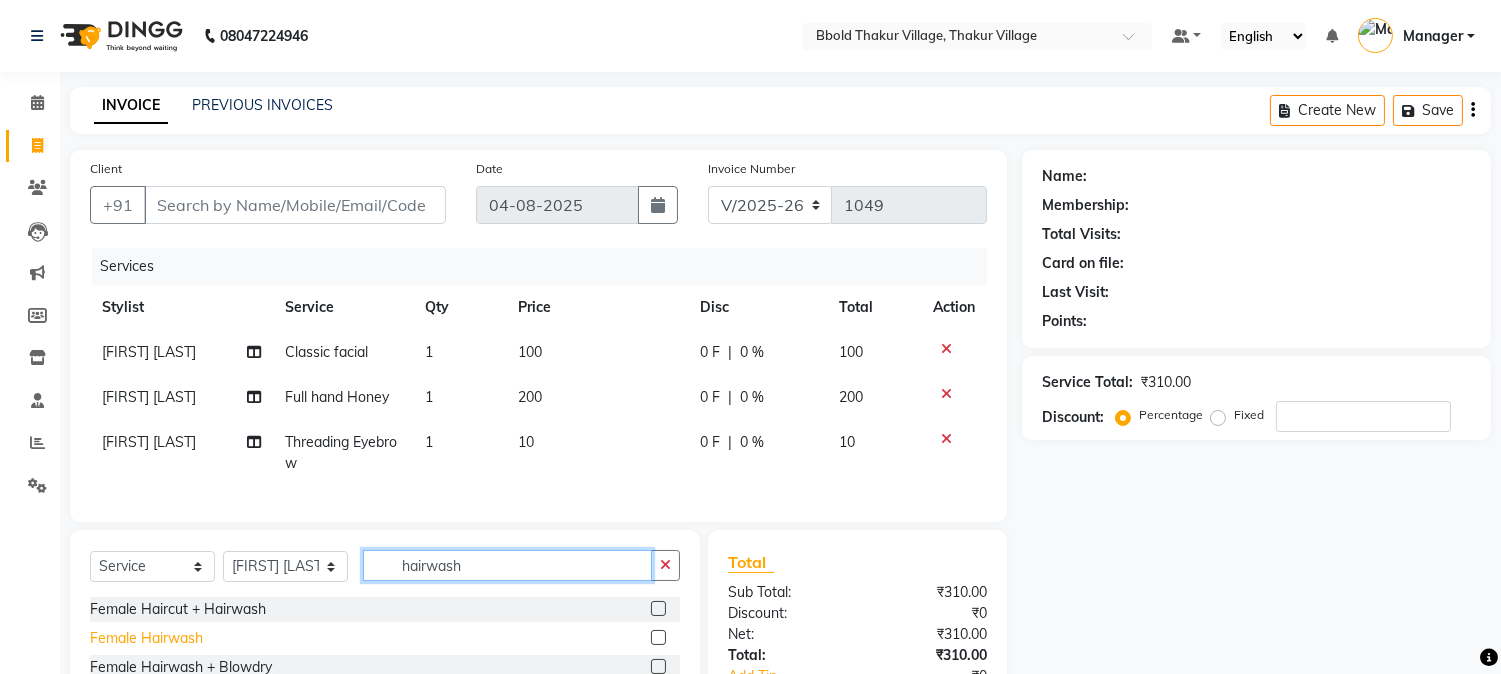 type on "hairwash" 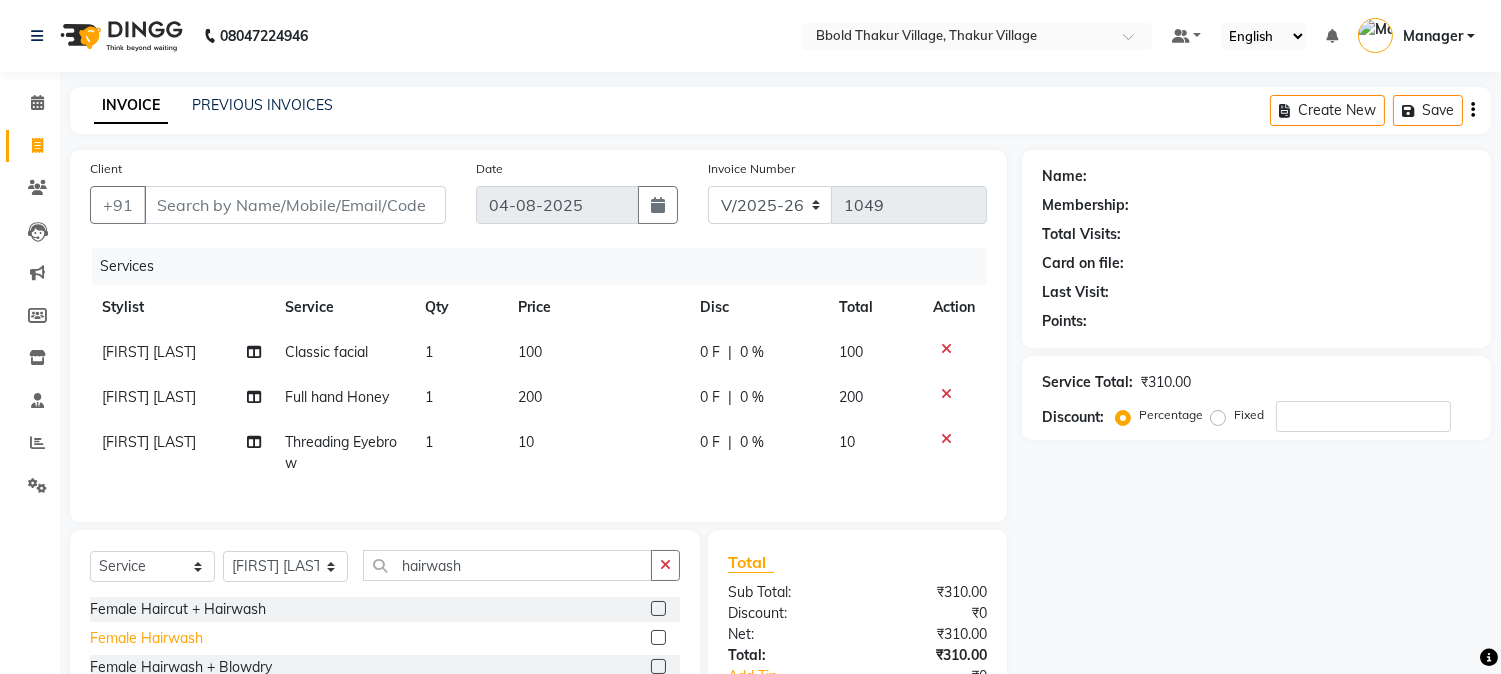 click on "Female Hairwash" 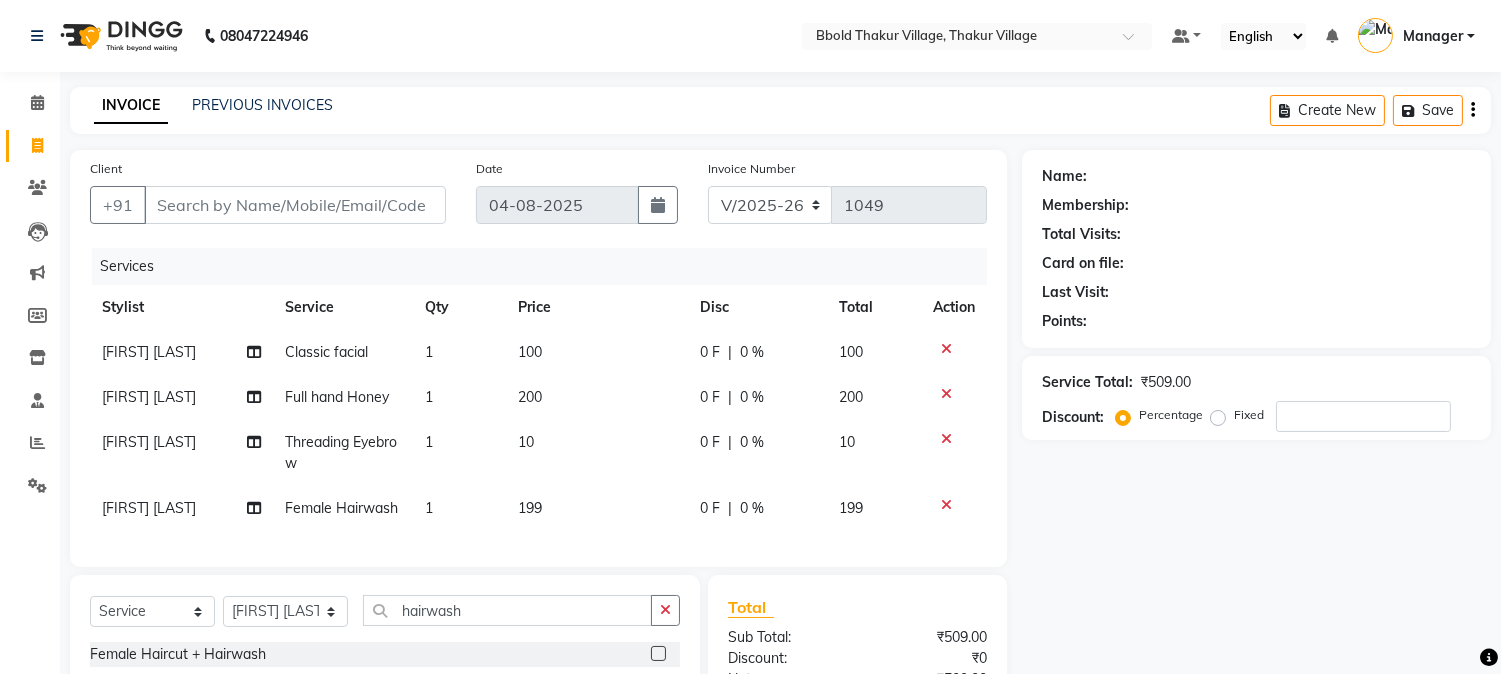 checkbox on "false" 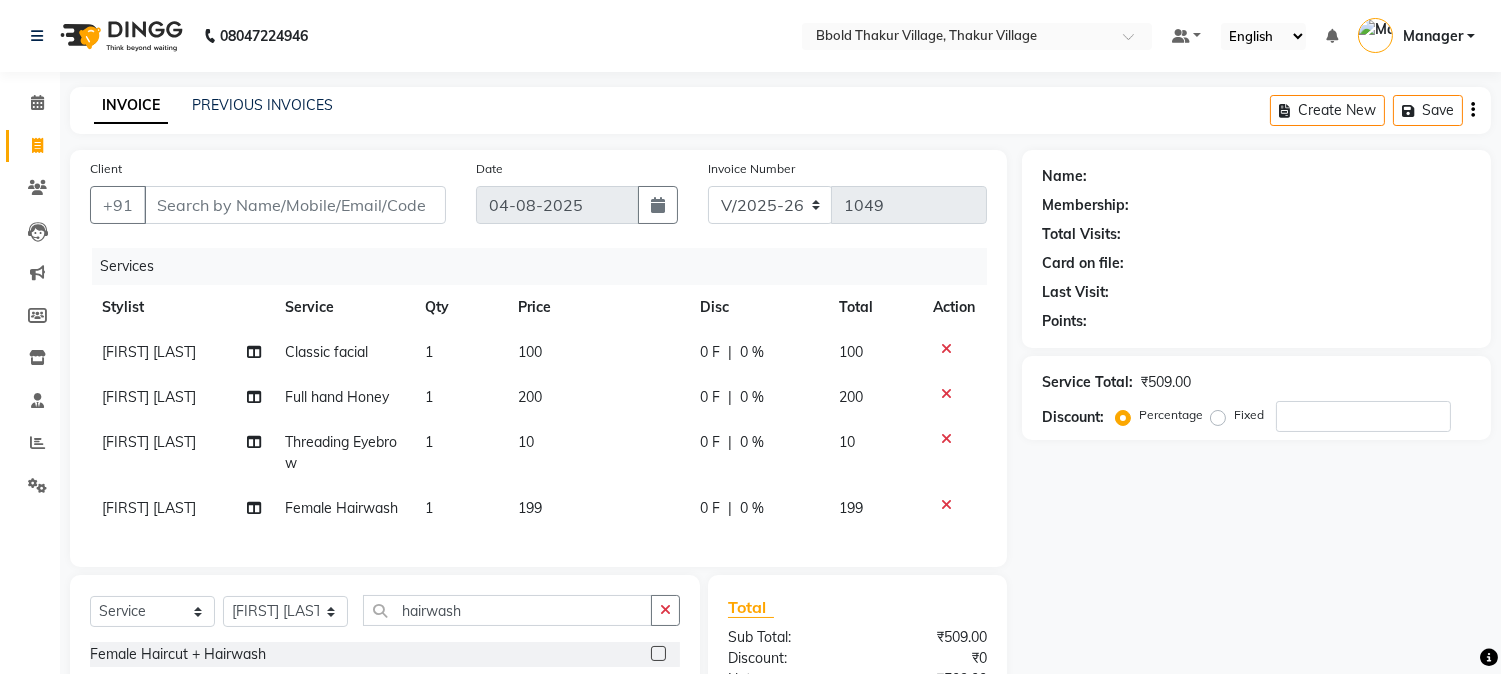 click on "199" 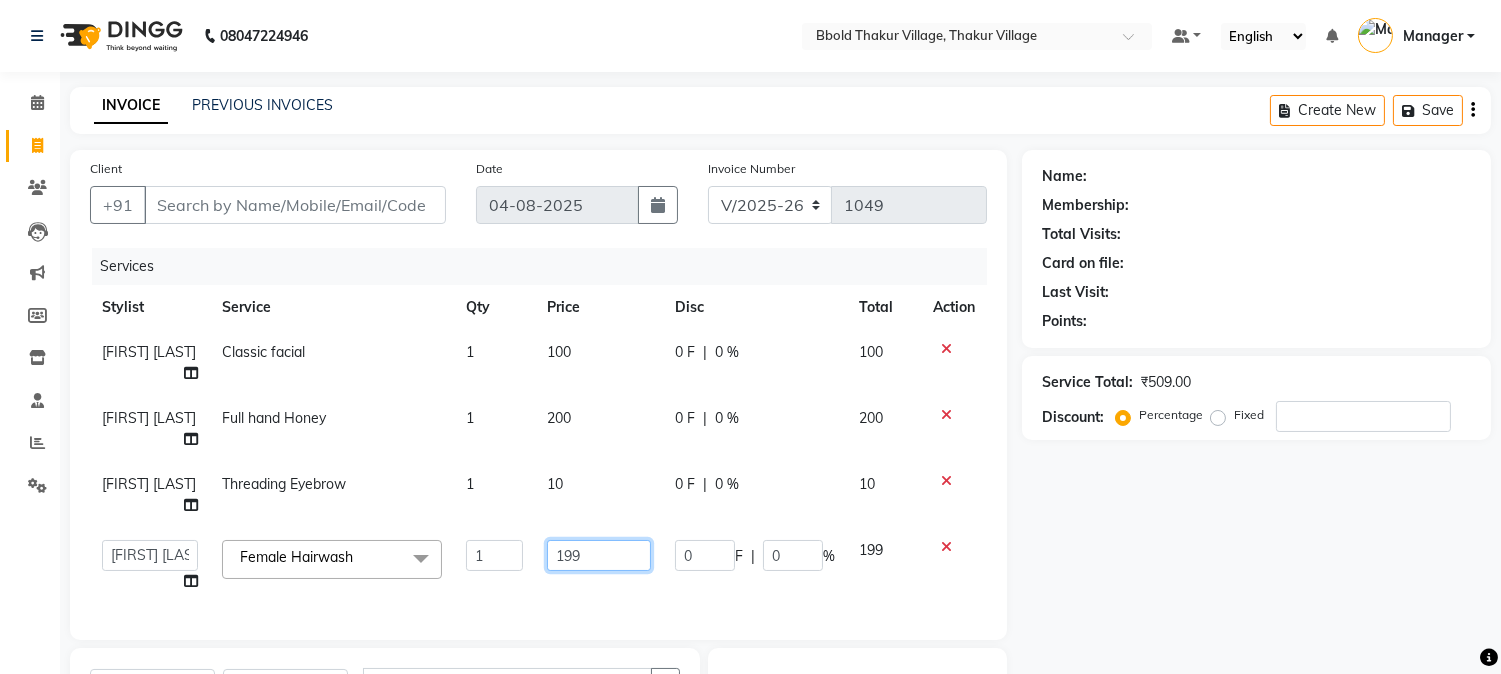 click on "199" 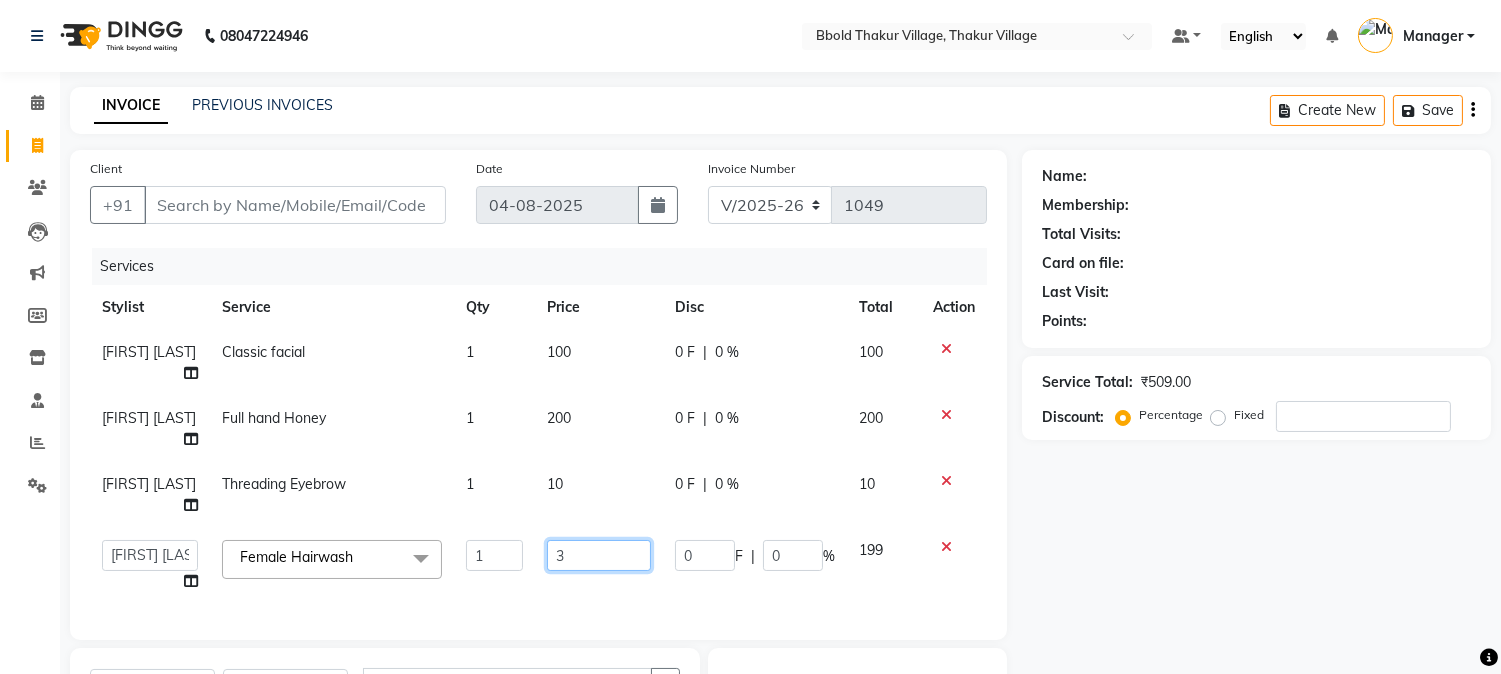 type on "35" 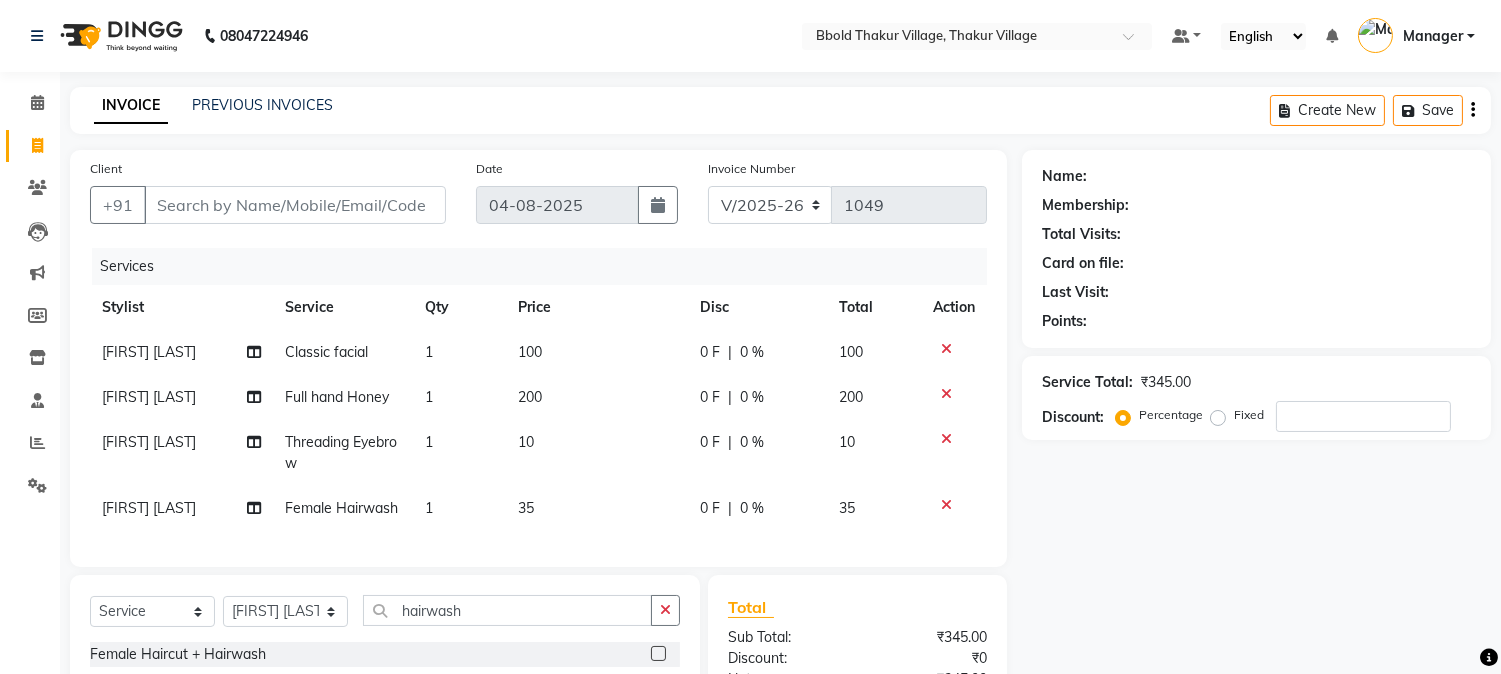 click on "35" 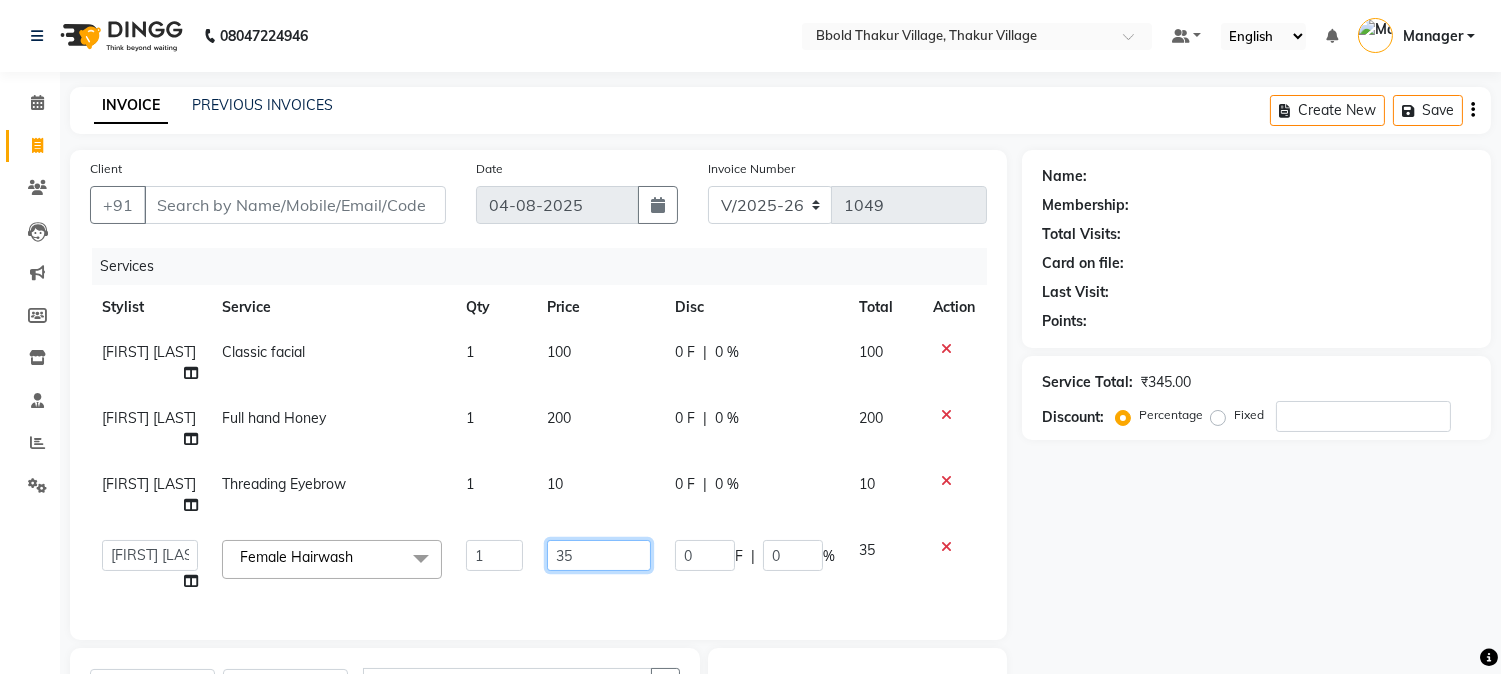 click on "35" 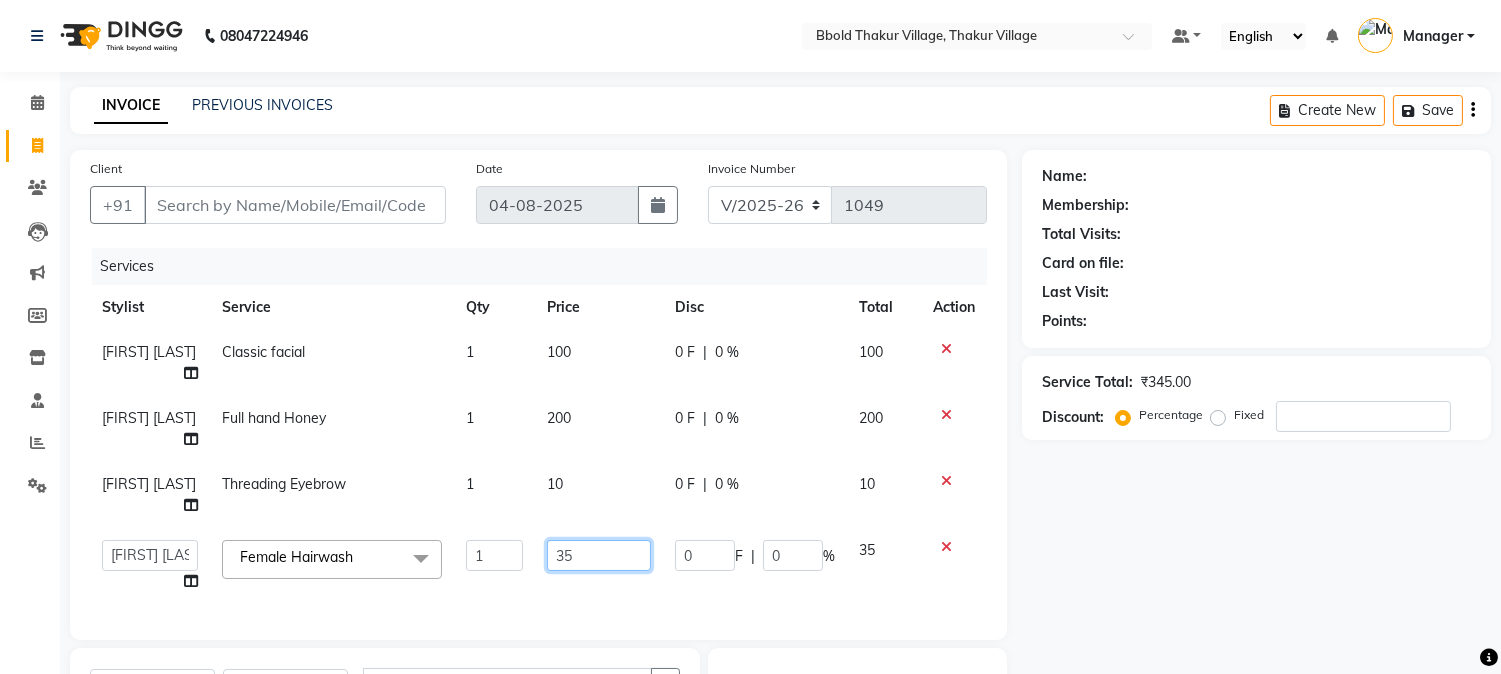 type on "350" 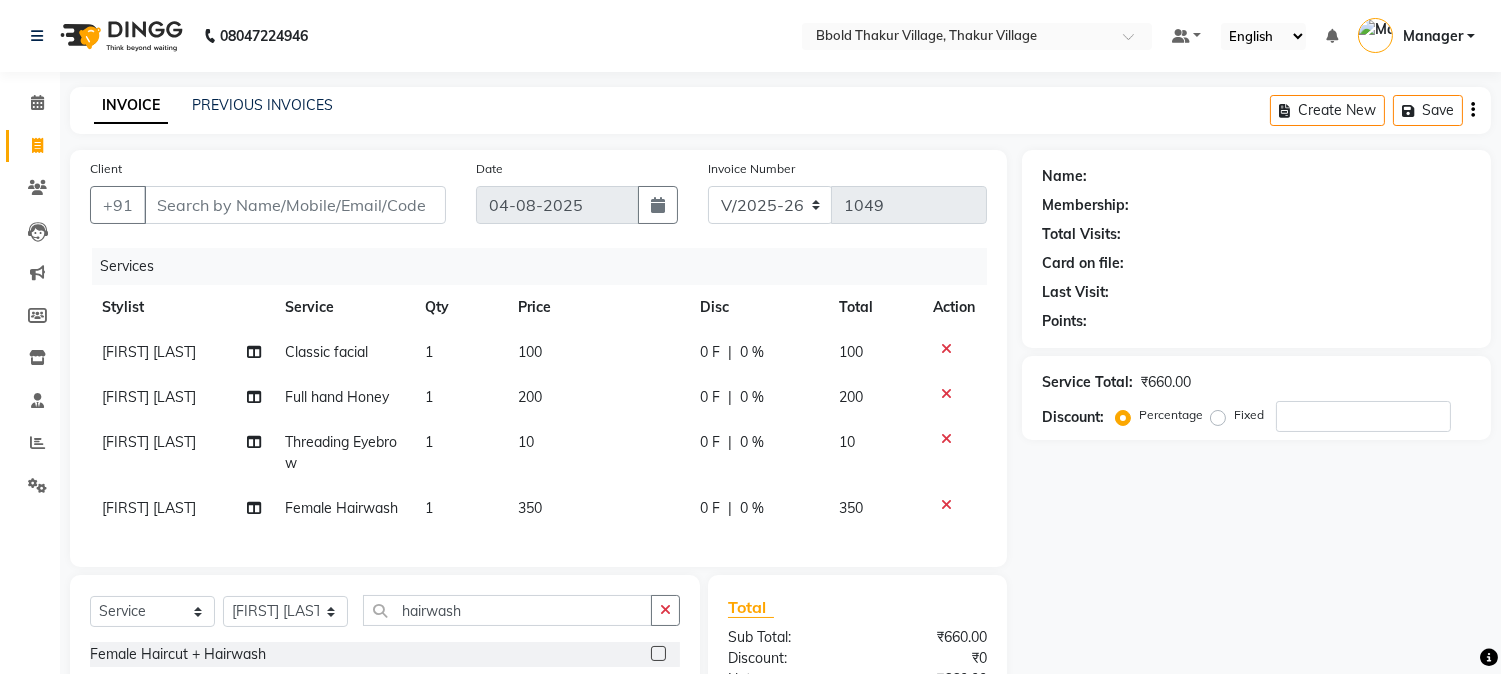 click on "Name: [FIRST] [LAST] Membership: Total Visits: Card on file: Last Visit: Points: Service Total: ₹660.00 Discount: Percentage Fixed" 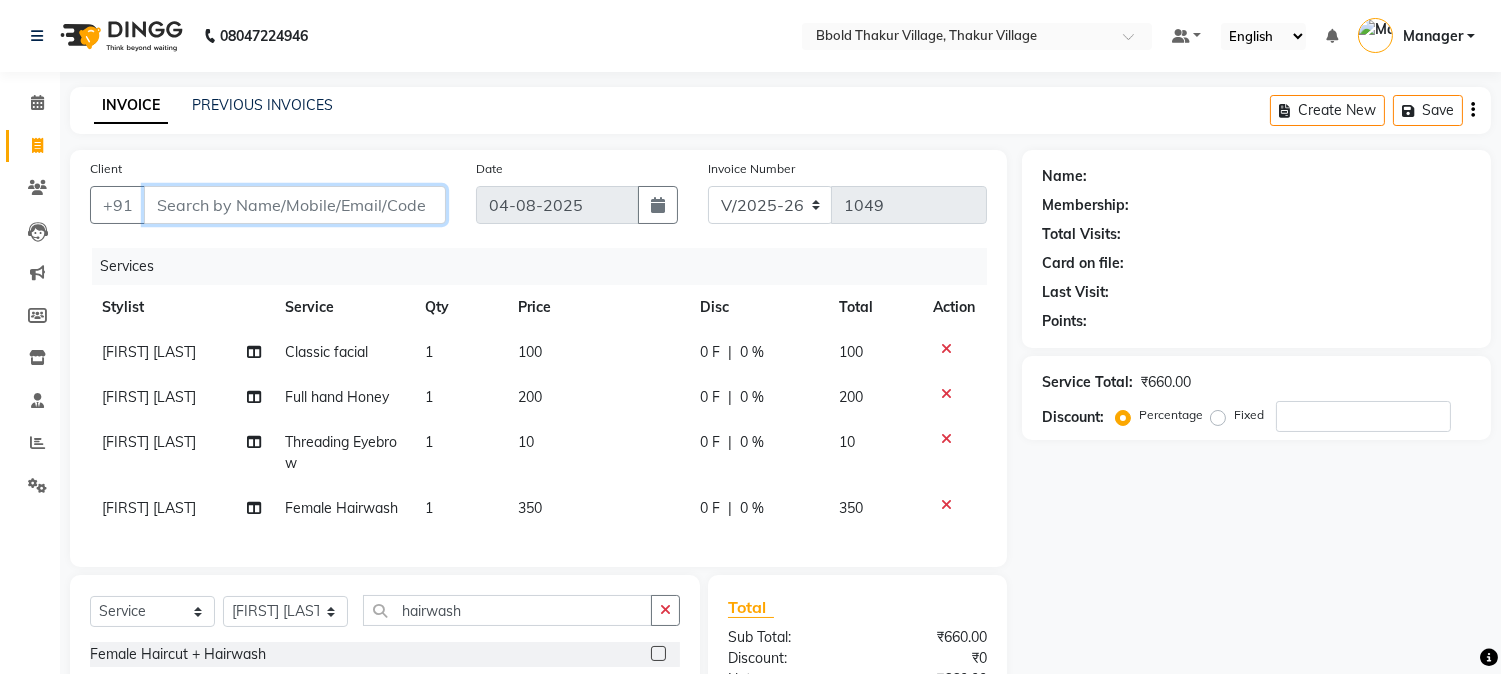 click on "Client" at bounding box center [295, 205] 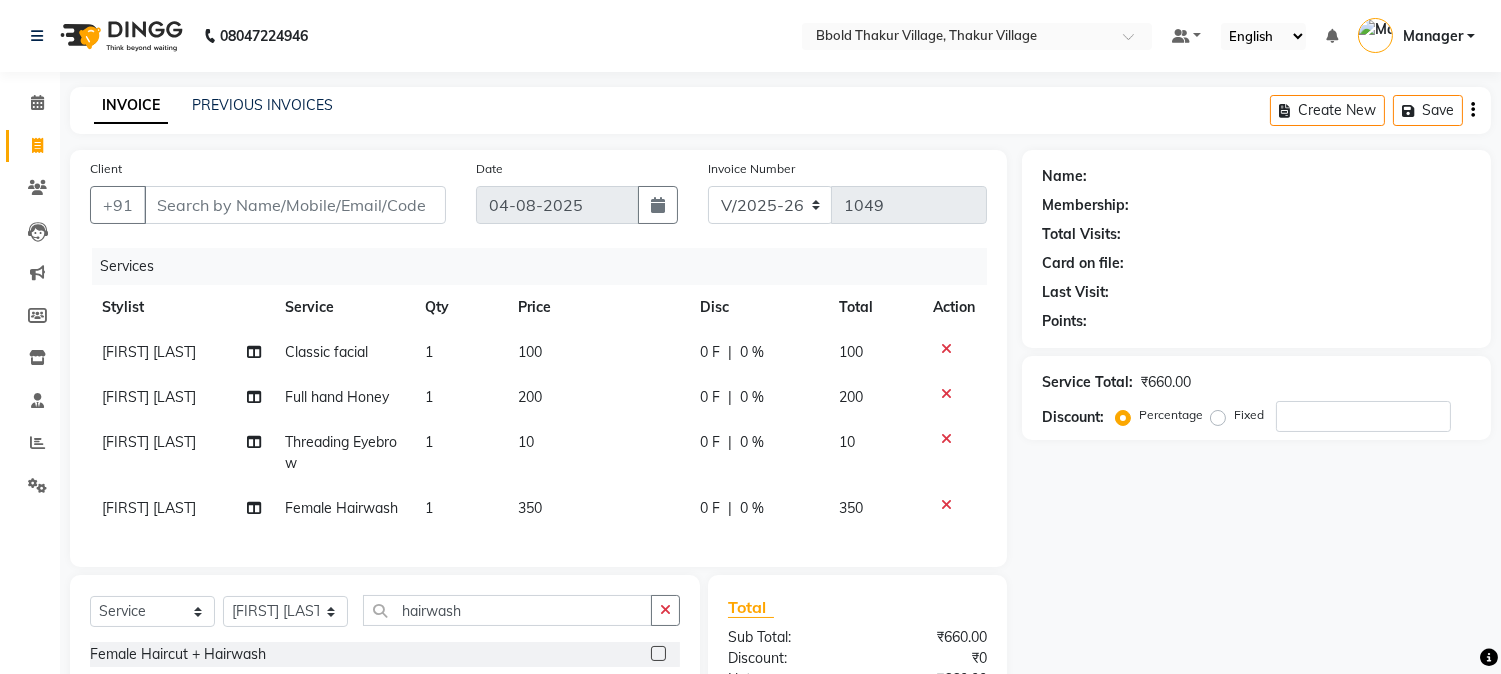 click on "Client +91" 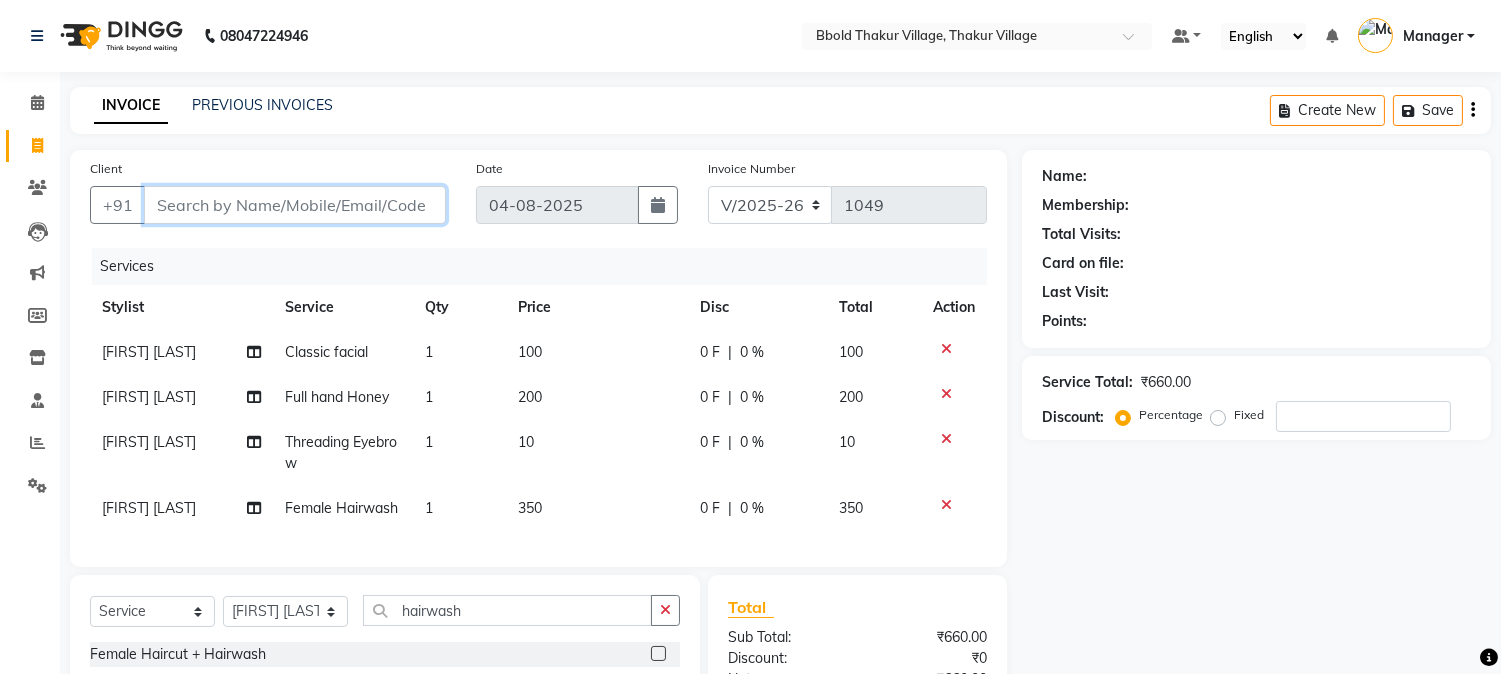click on "Client" at bounding box center [295, 205] 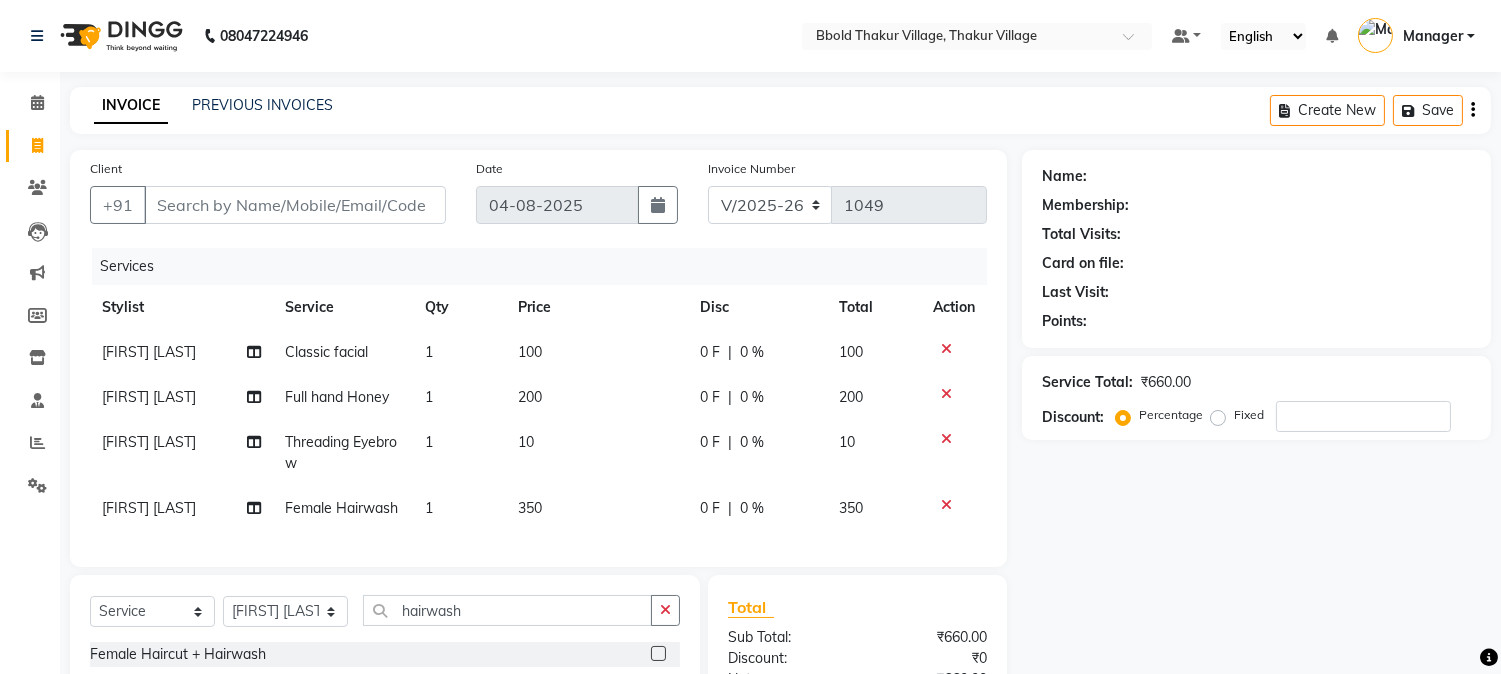 click on "100" 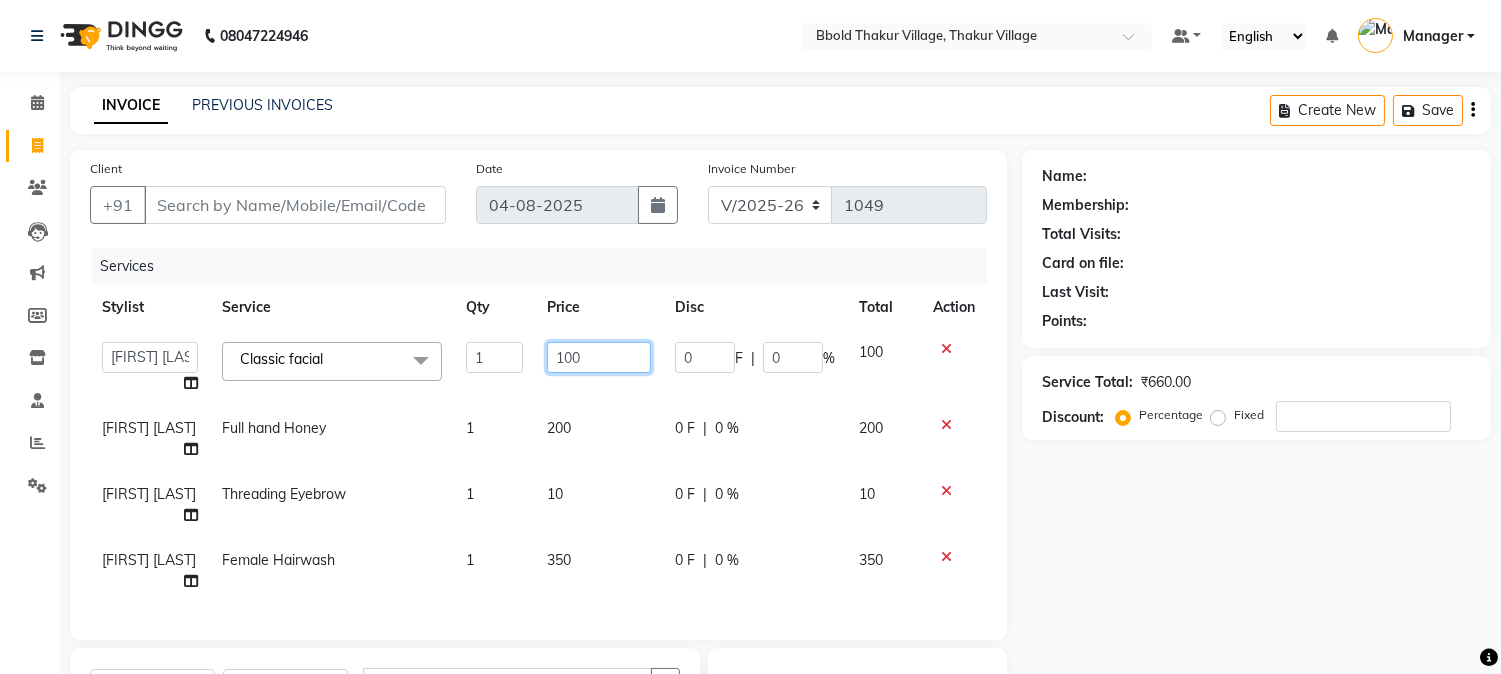click on "100" 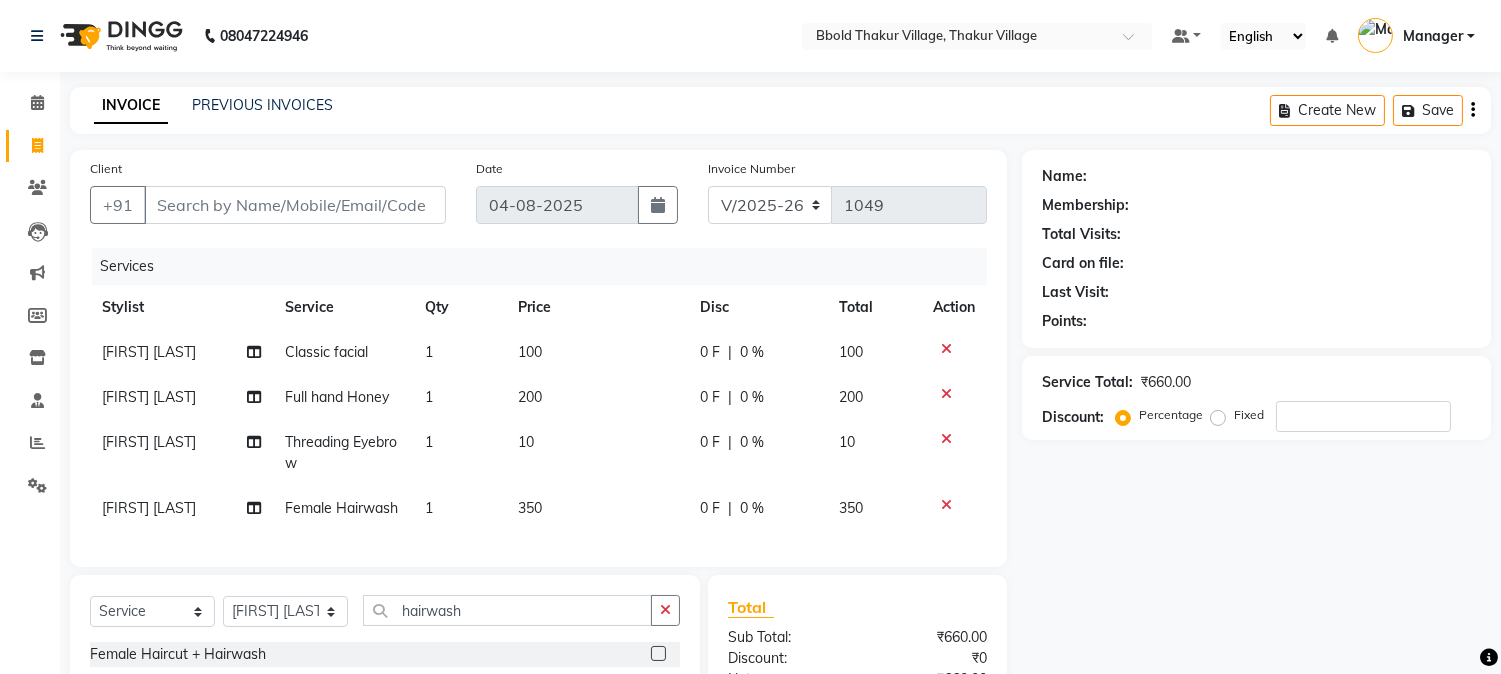 click on "100" 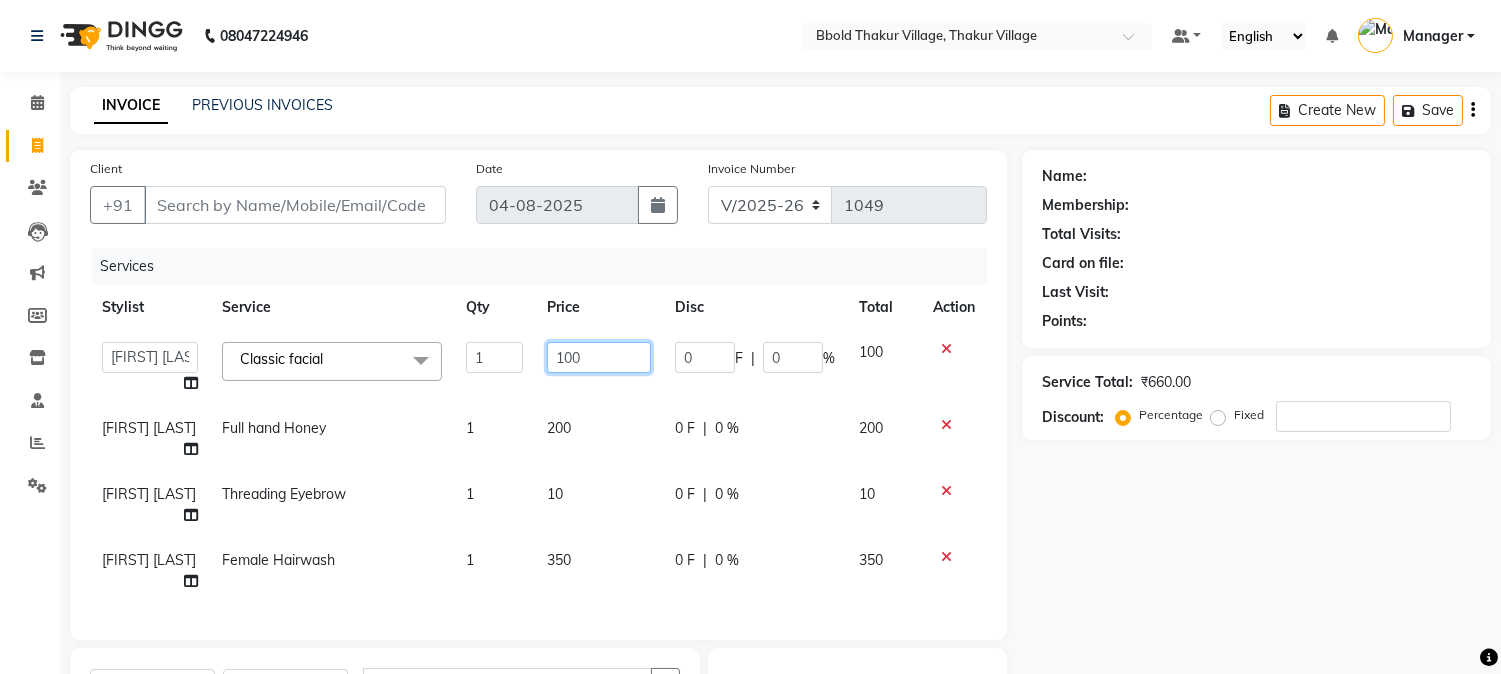 click on "100" 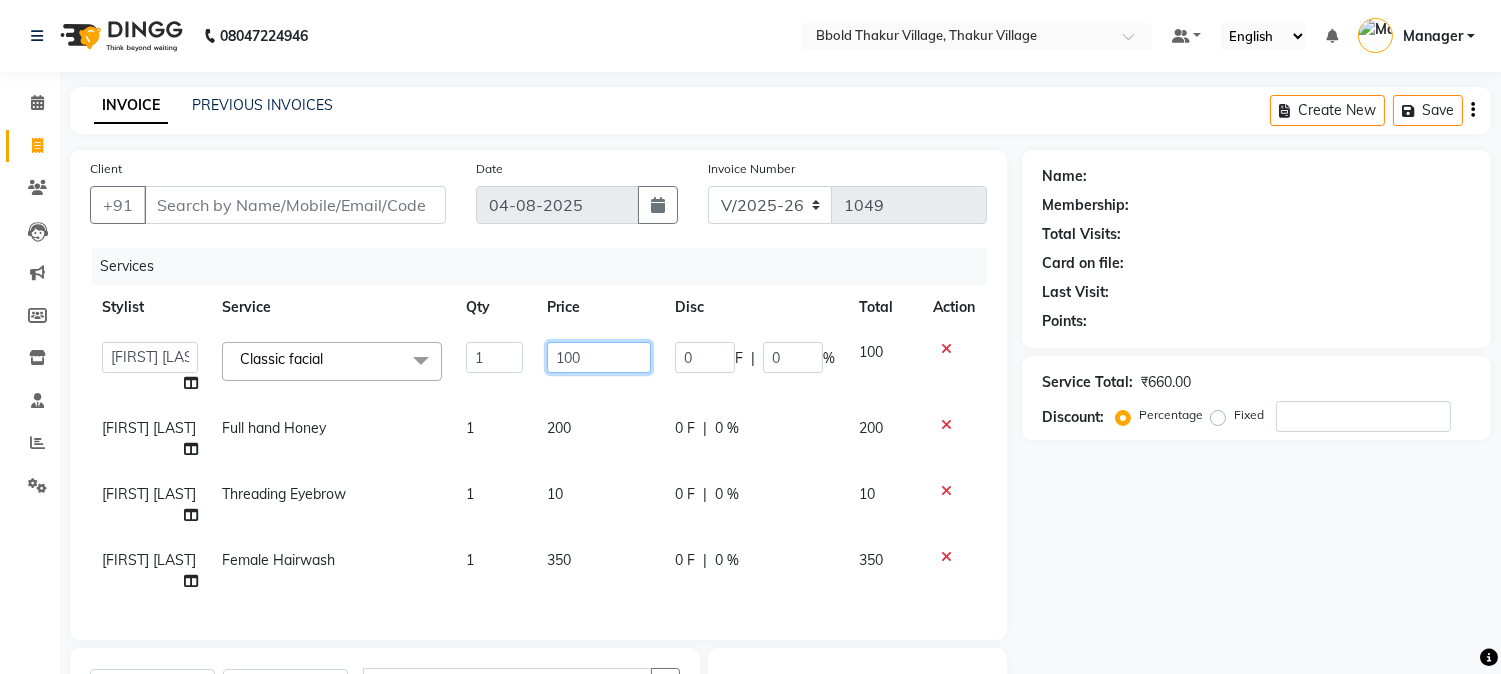 type on "1000" 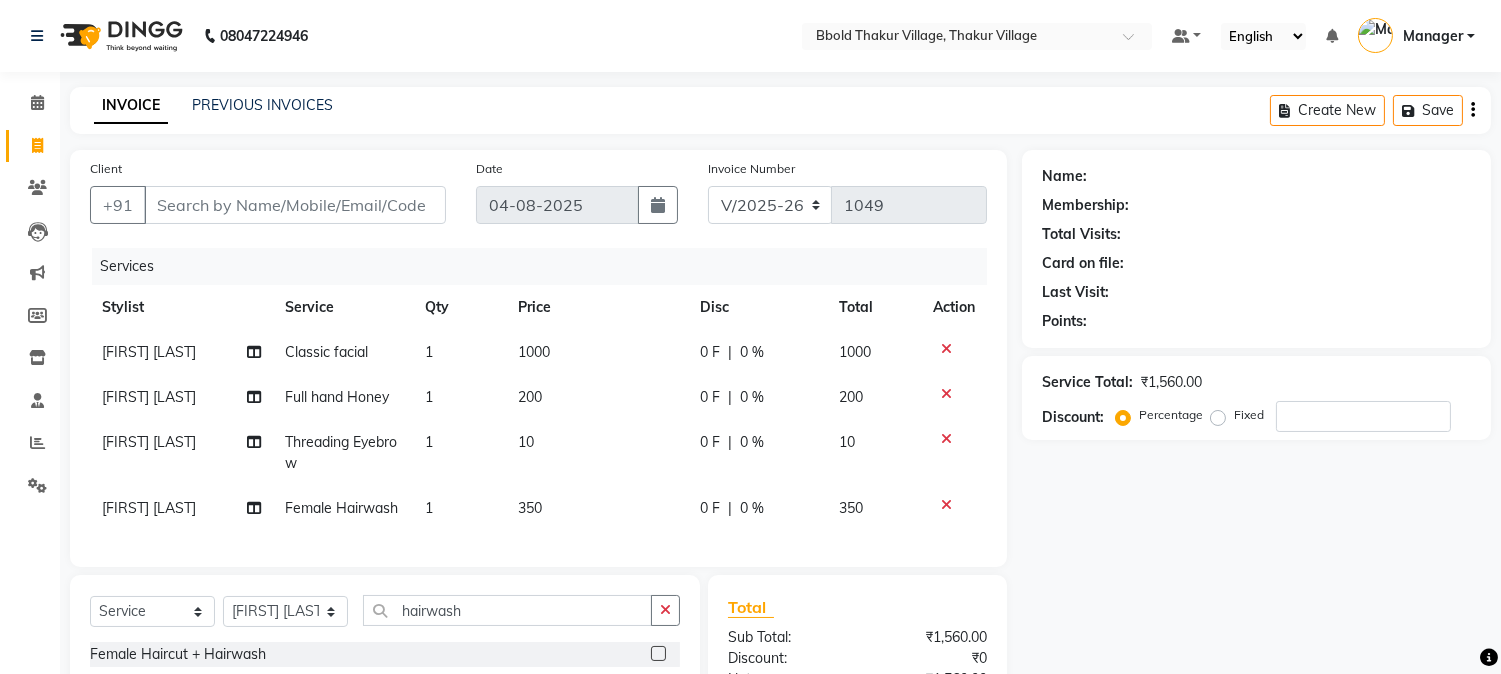 click on "Name: Membership: Total Visits: Card on file: Last Visit:  Points:  Service Total:  ₹1,560.00  Discount:  Percentage   Fixed" 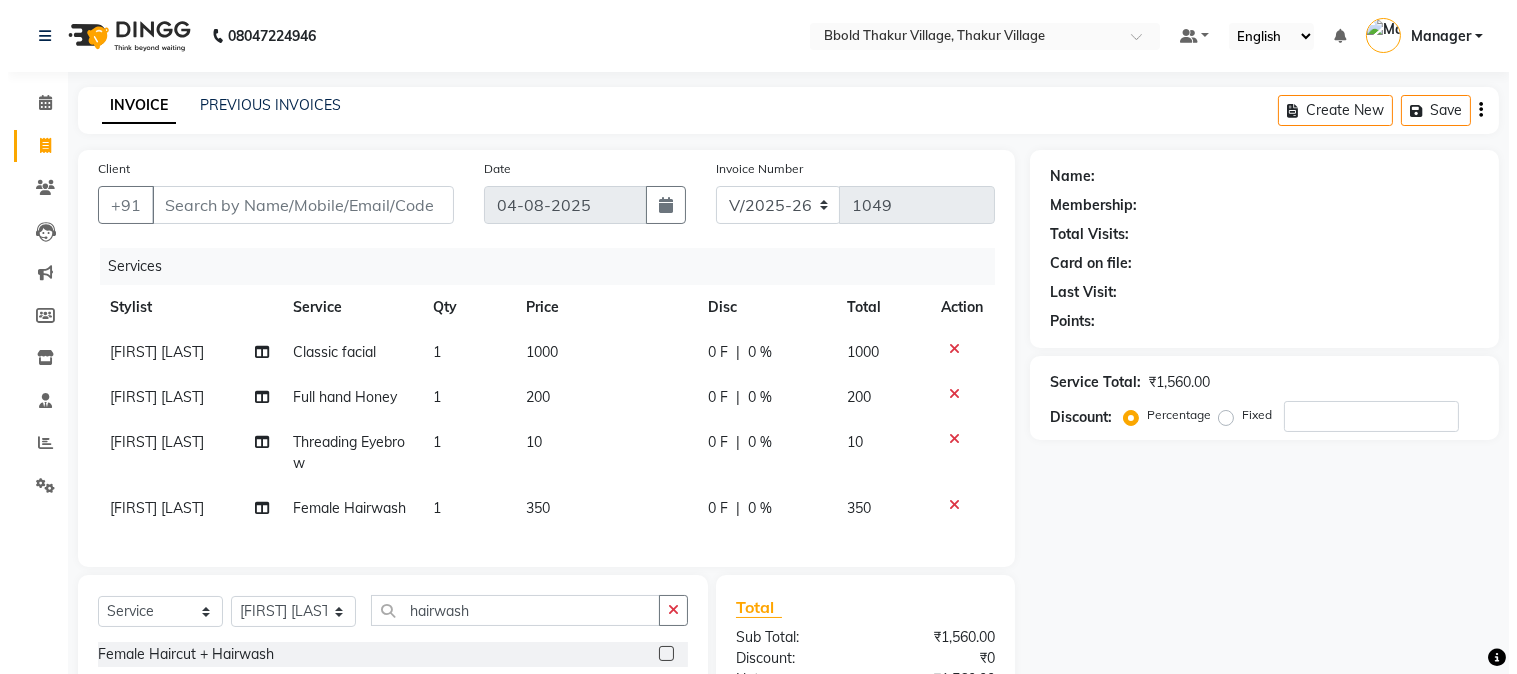 scroll, scrollTop: 35, scrollLeft: 0, axis: vertical 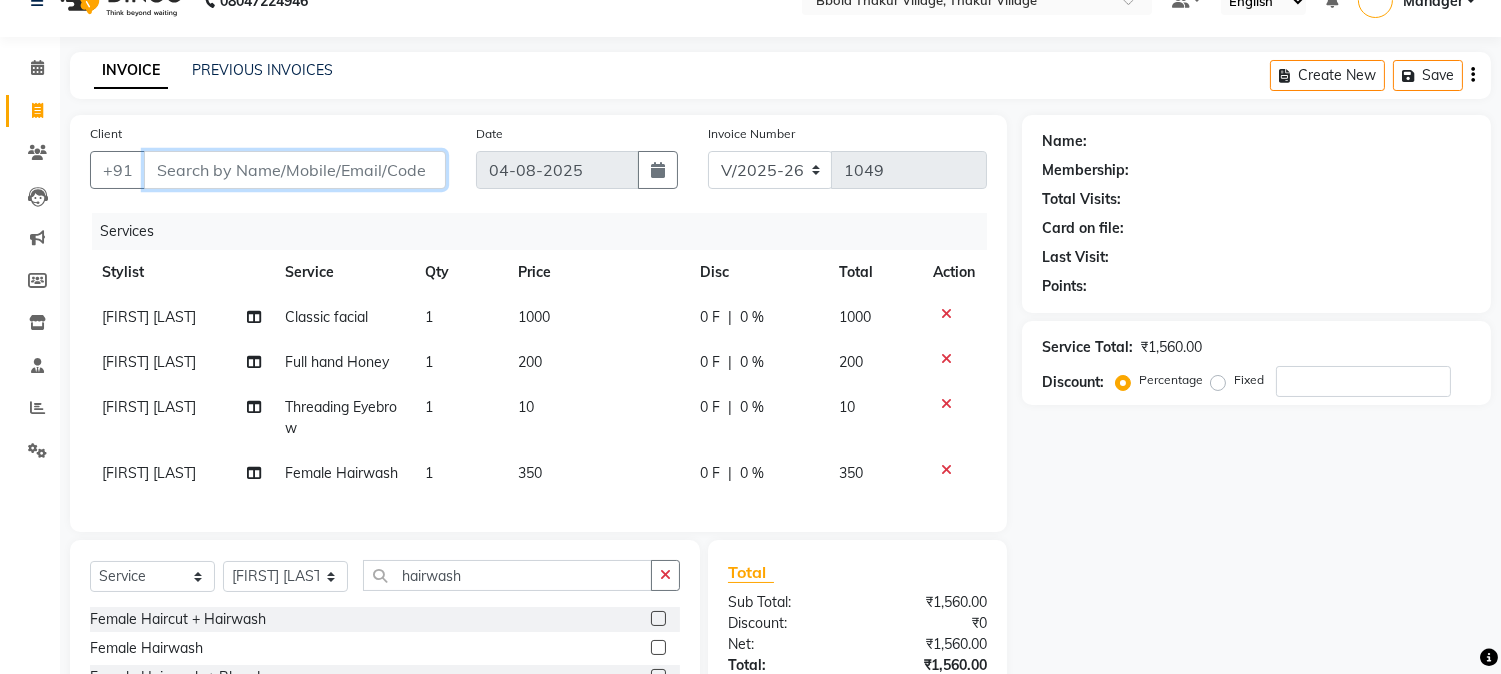click on "Client" at bounding box center (295, 170) 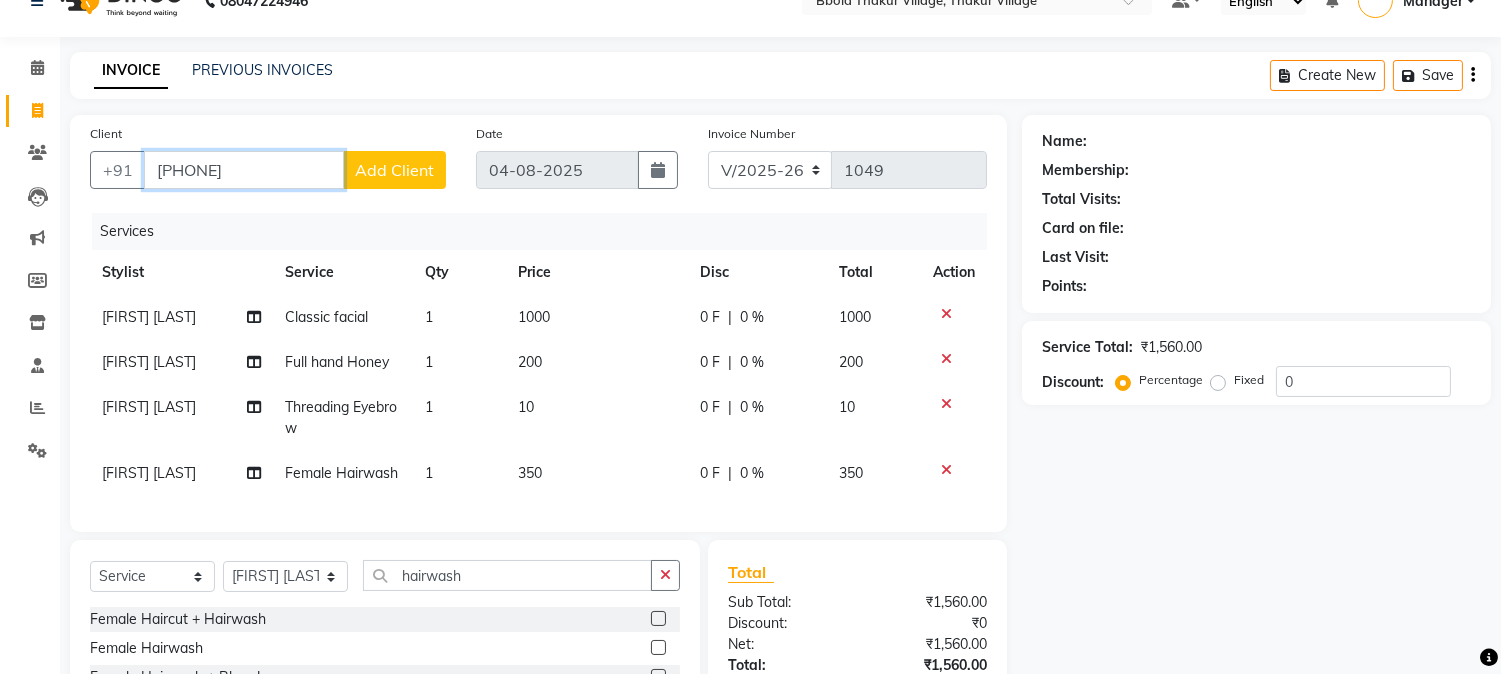 type on "[PHONE]" 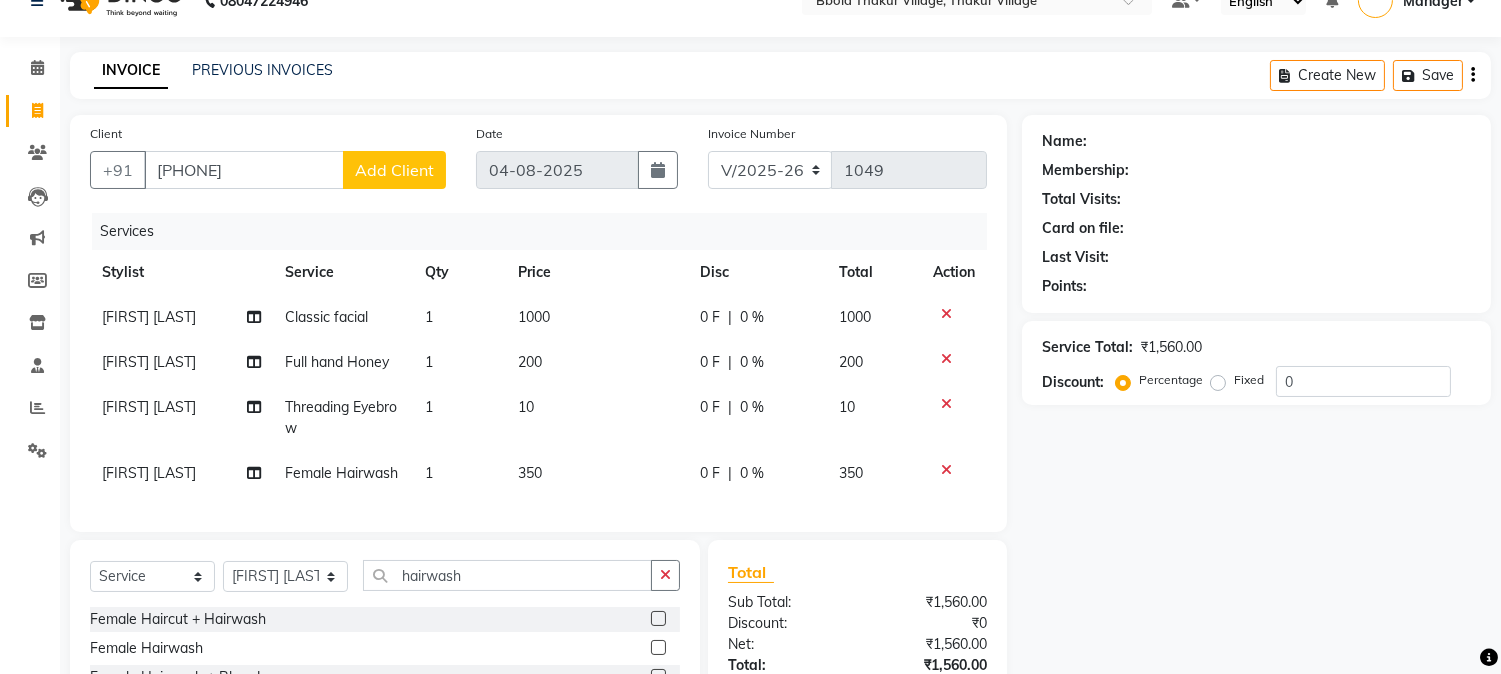 click on "Add Client" 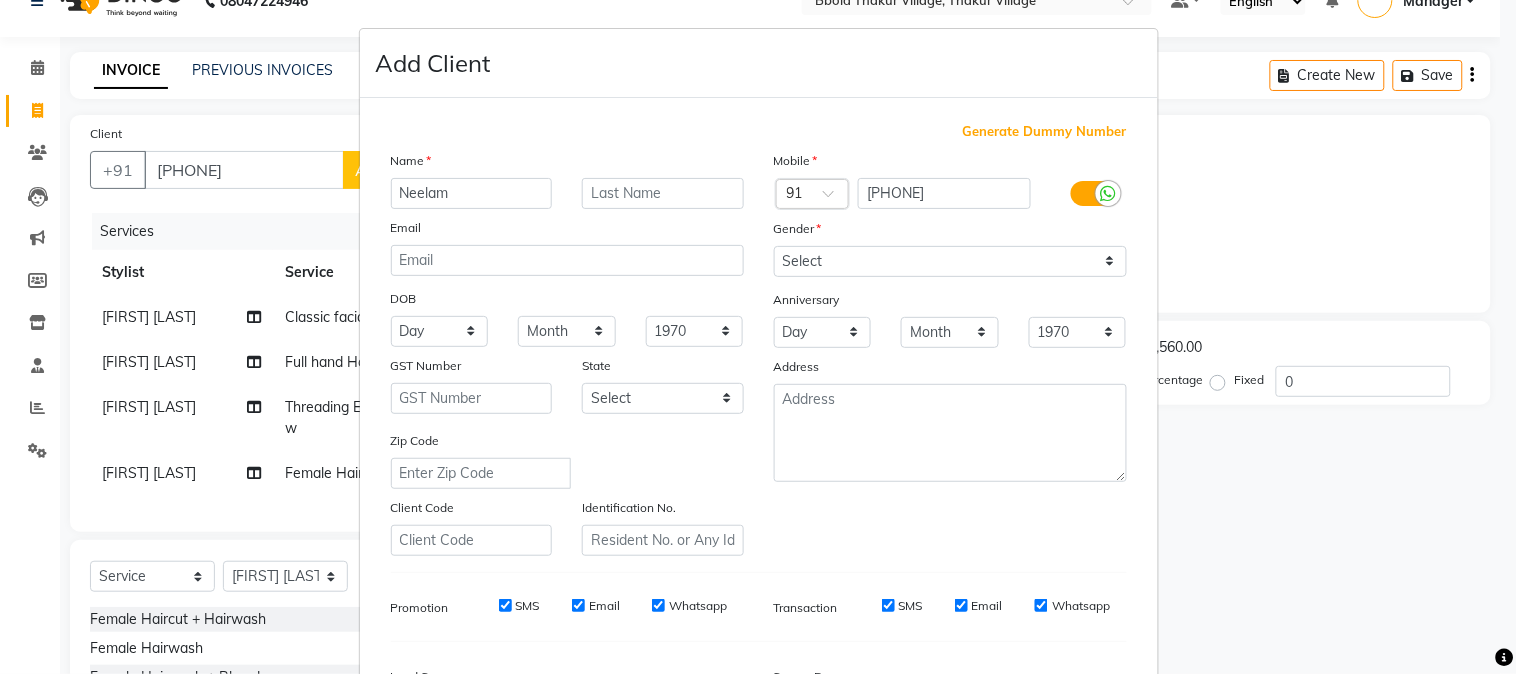 type on "Neelam" 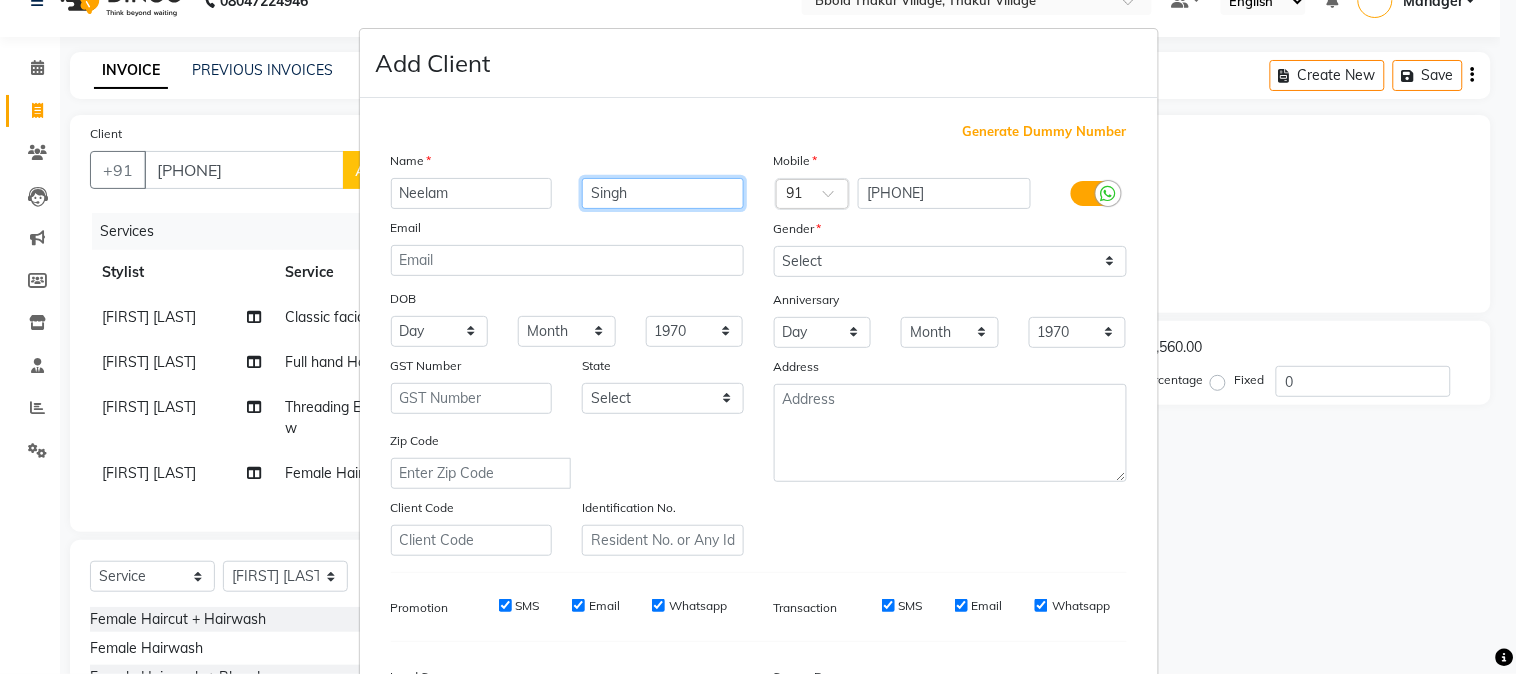 type on "Singh" 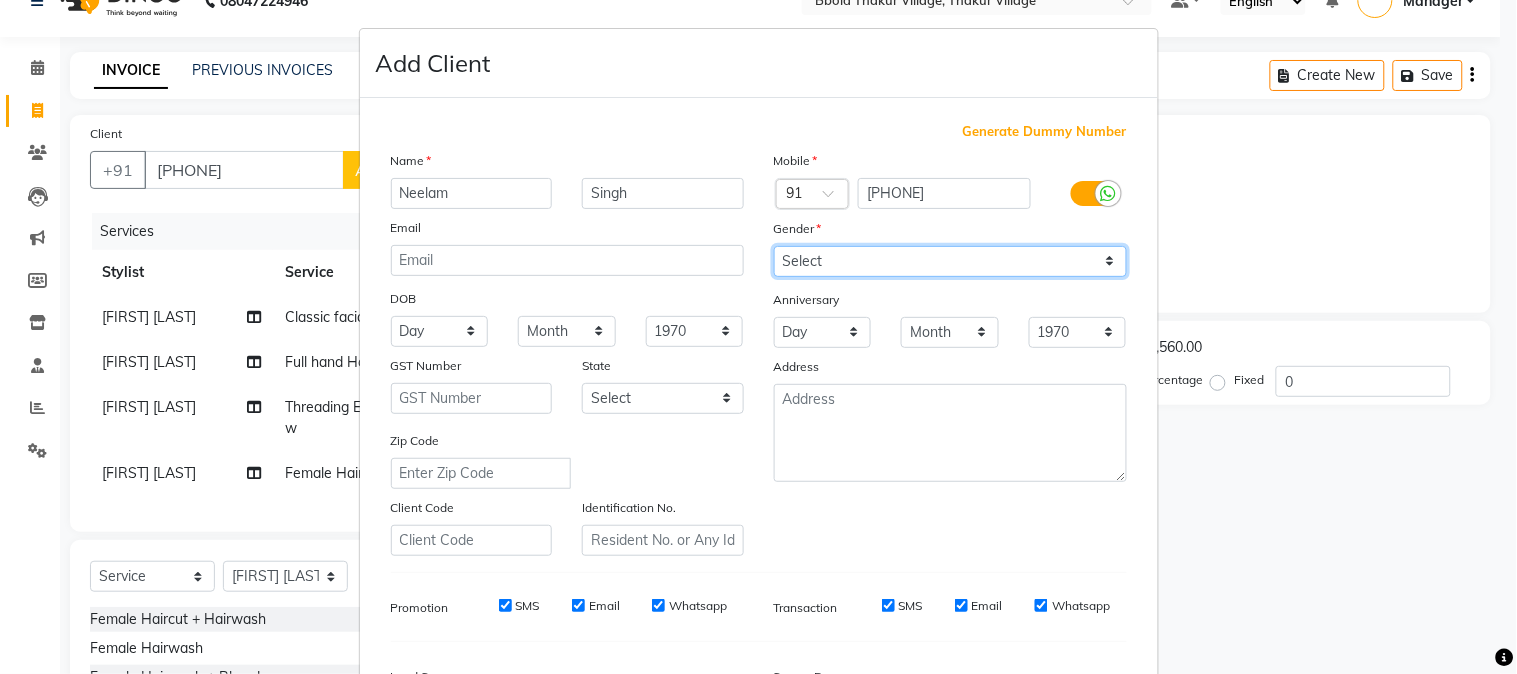 click on "Select Male Female Other Prefer Not To Say" at bounding box center (950, 261) 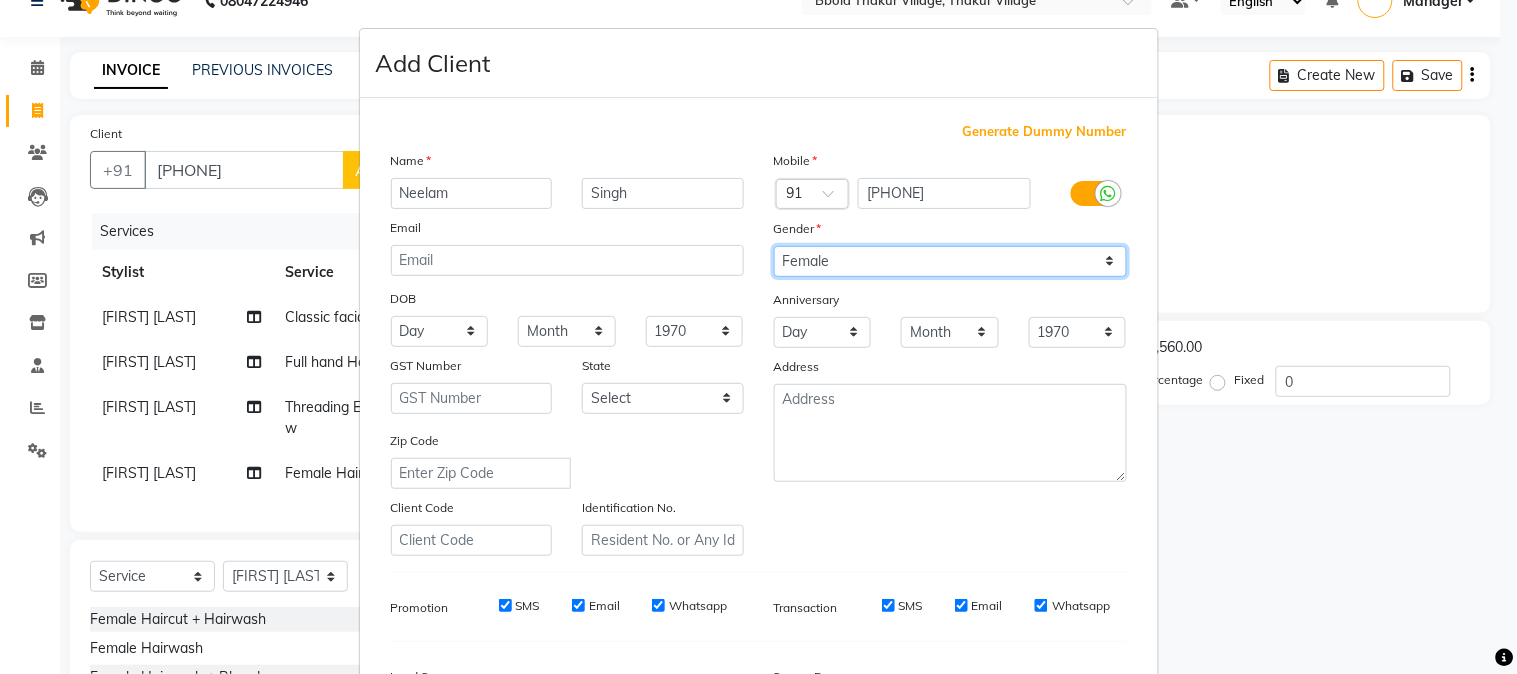 click on "Select Male Female Other Prefer Not To Say" at bounding box center (950, 261) 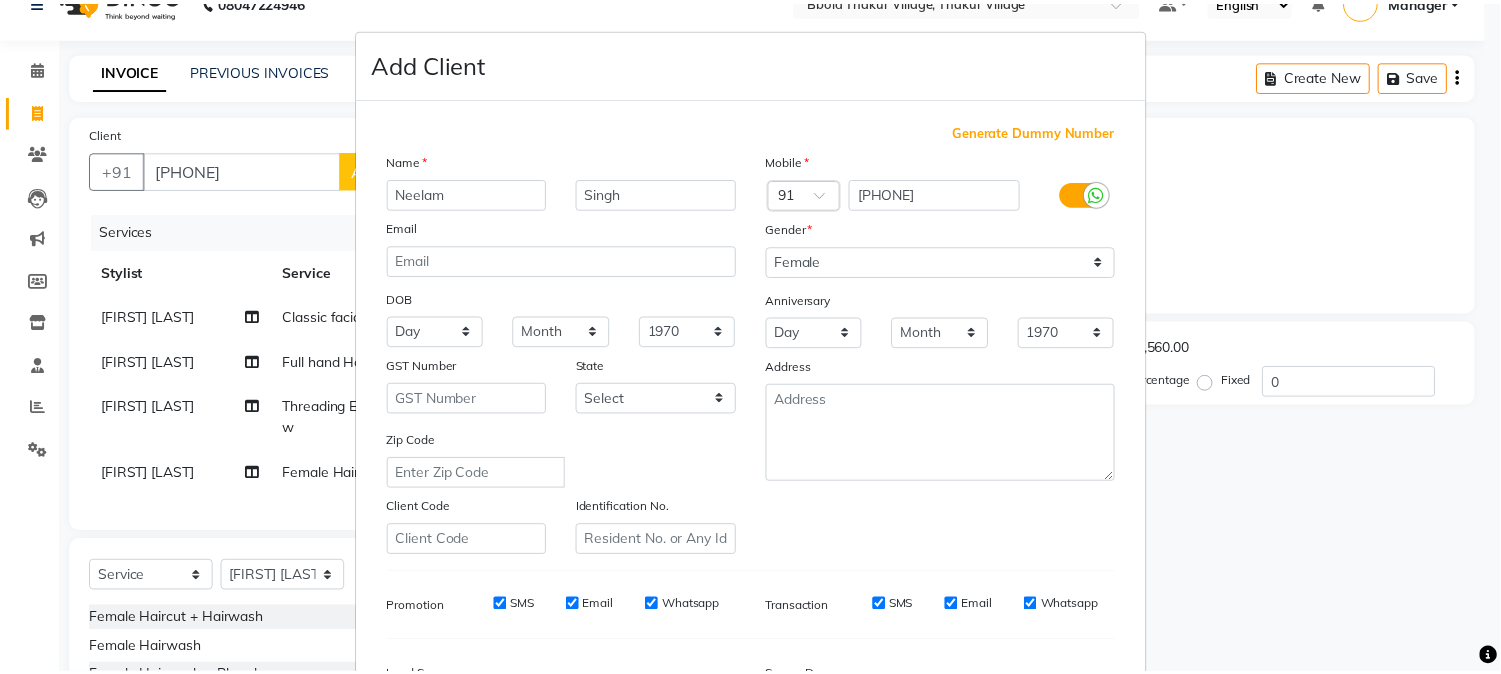 scroll, scrollTop: 250, scrollLeft: 0, axis: vertical 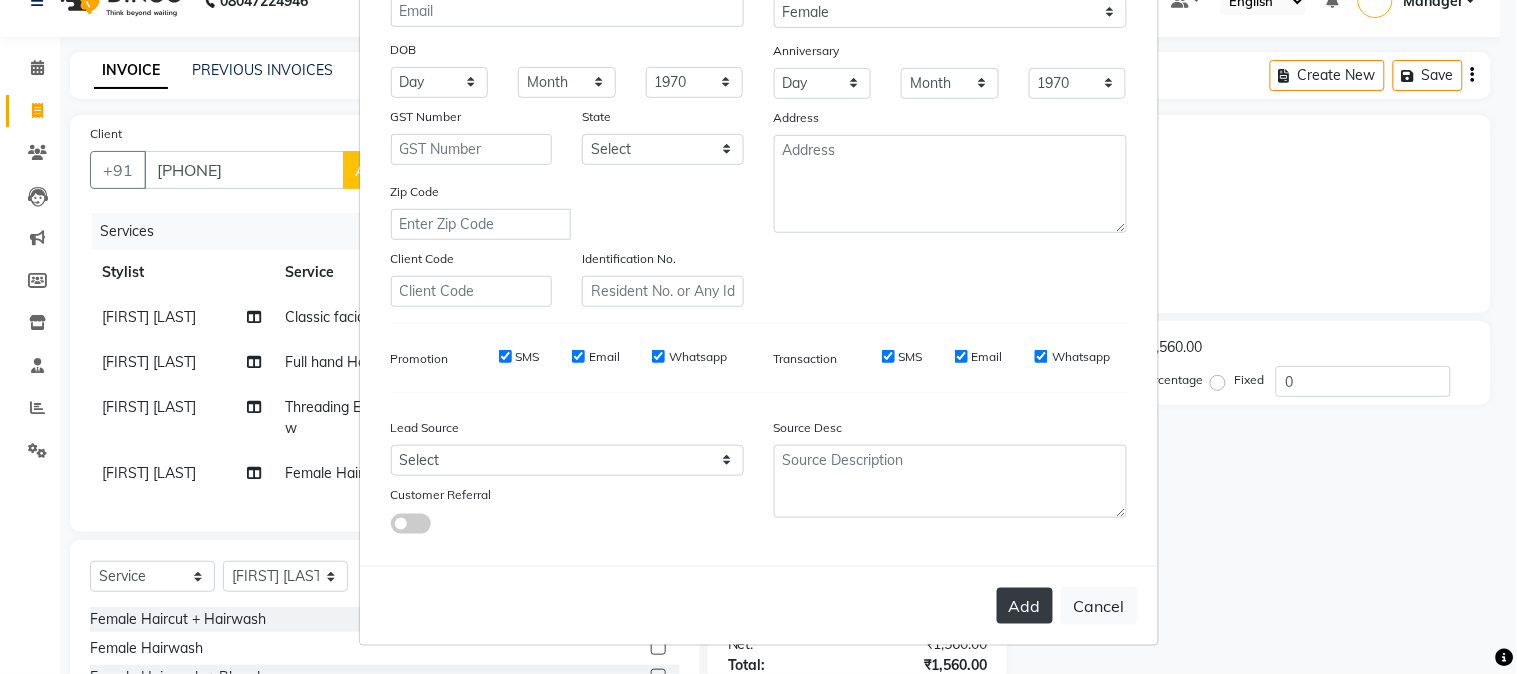 click on "Add" at bounding box center (1025, 606) 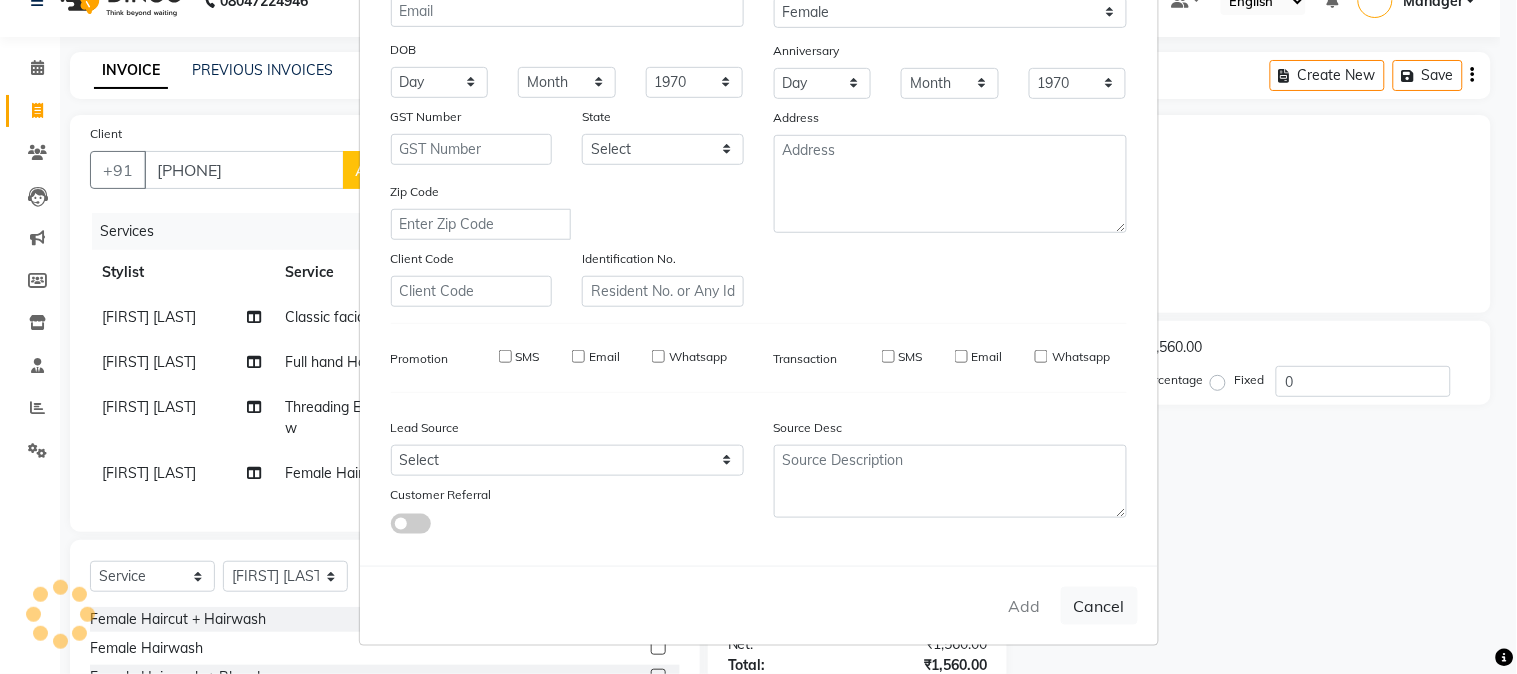 type on "97******55" 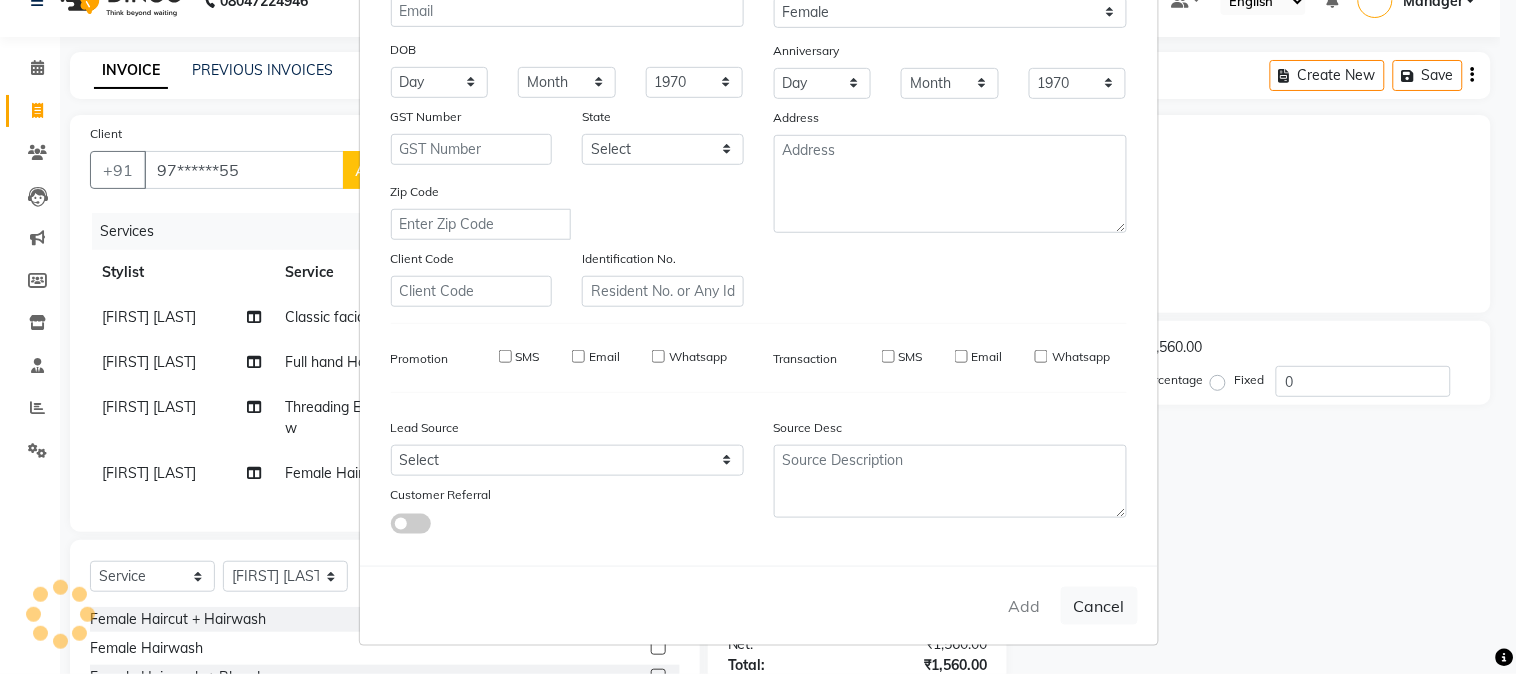 select 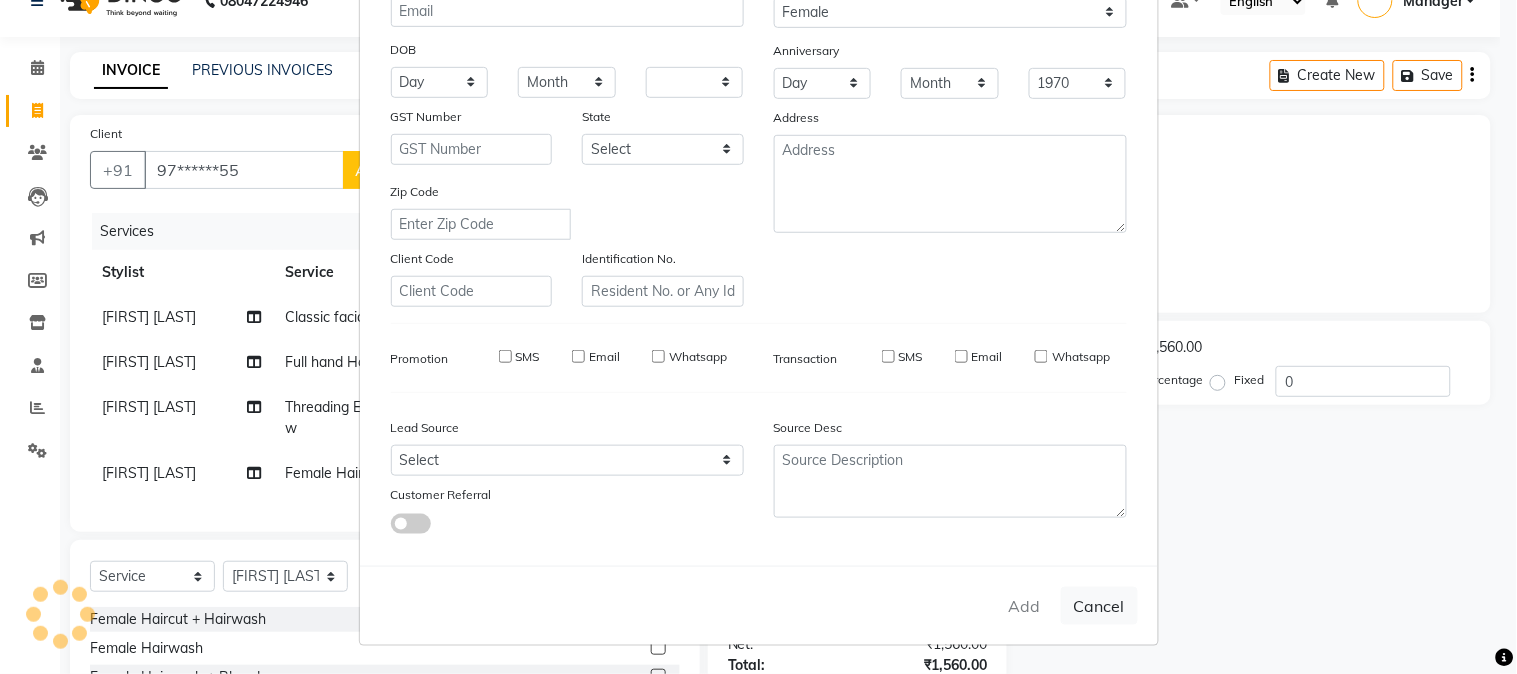 select 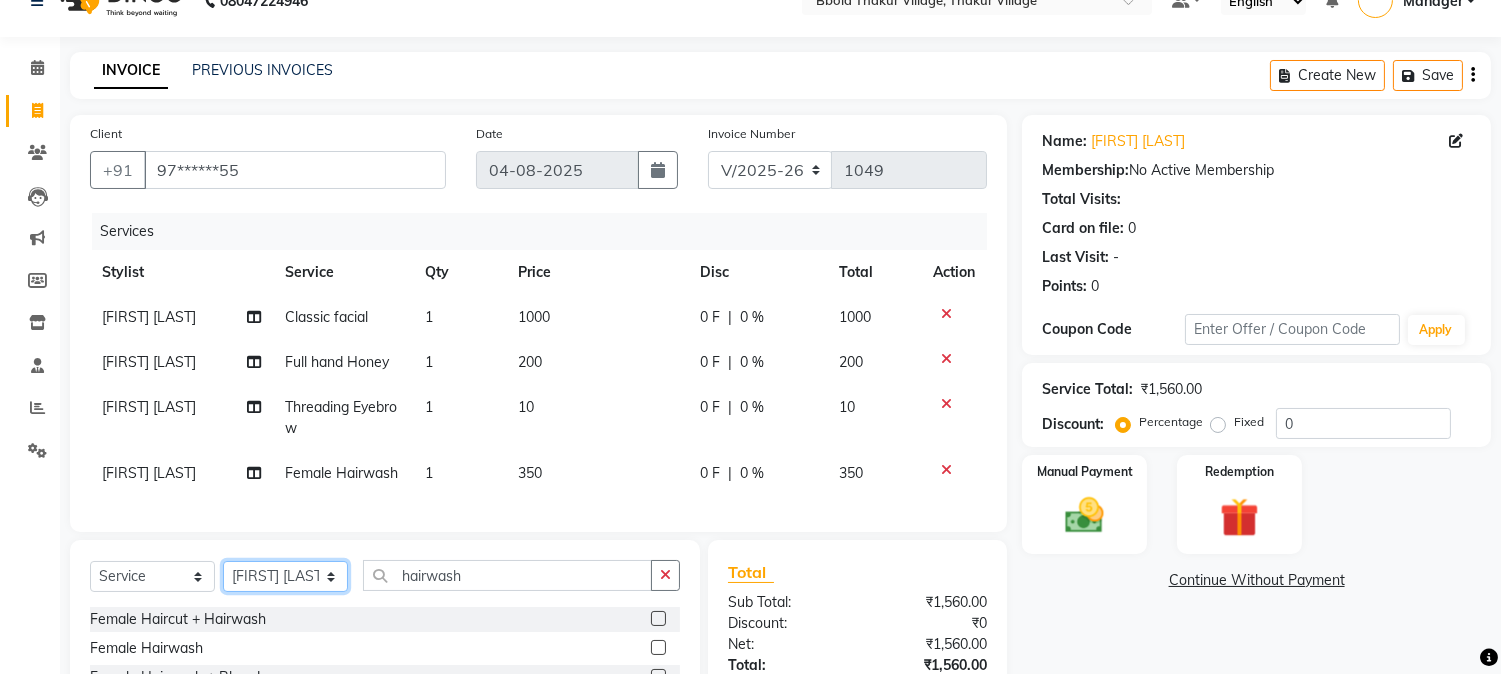 click on "Select Stylist [FIRST] [LAST] [FIRST] [LAST] Manager [FIRST] [LAST] [FIRST] [LAST] [FIRST] [LAST] [FIRST] [LAST] [FIRST] [LAST]" 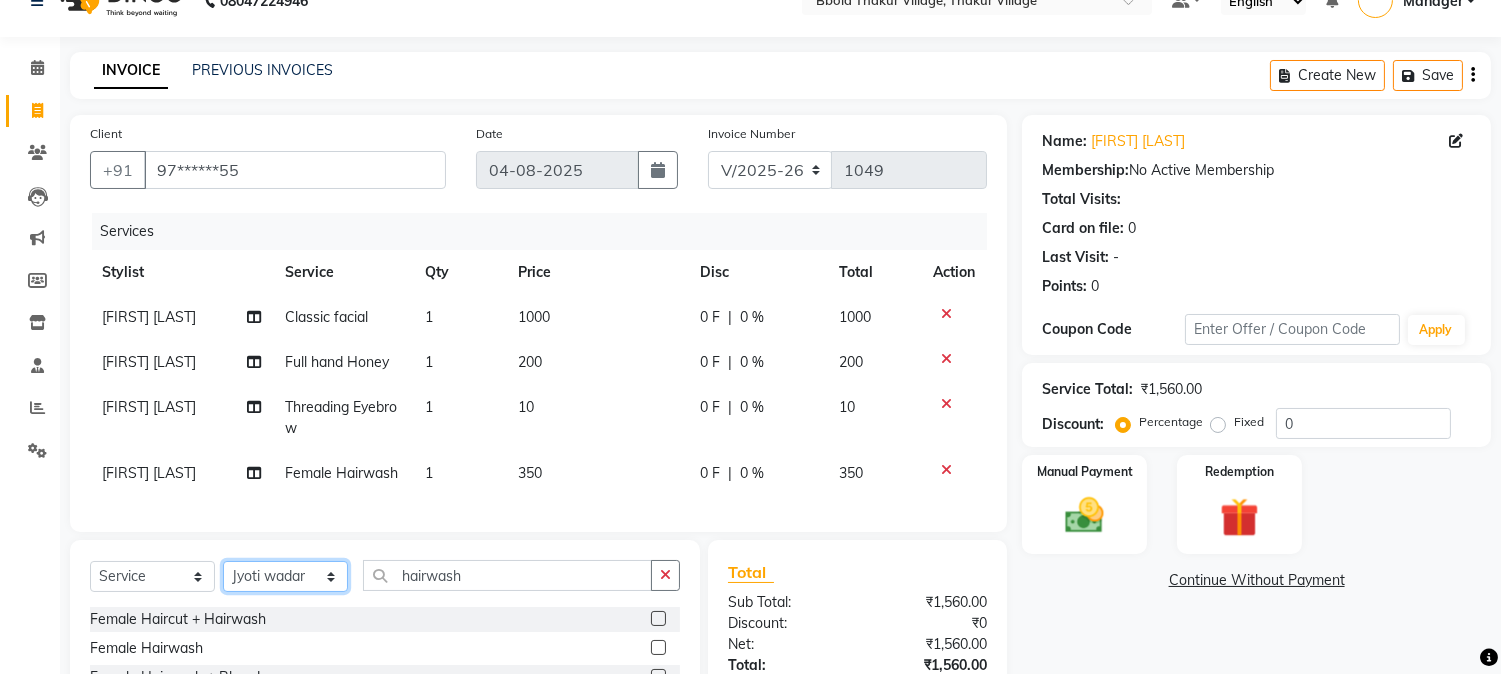 click on "Select Stylist [FIRST] [LAST] [FIRST] [LAST] Manager [FIRST] [LAST] [FIRST] [LAST] [FIRST] [LAST] [FIRST] [LAST] [FIRST] [LAST]" 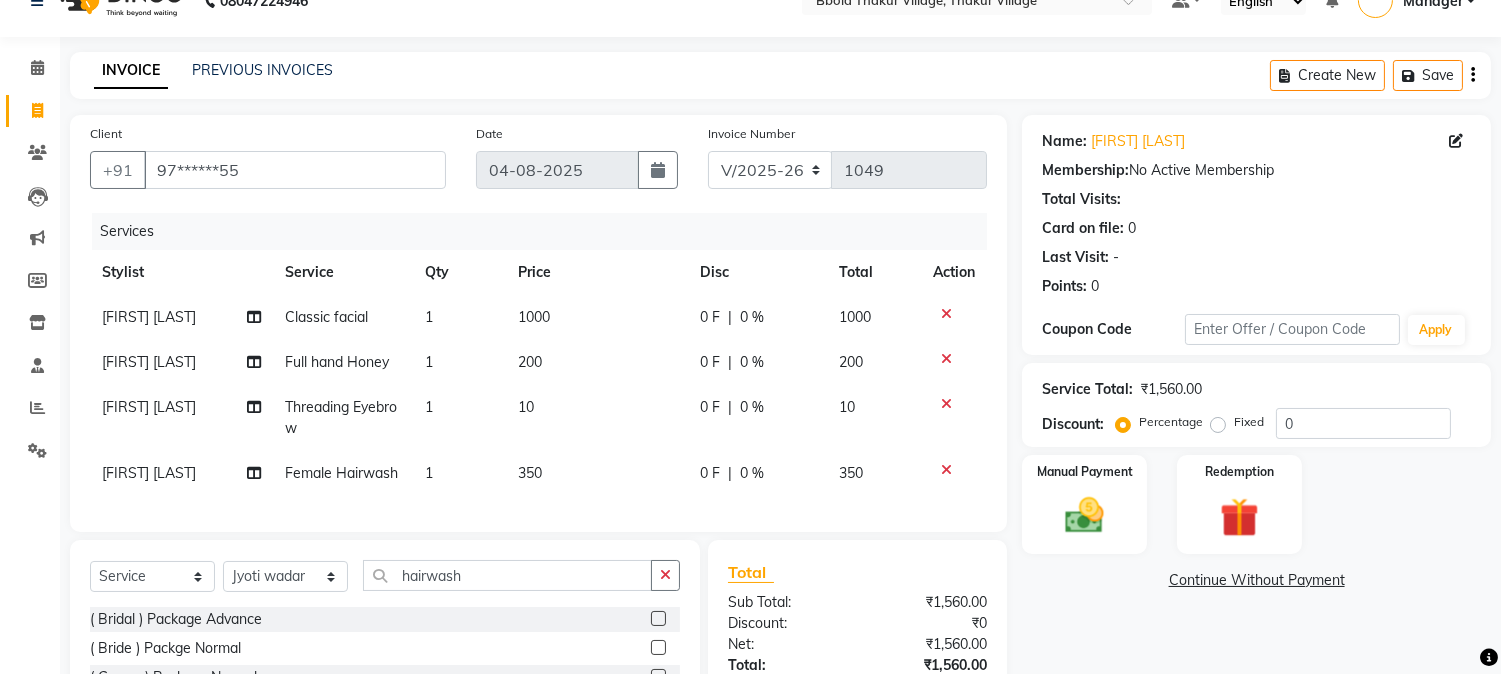 drag, startPoint x: 462, startPoint y: 610, endPoint x: 468, endPoint y: 595, distance: 16.155495 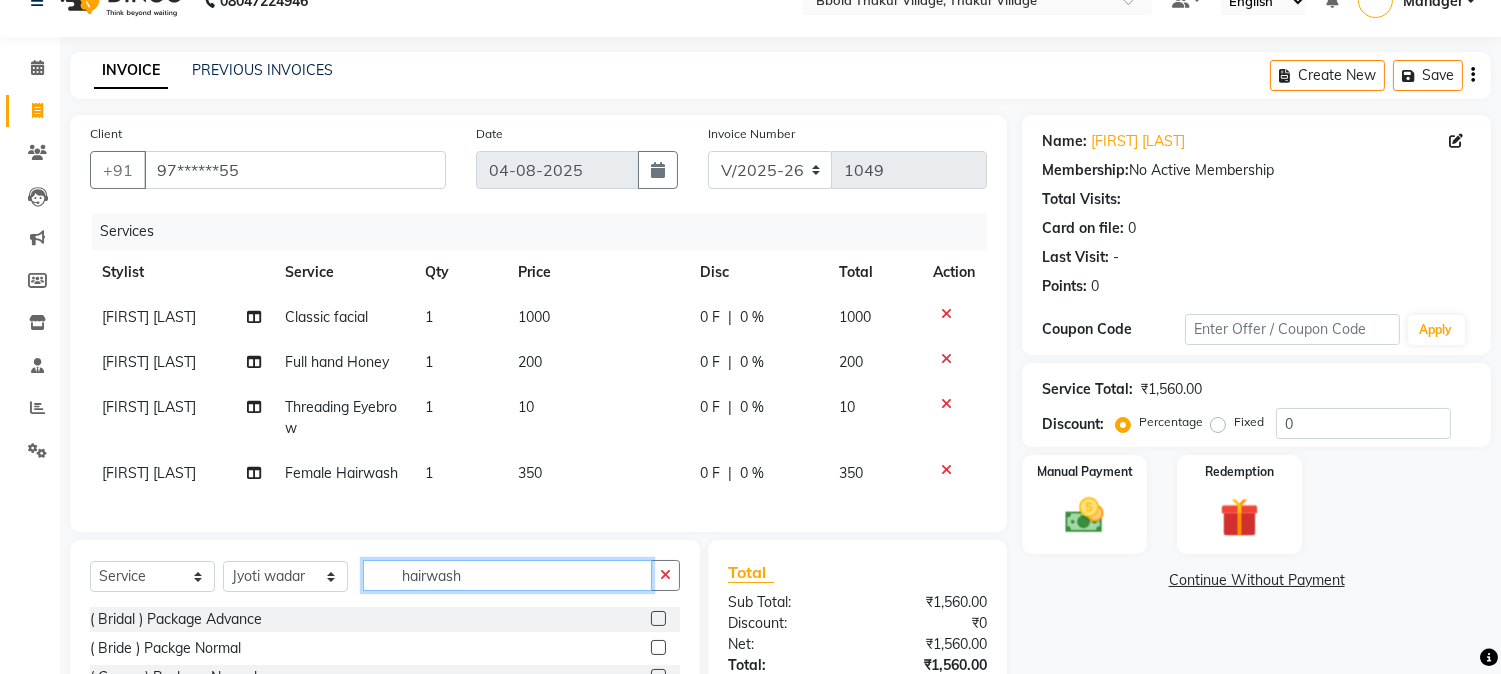 click on "hairwash" 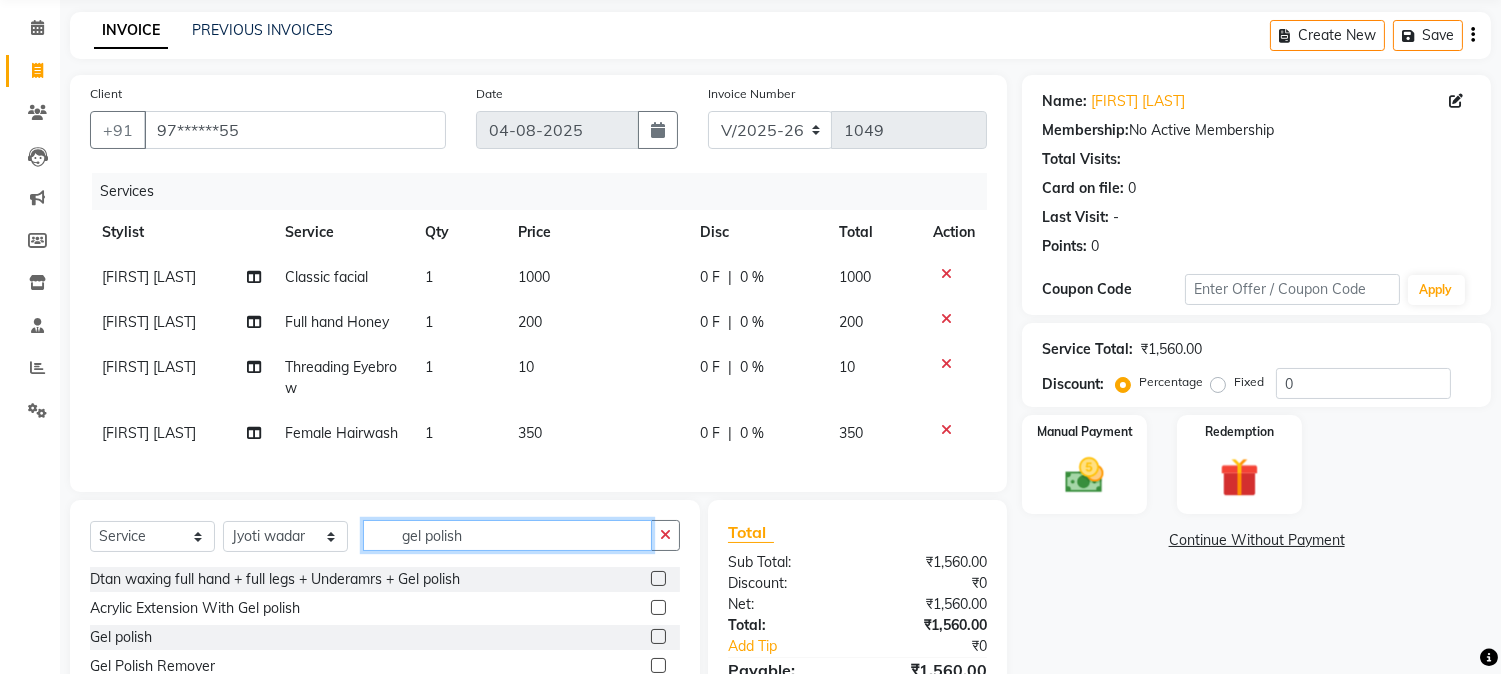 scroll, scrollTop: 103, scrollLeft: 0, axis: vertical 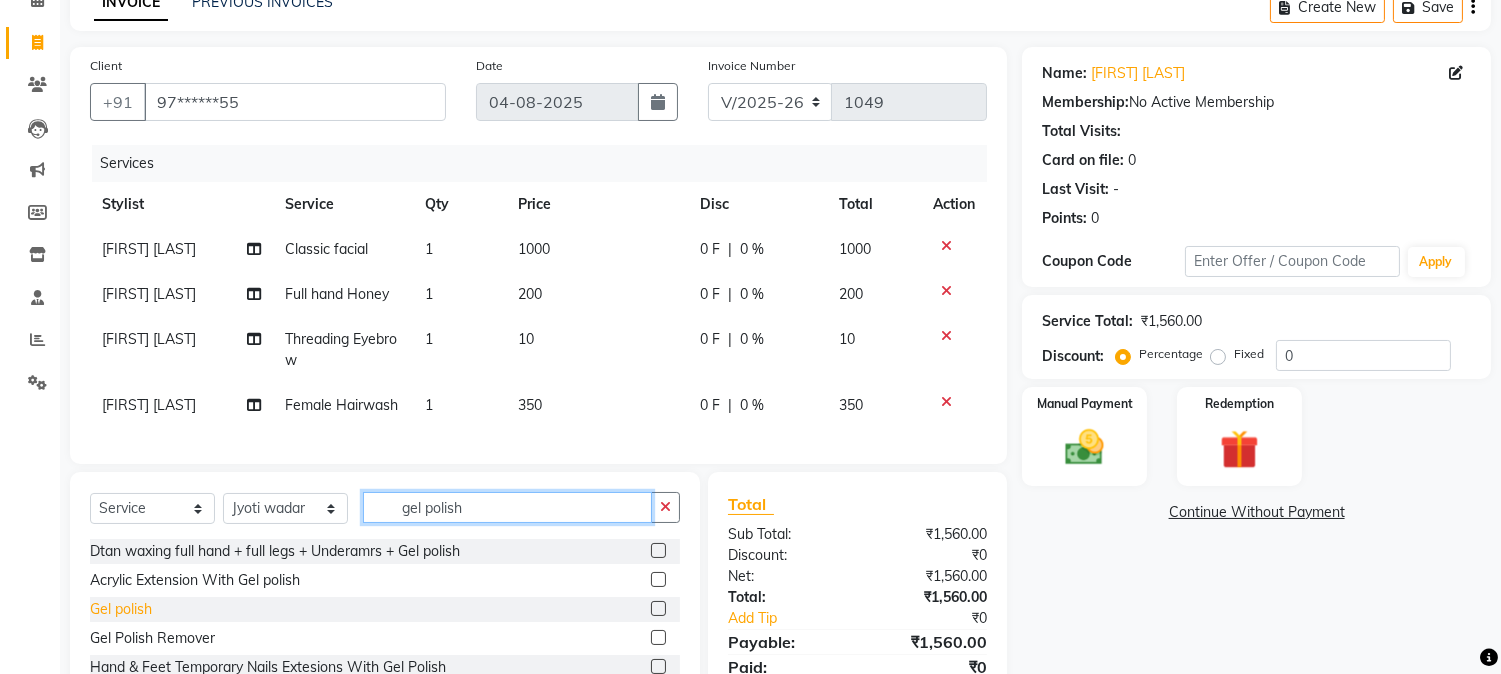 type on "gel polish" 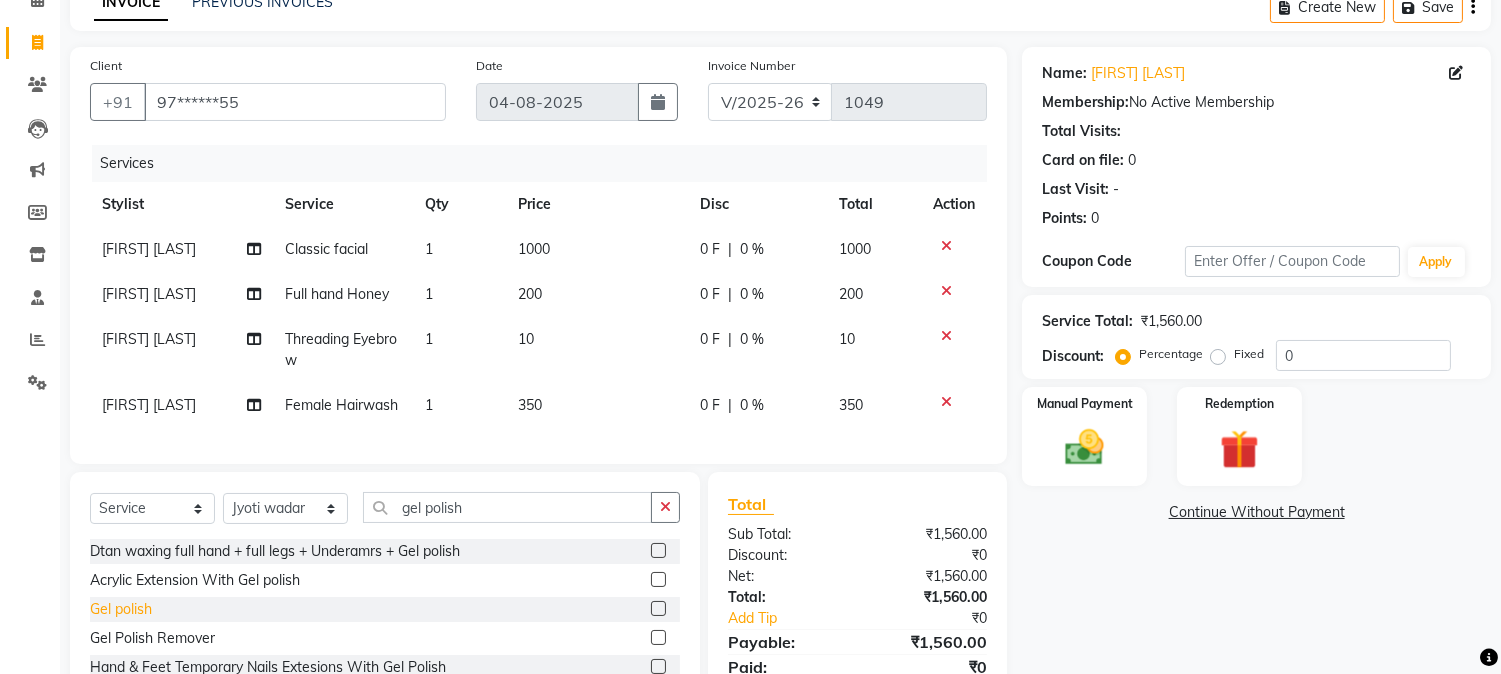 click on "Gel polish" 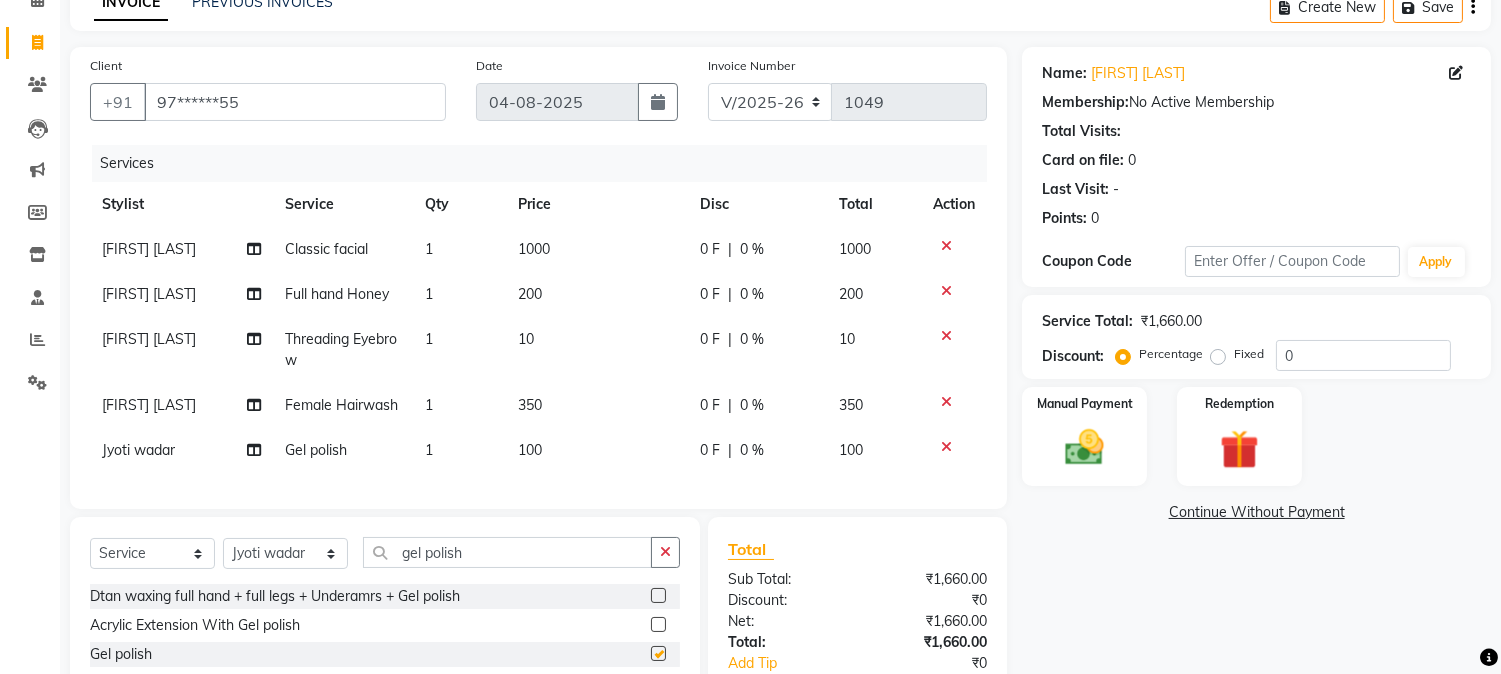 checkbox on "false" 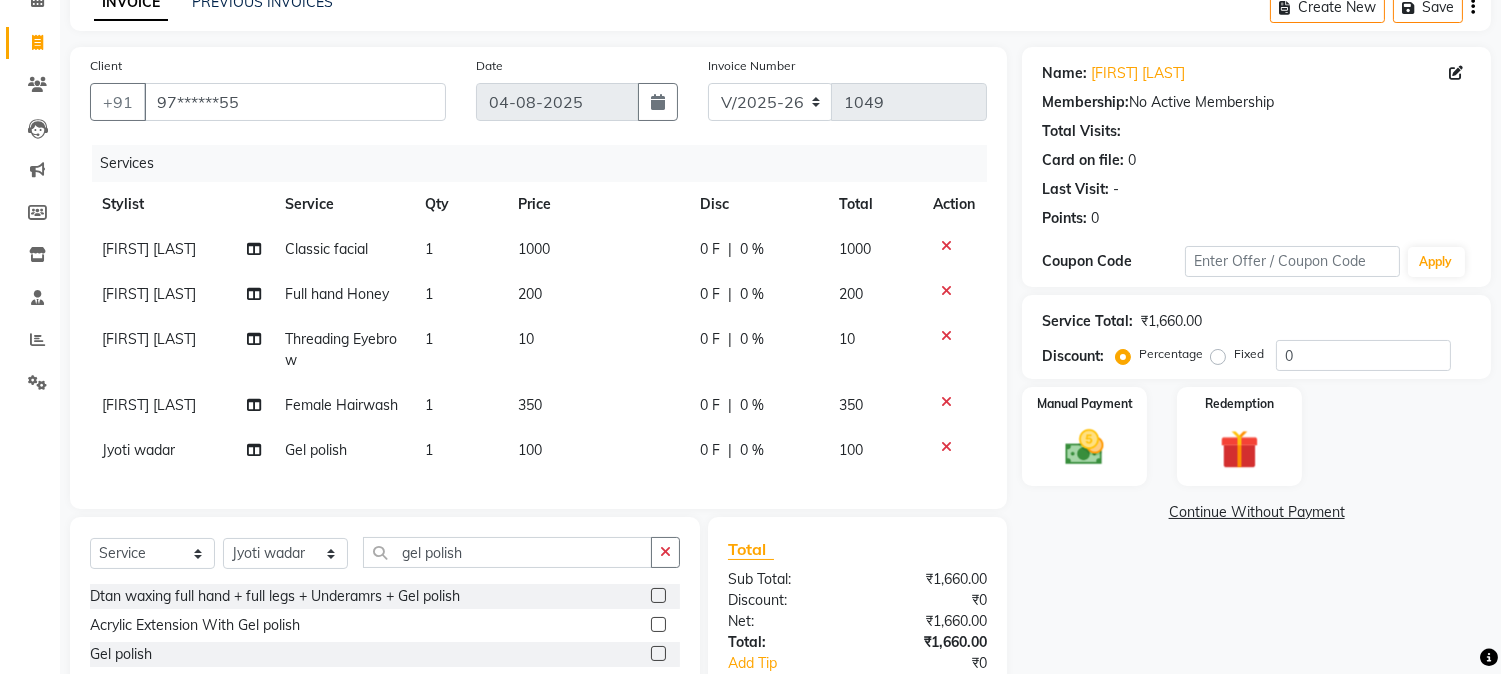 click on "Total" 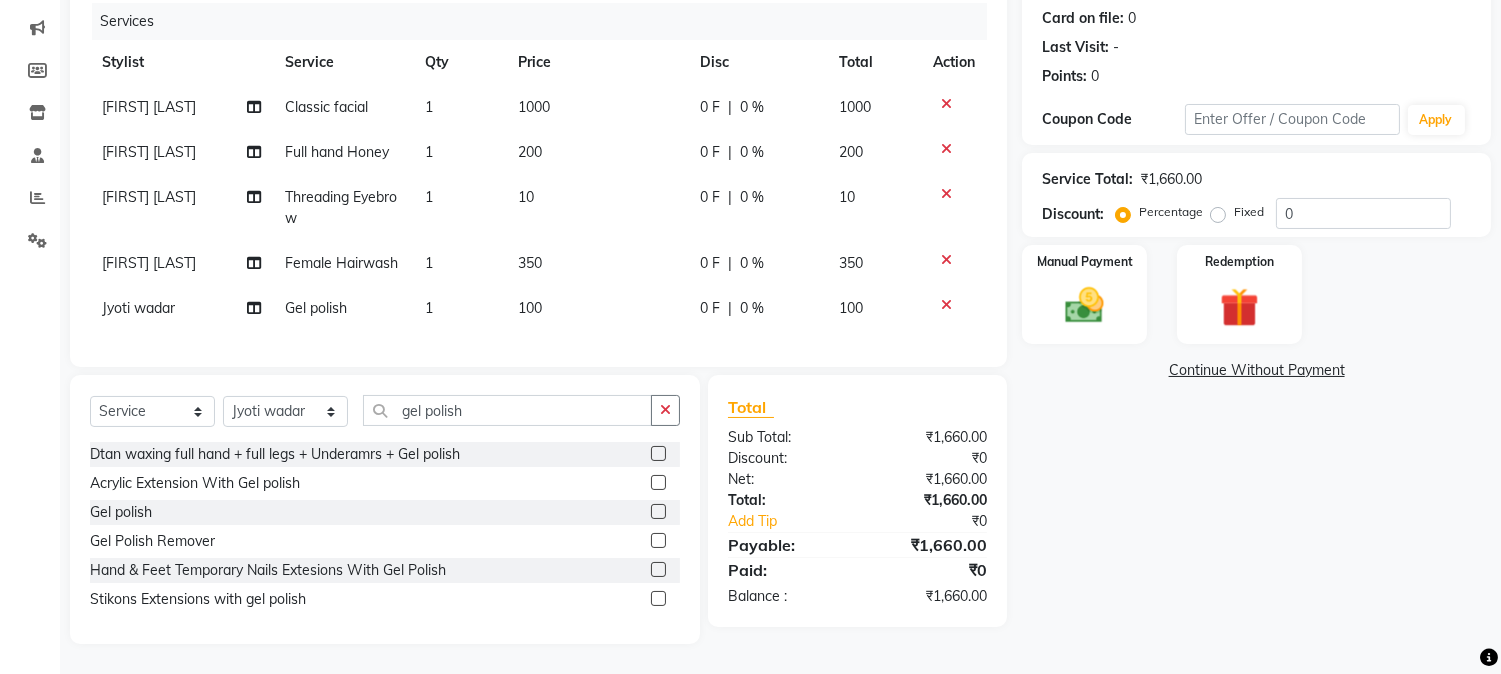 click on "Name: [FIRST] [LAST] Membership: No Active Membership Total Visits: Card on file: 0 Last Visit: - Points: 0 Coupon Code Apply Service Total: ₹1,660.00 Discount: Percentage Fixed 0 Manual Payment Redemption Continue Without Payment" 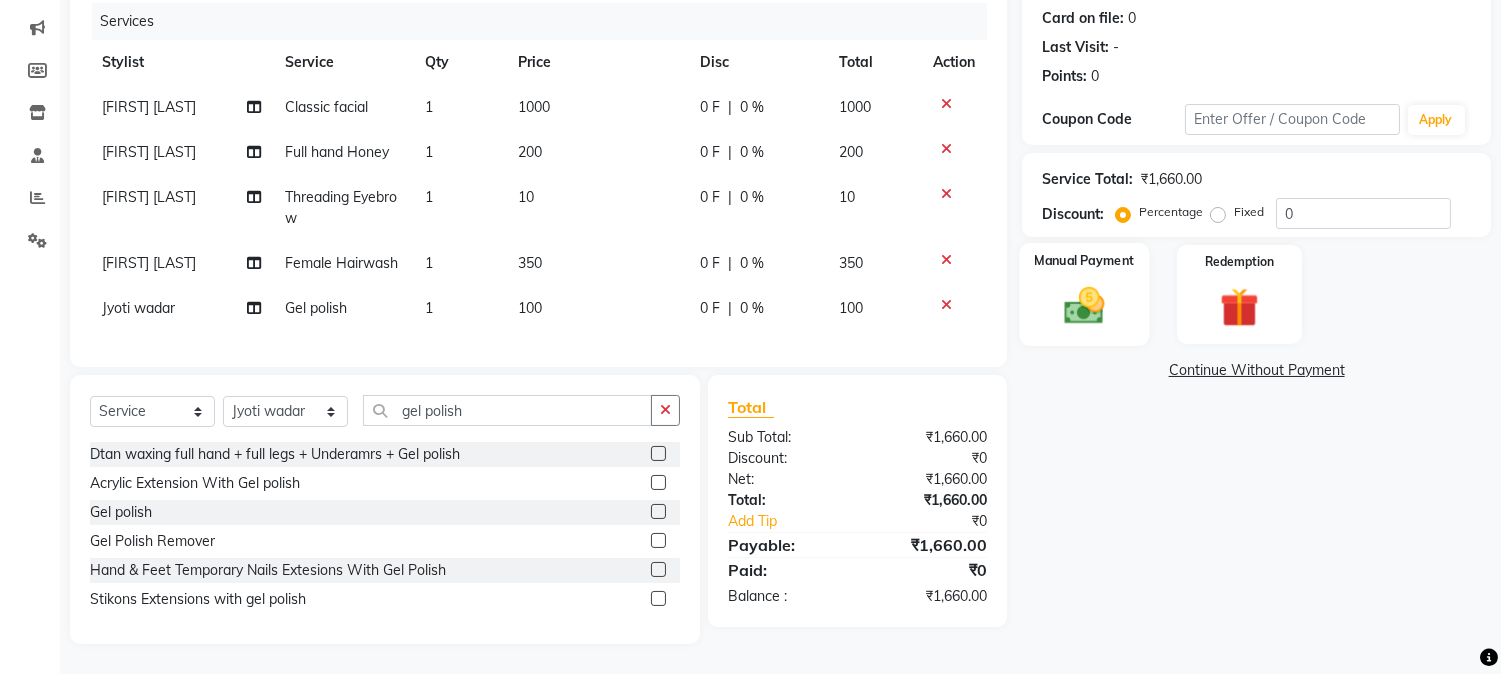click on "Manual Payment" 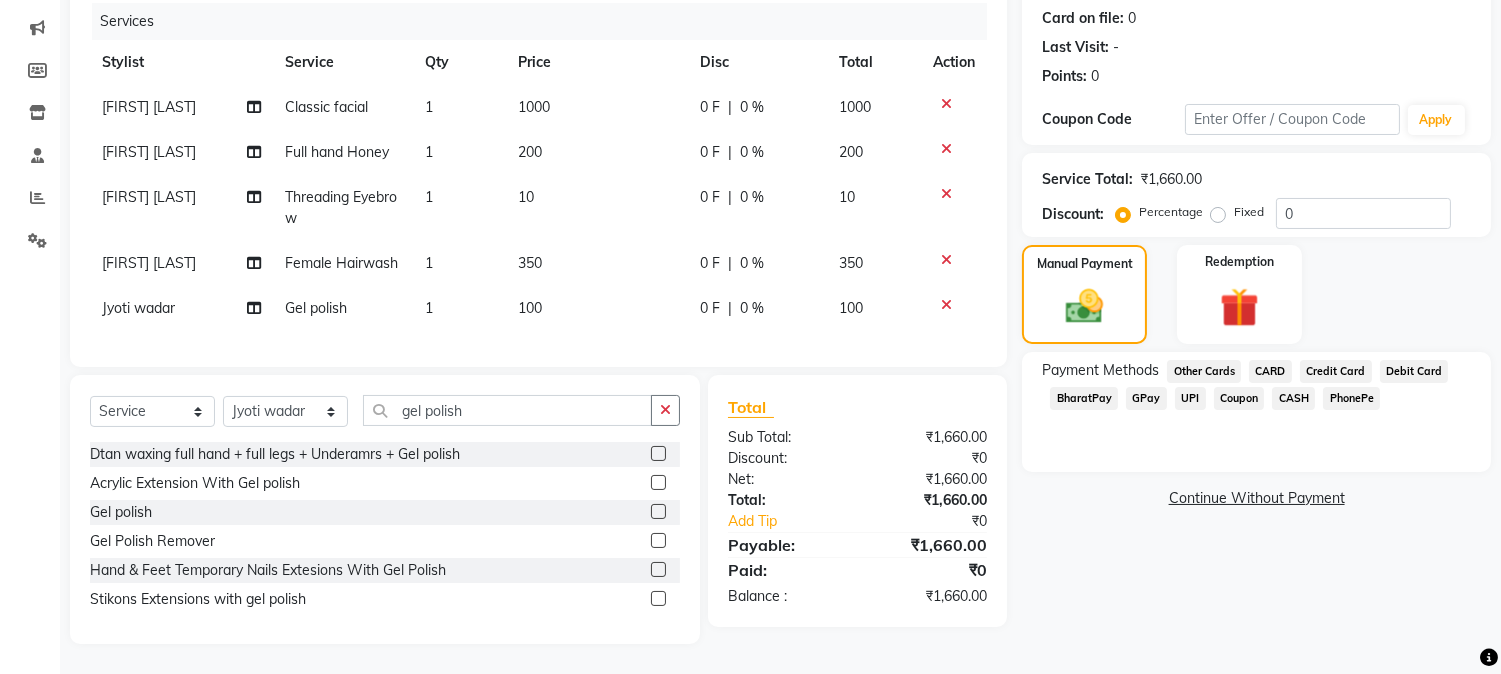 click on "CASH" 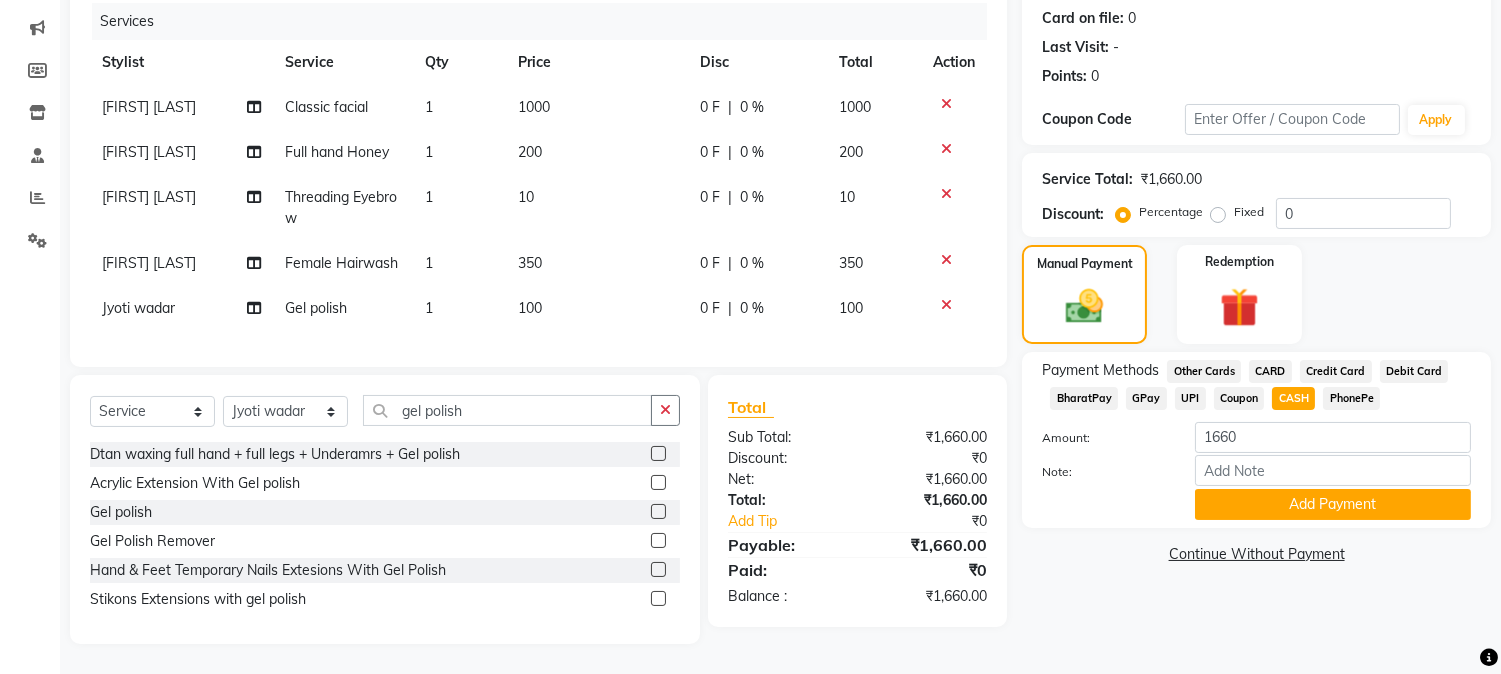 click on "Continue Without Payment" 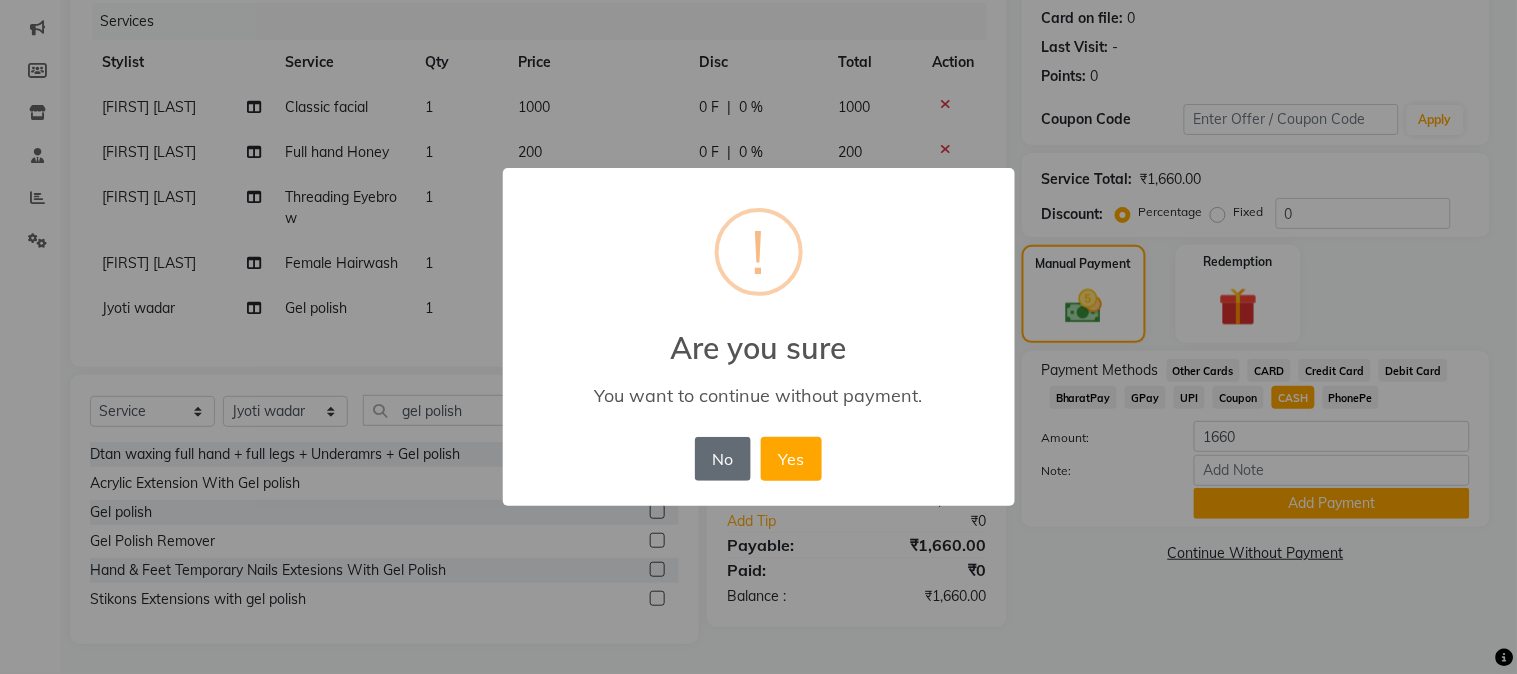 click on "No" at bounding box center (723, 459) 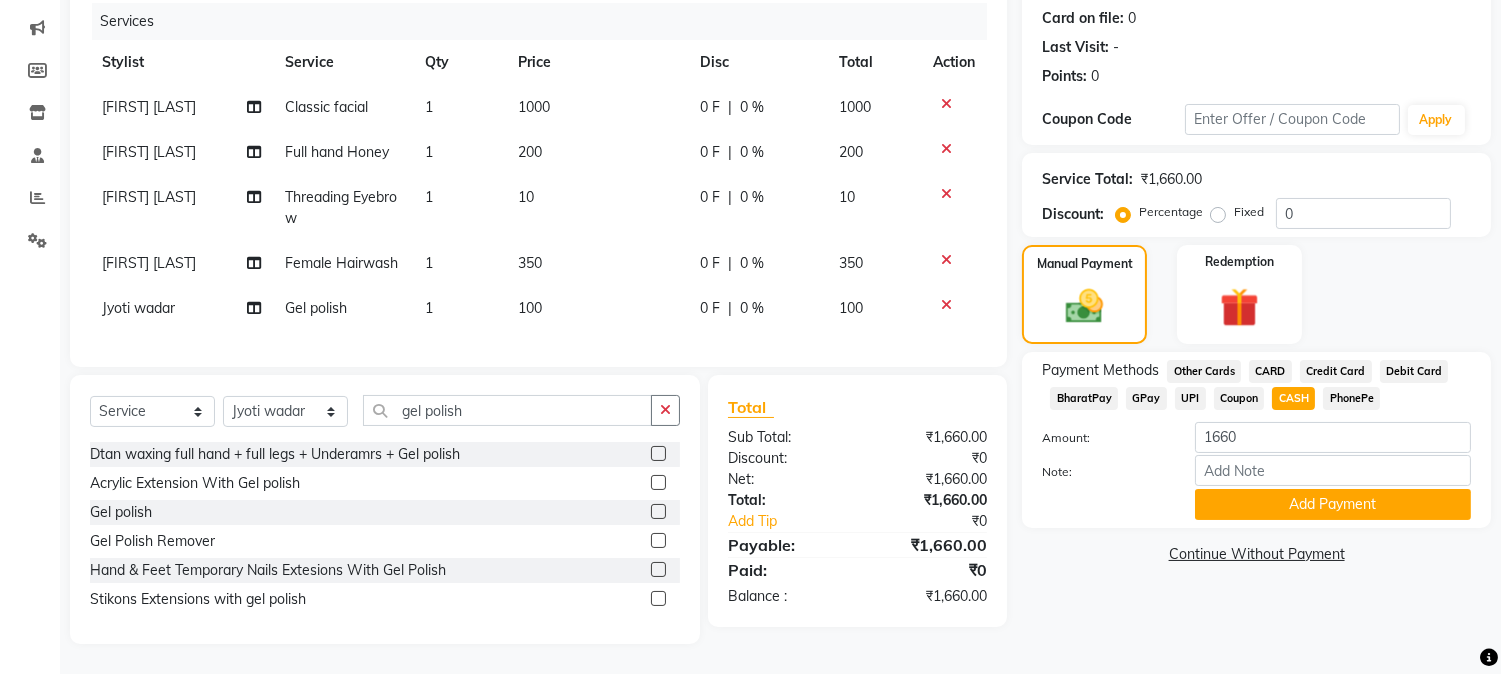 click on "₹1,660.00" 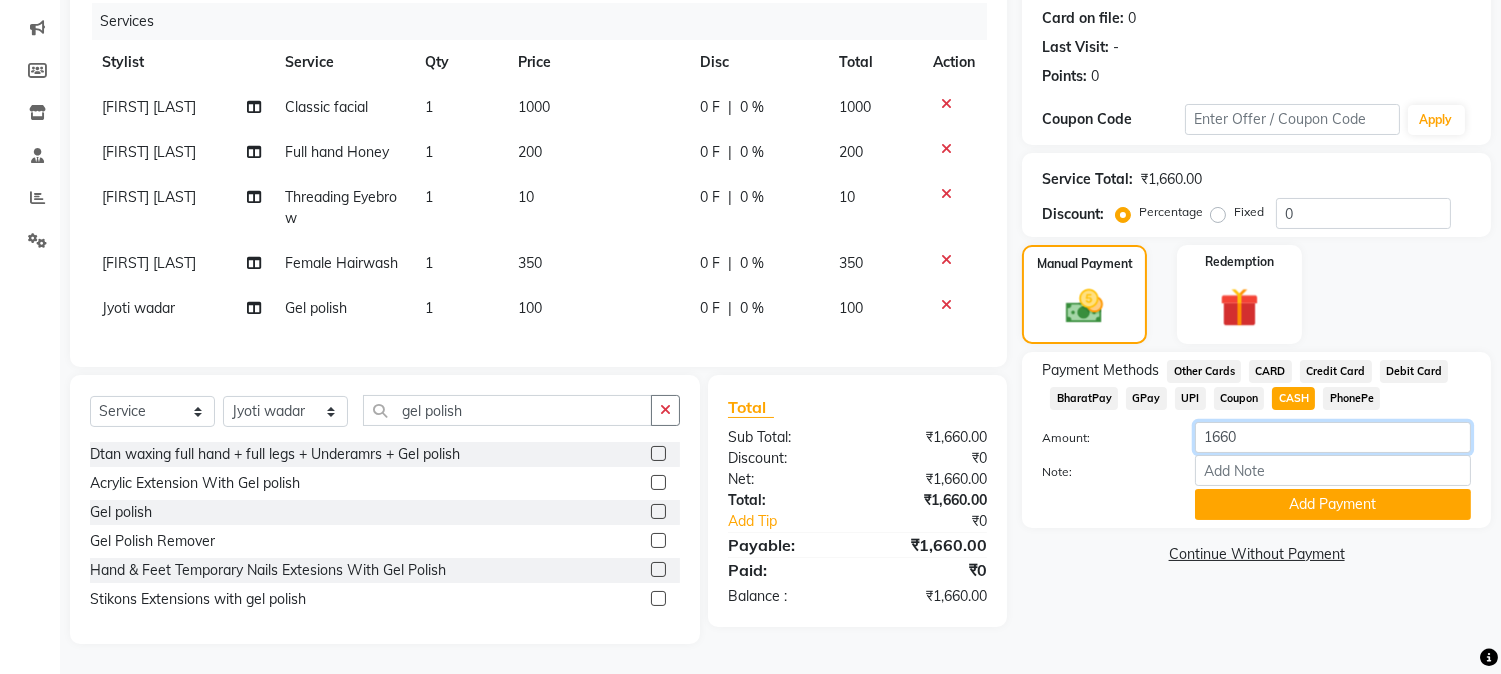 click on "1660" 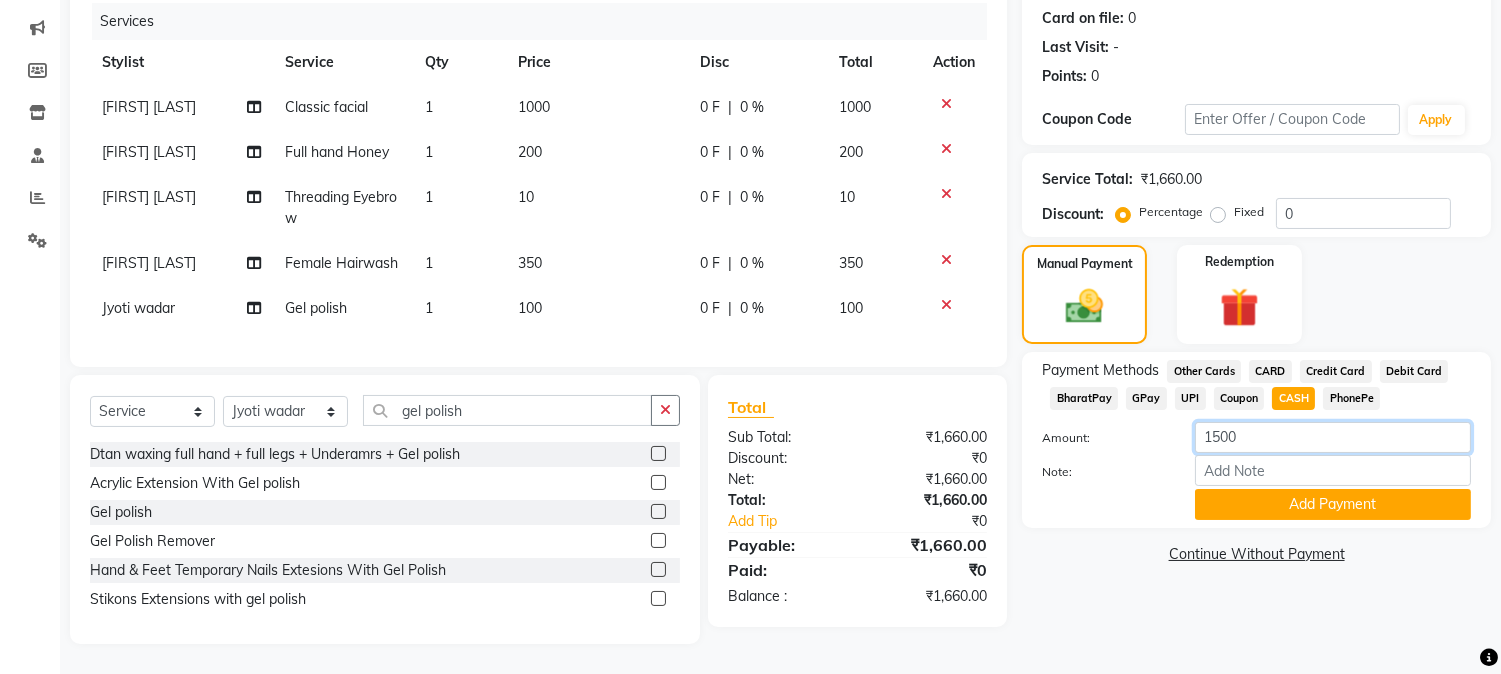 type on "1500" 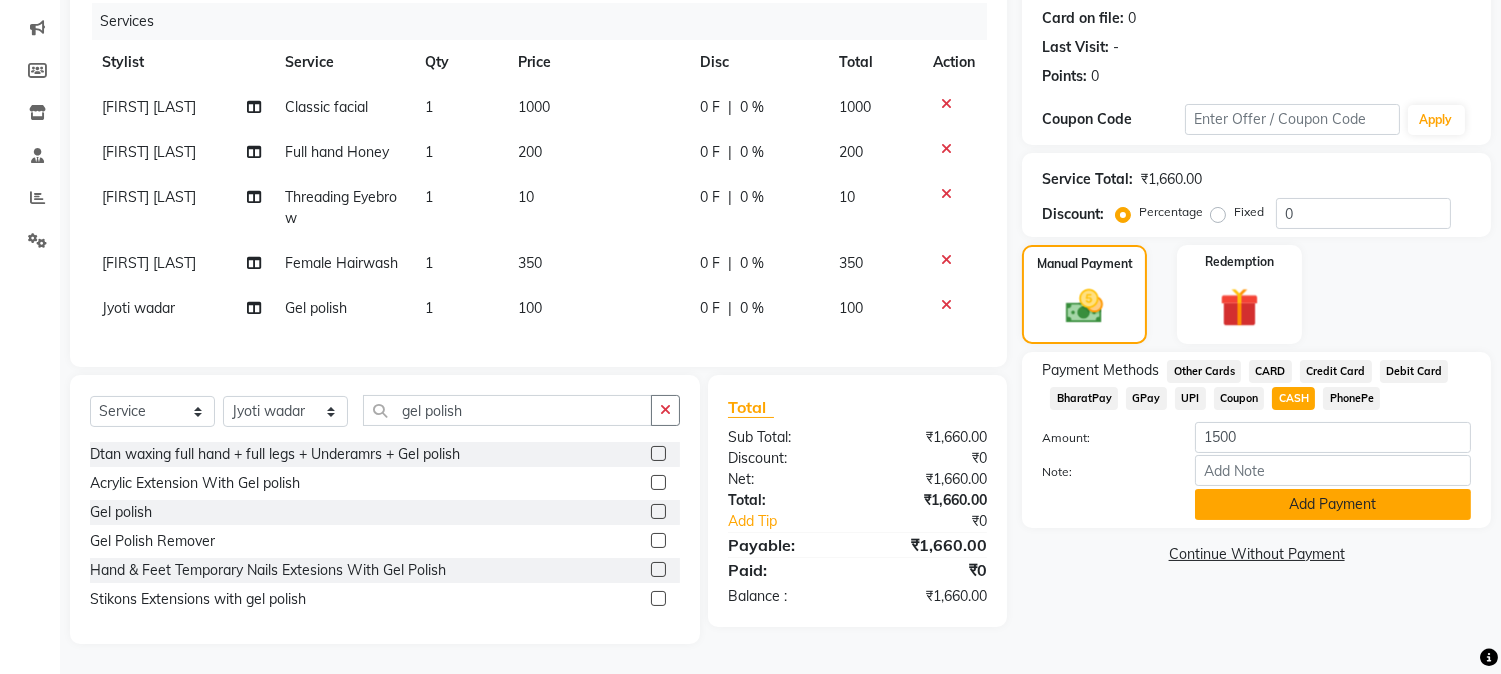 click on "Add Payment" 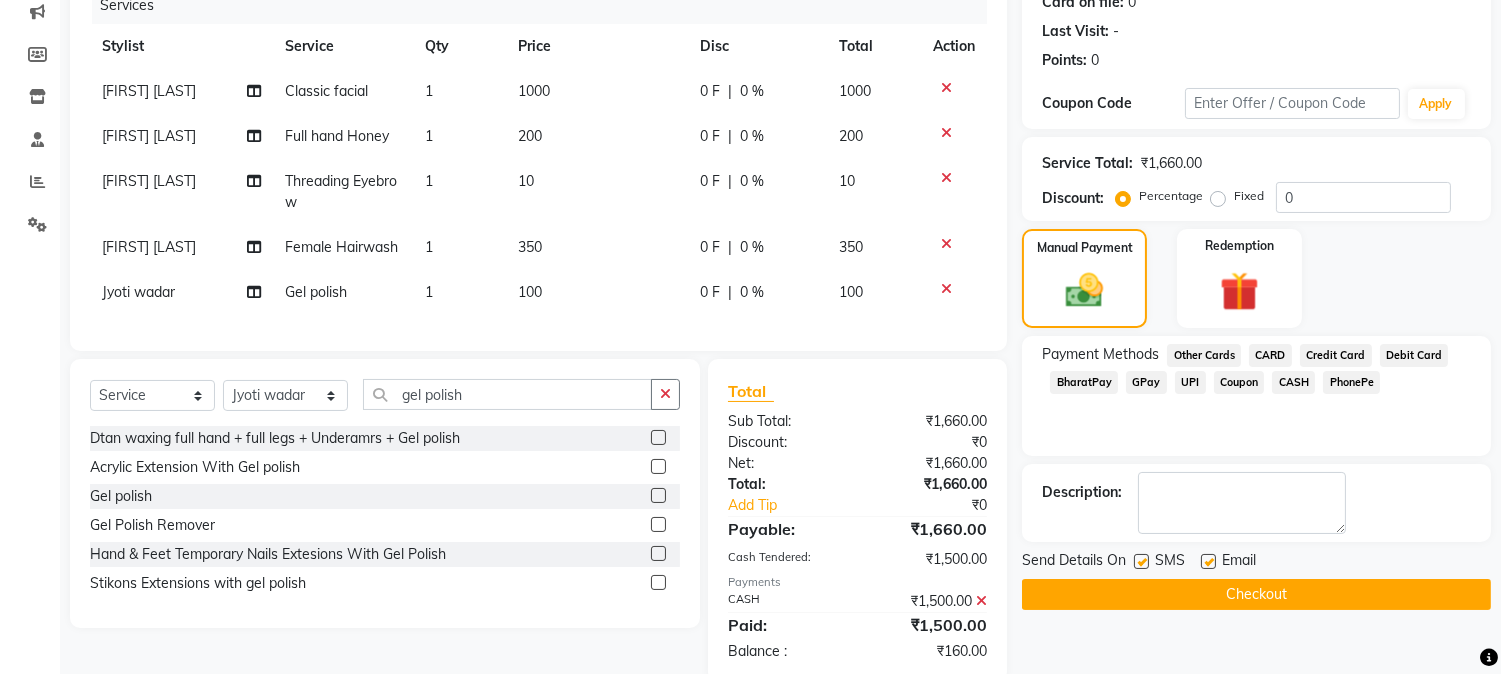 click on "GPay" 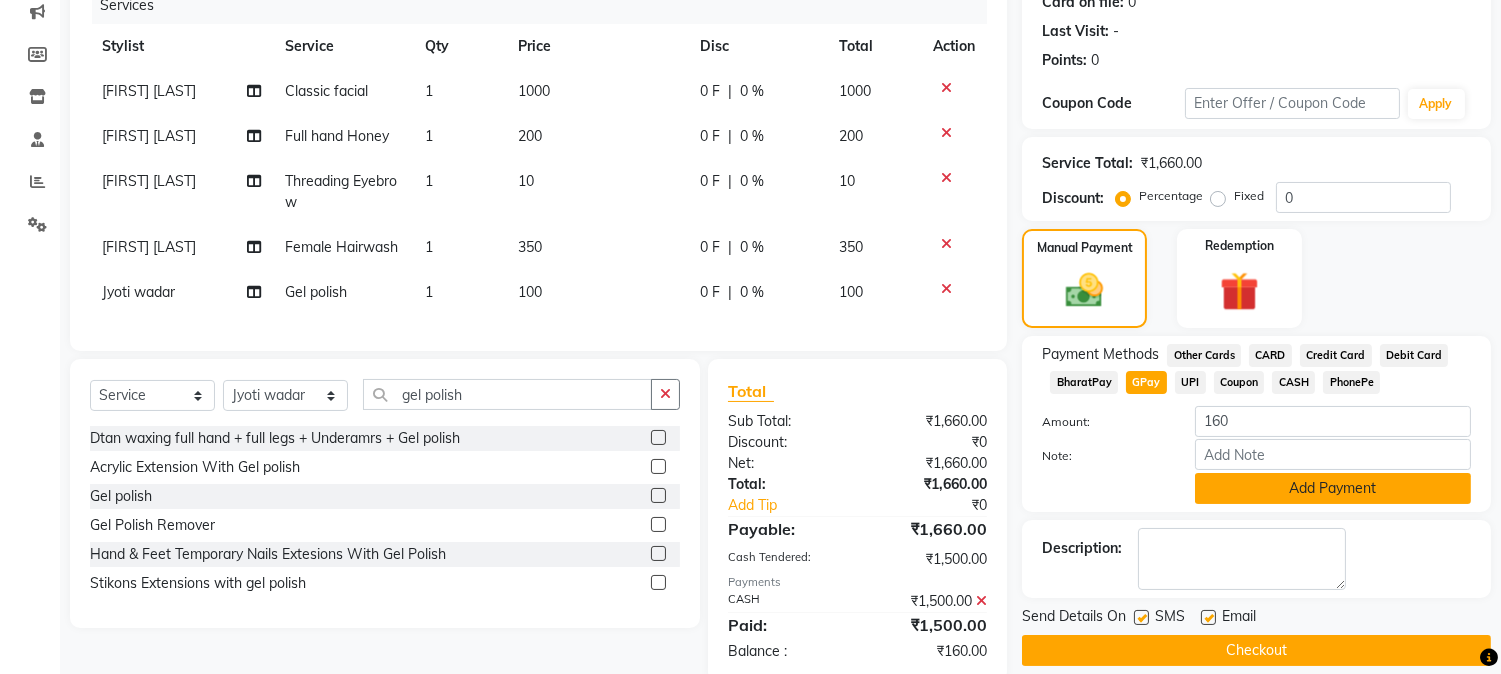 click on "Add Payment" 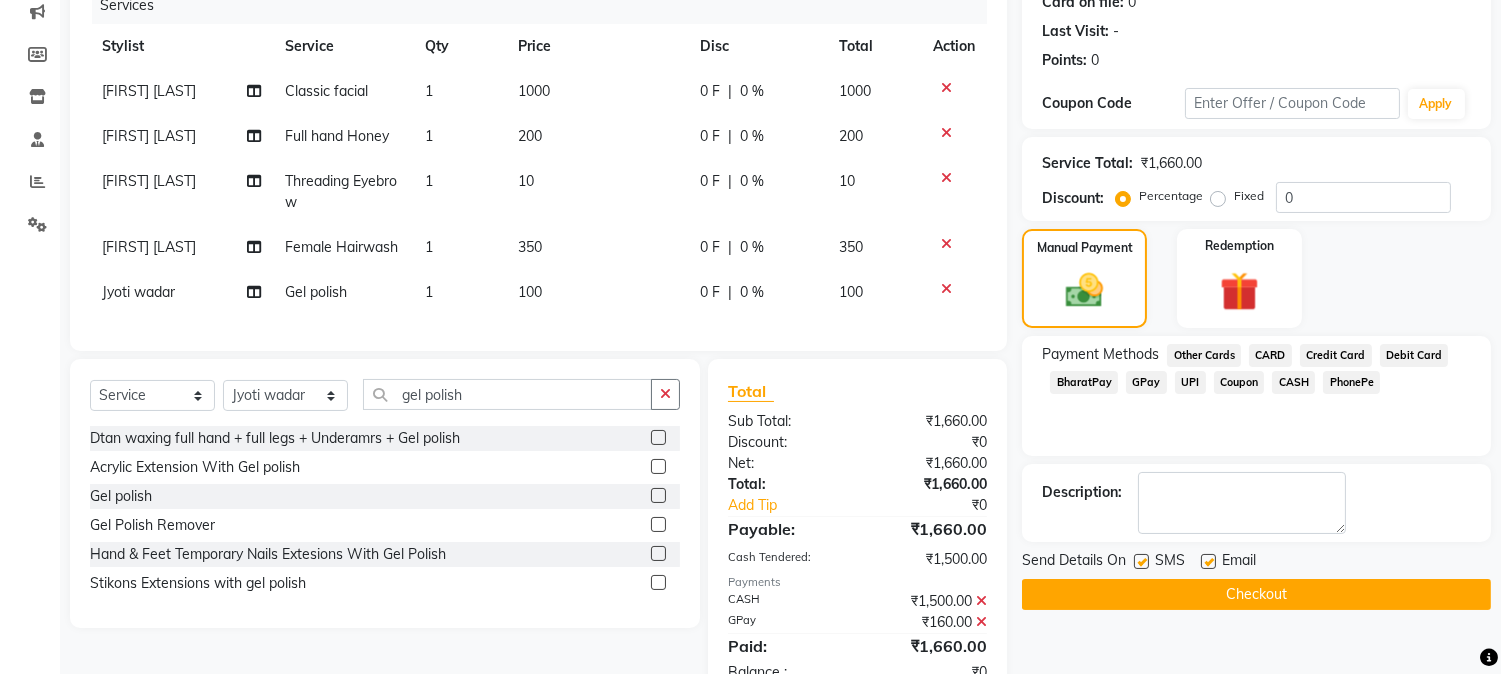 scroll, scrollTop: 336, scrollLeft: 0, axis: vertical 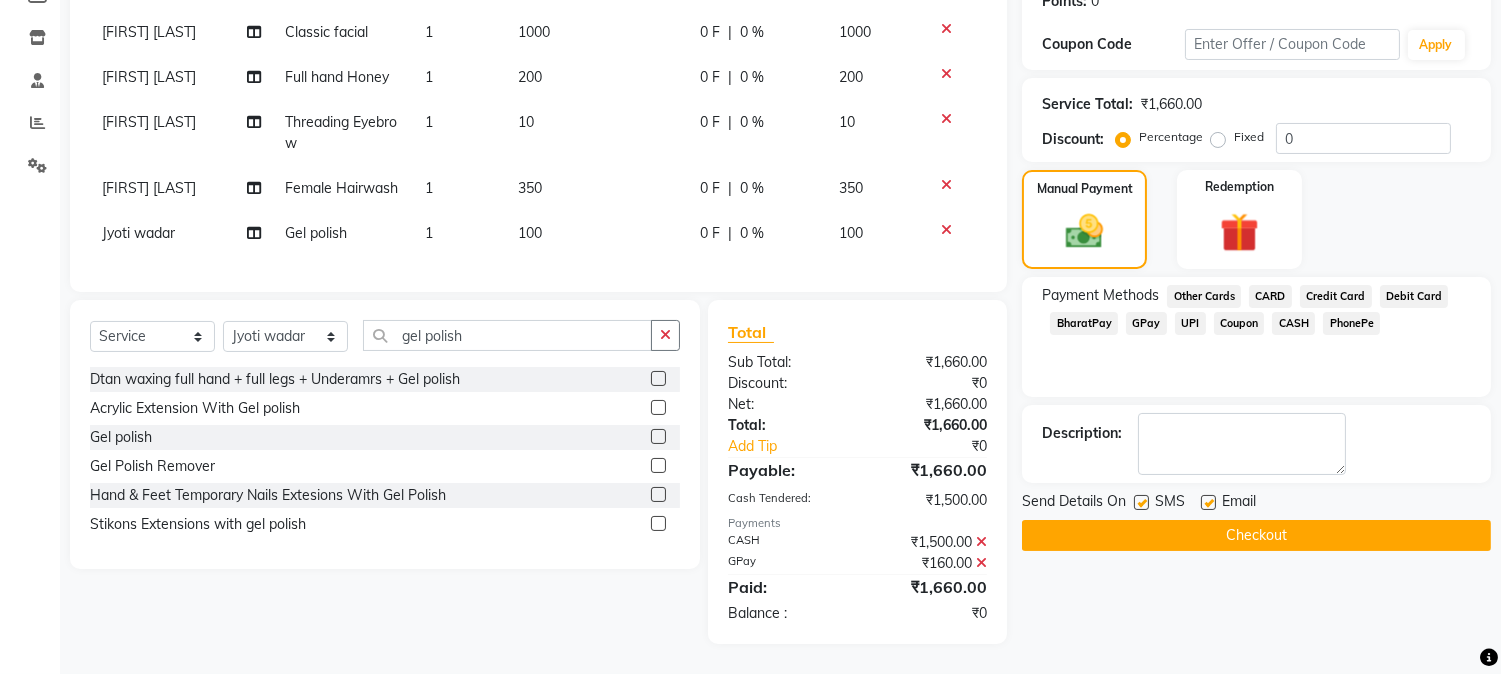 click on "Checkout" 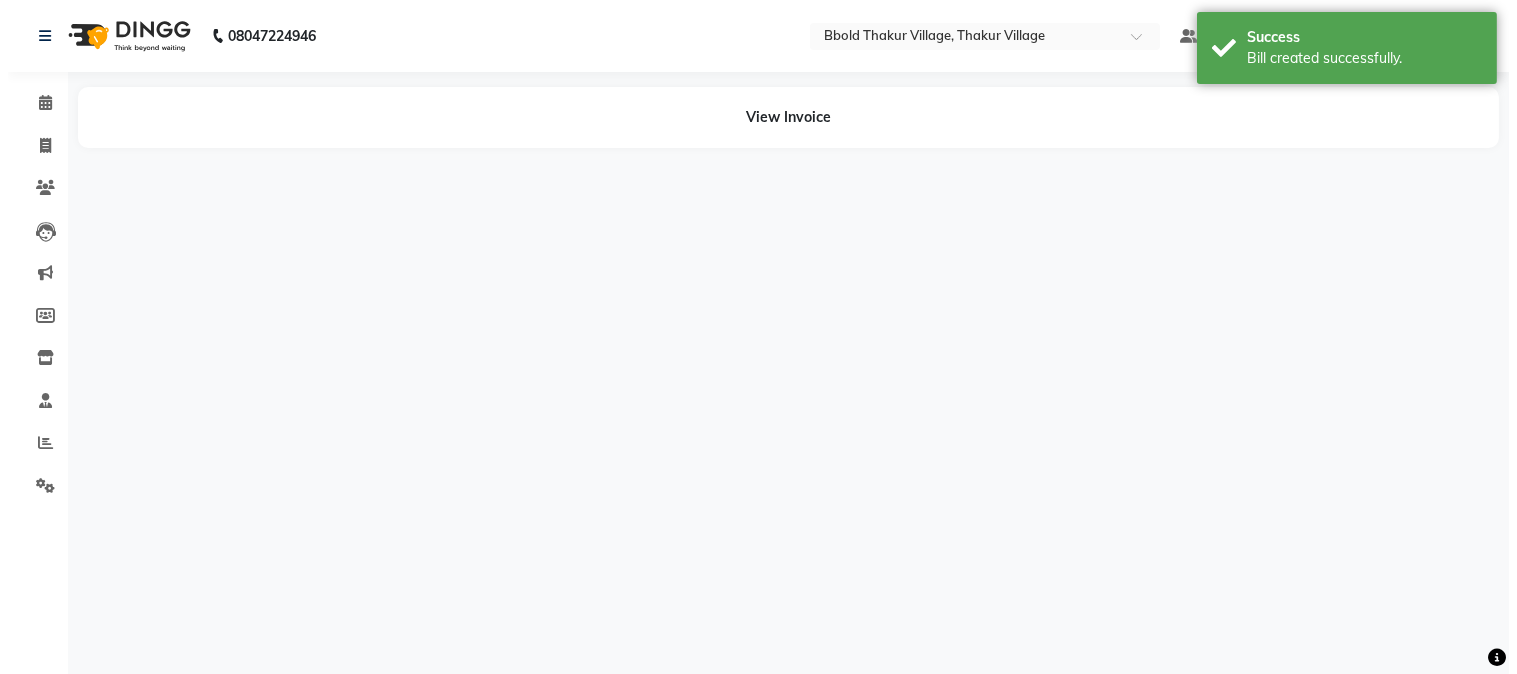 scroll, scrollTop: 0, scrollLeft: 0, axis: both 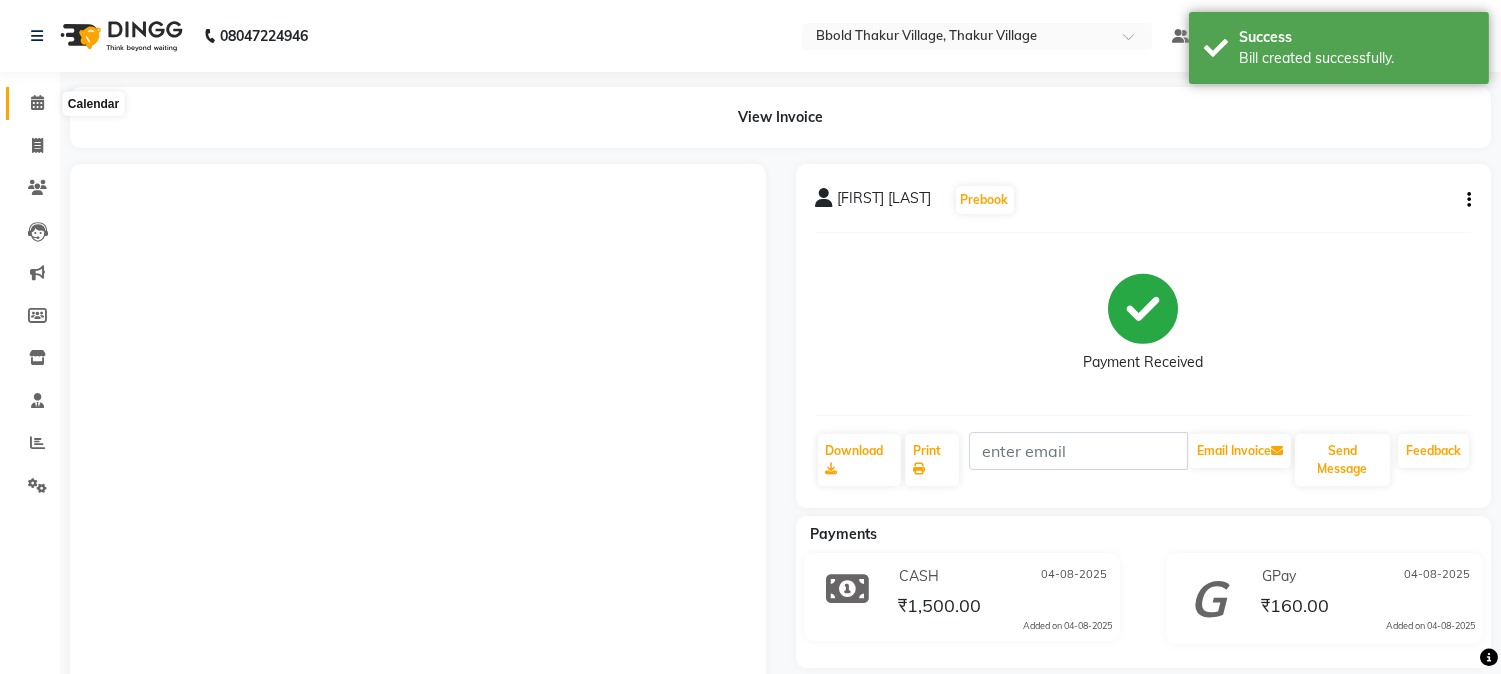 click 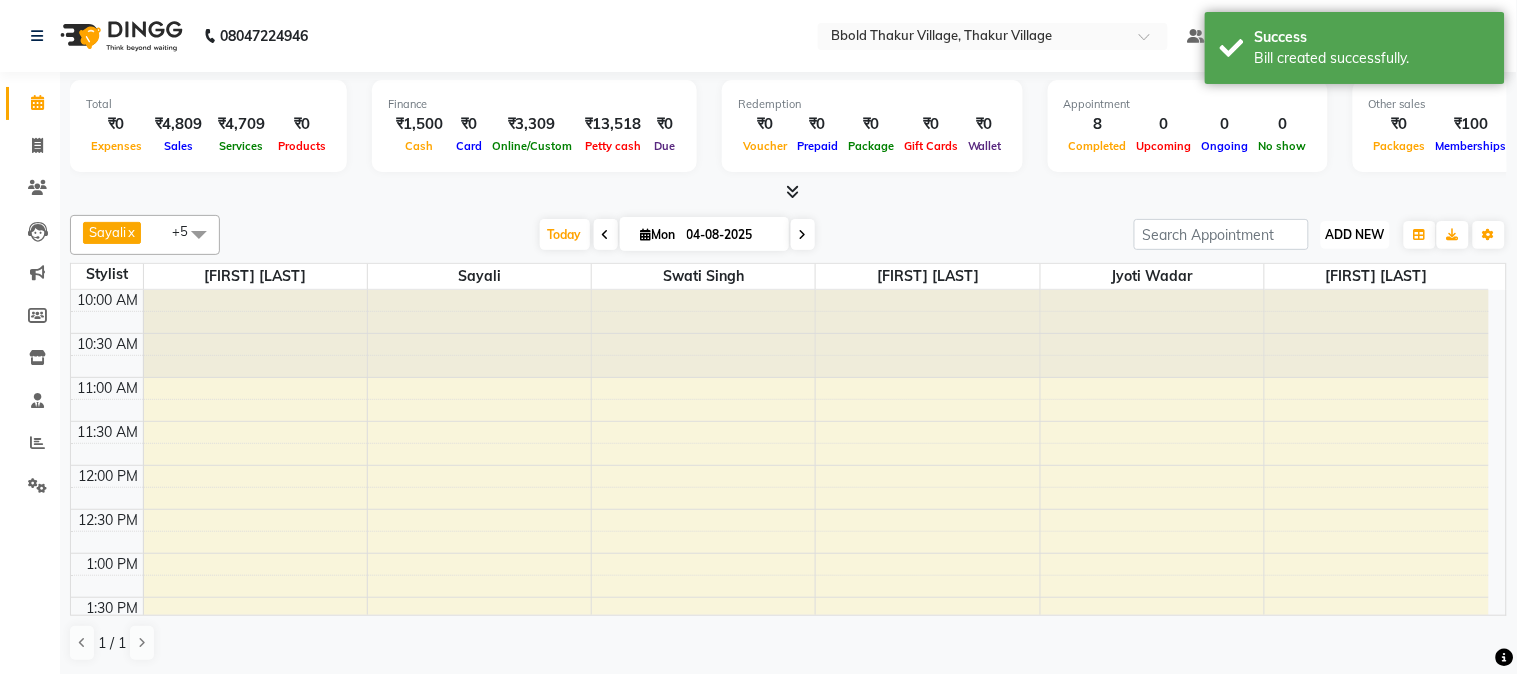 click on "ADD NEW" at bounding box center [1355, 234] 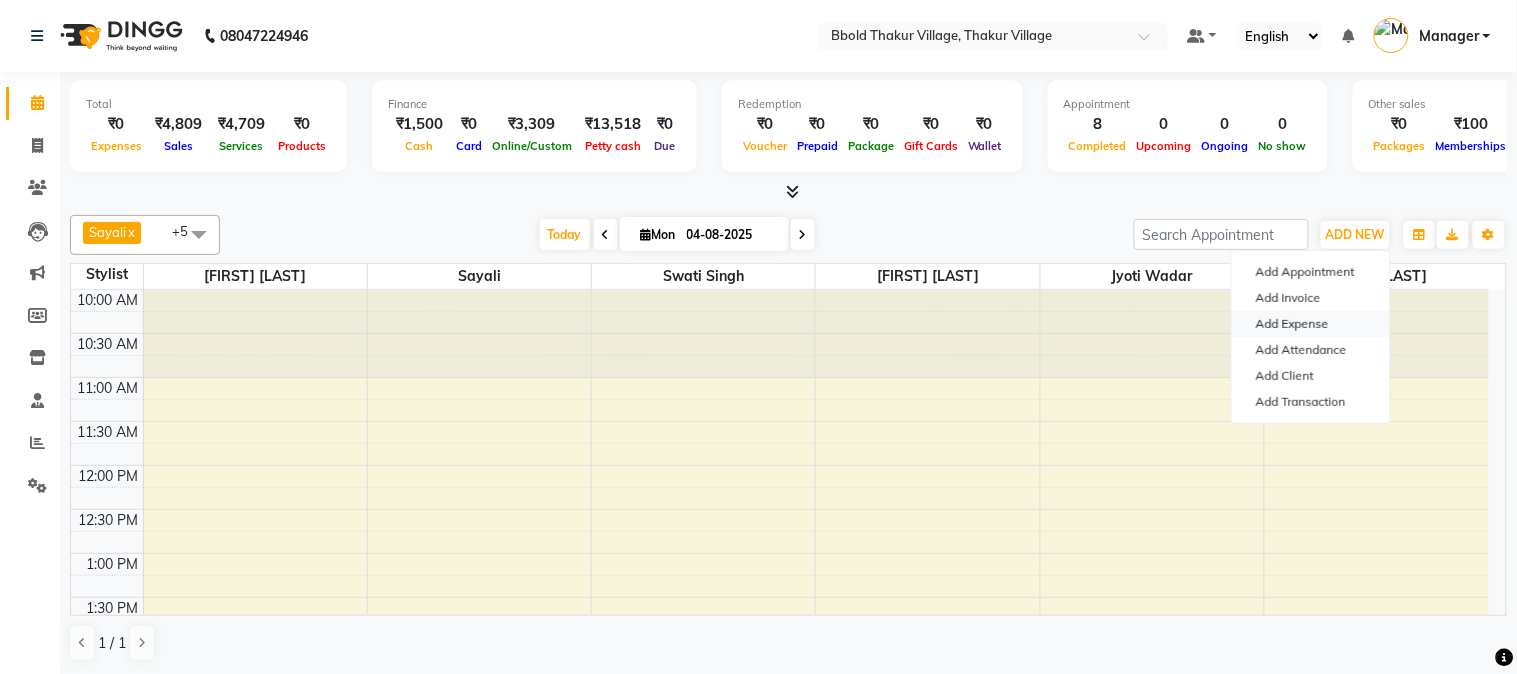 click on "Add Expense" at bounding box center [1311, 324] 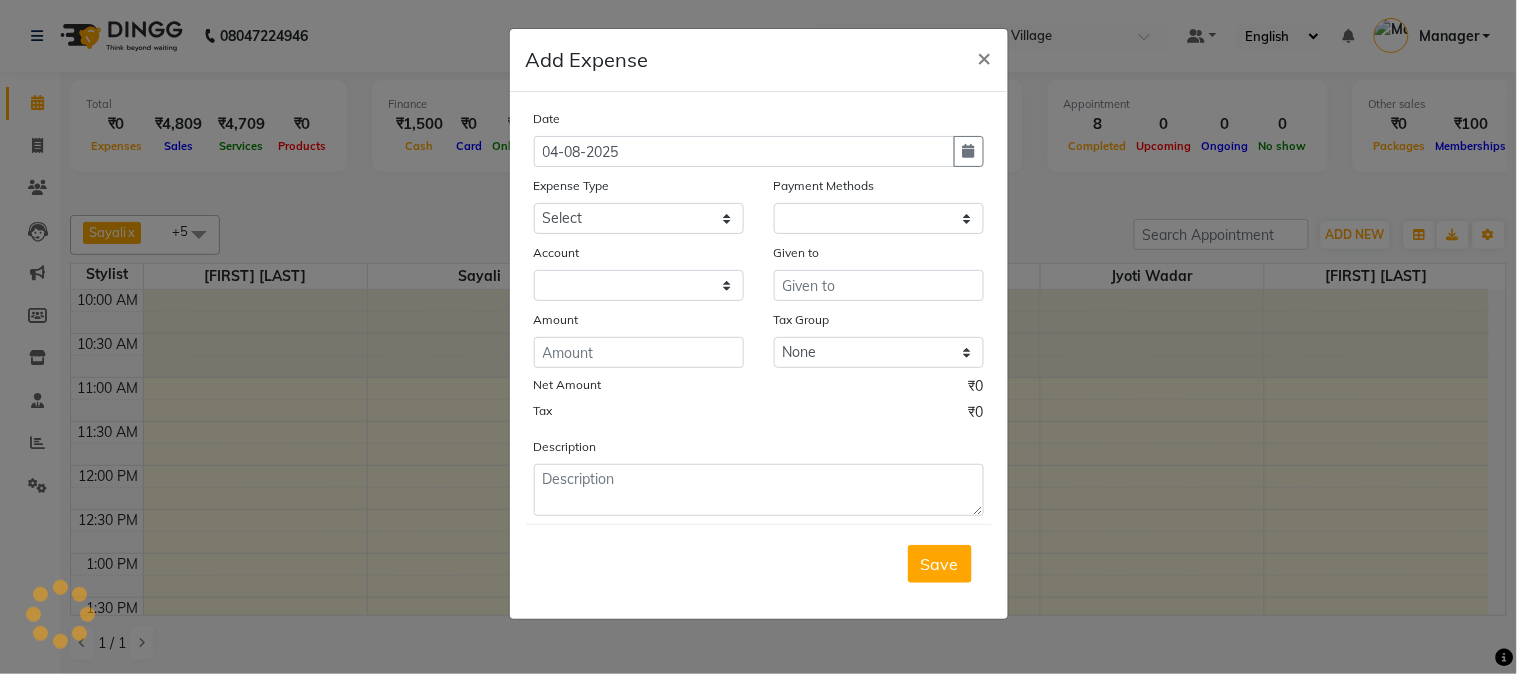 type 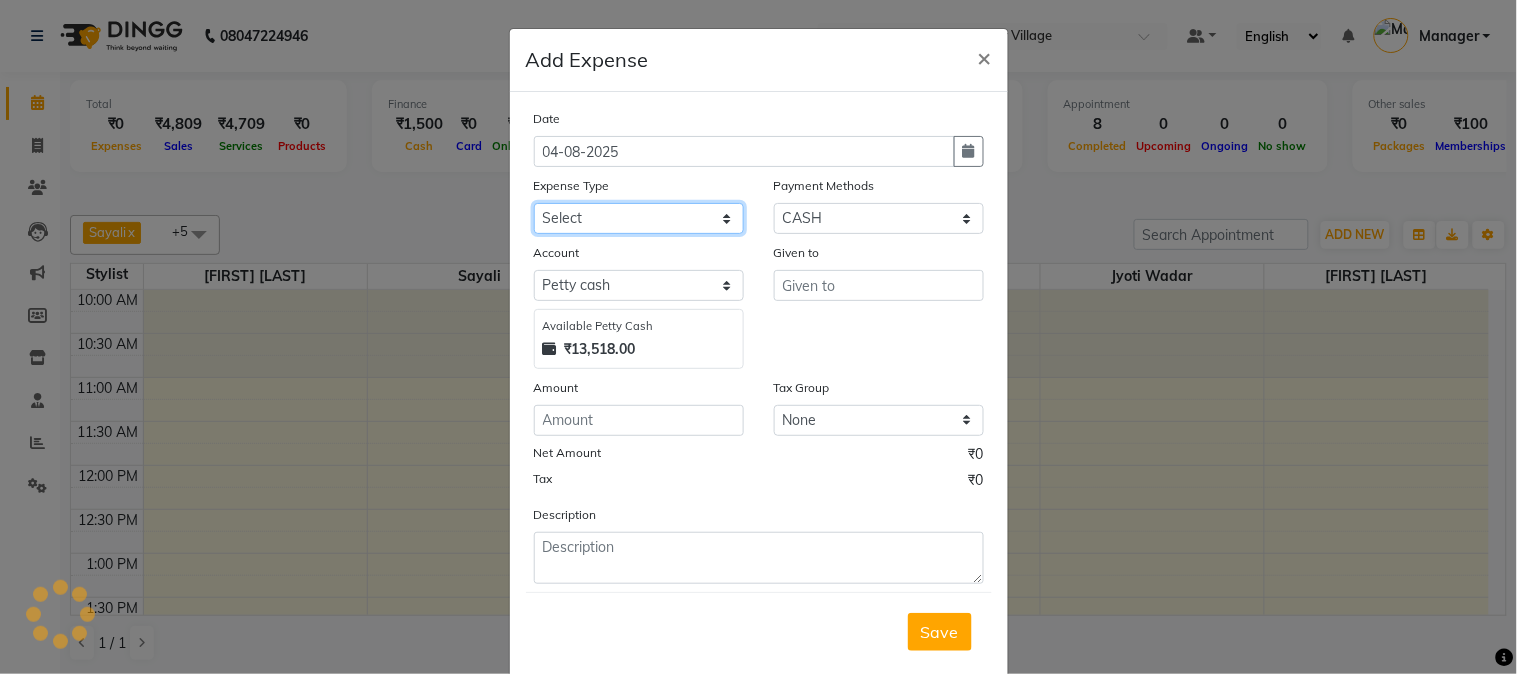 click on "Select 20 Advance Salary Bank charges Car maintenance  Cash transfer to bank Cash transfer to hub Client Snacks Clinical charges Equipment Fuel Govt fee Incentive Insurance International purchase Loan Repayment Maintenance Marketing Miscellaneous MRA Other Pantry Product Rent Salary Staff Snacks Tax Tea & Refreshment Utilities" 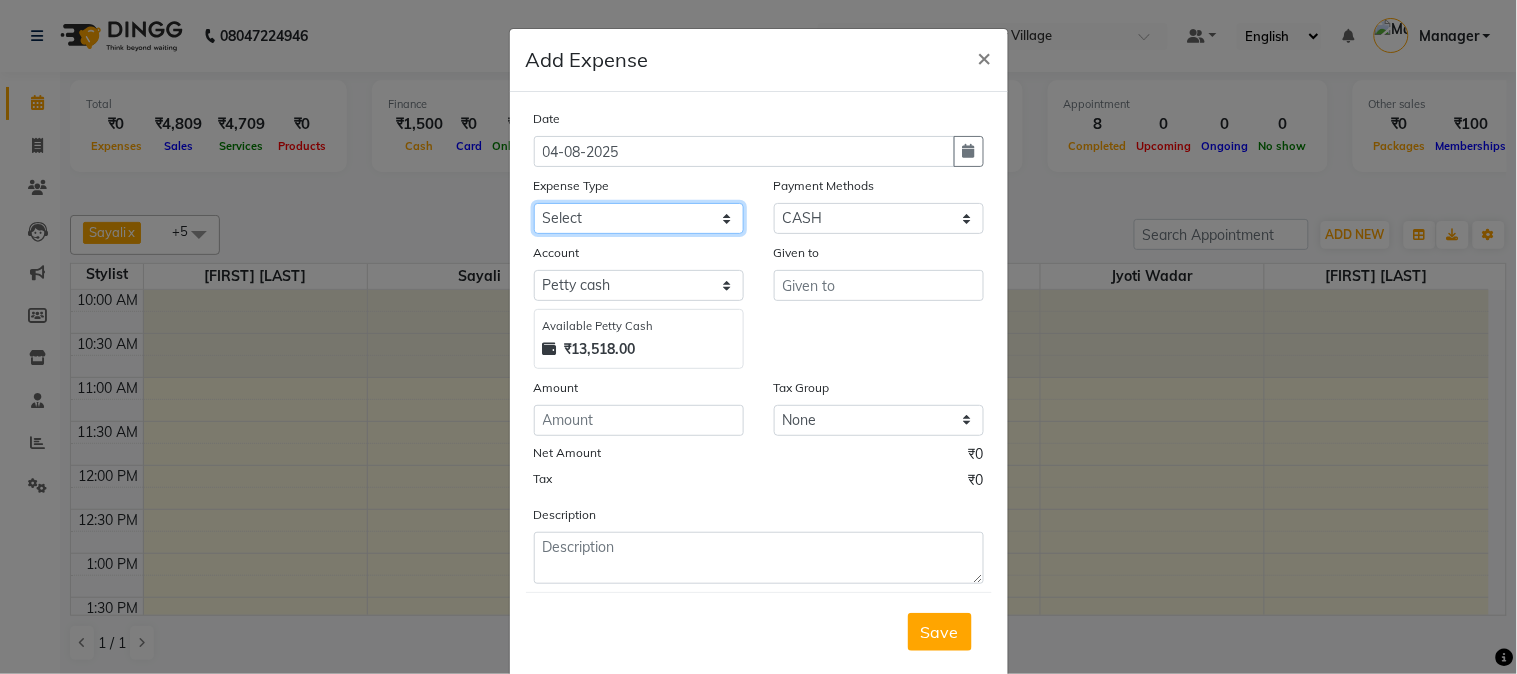 select on "19592" 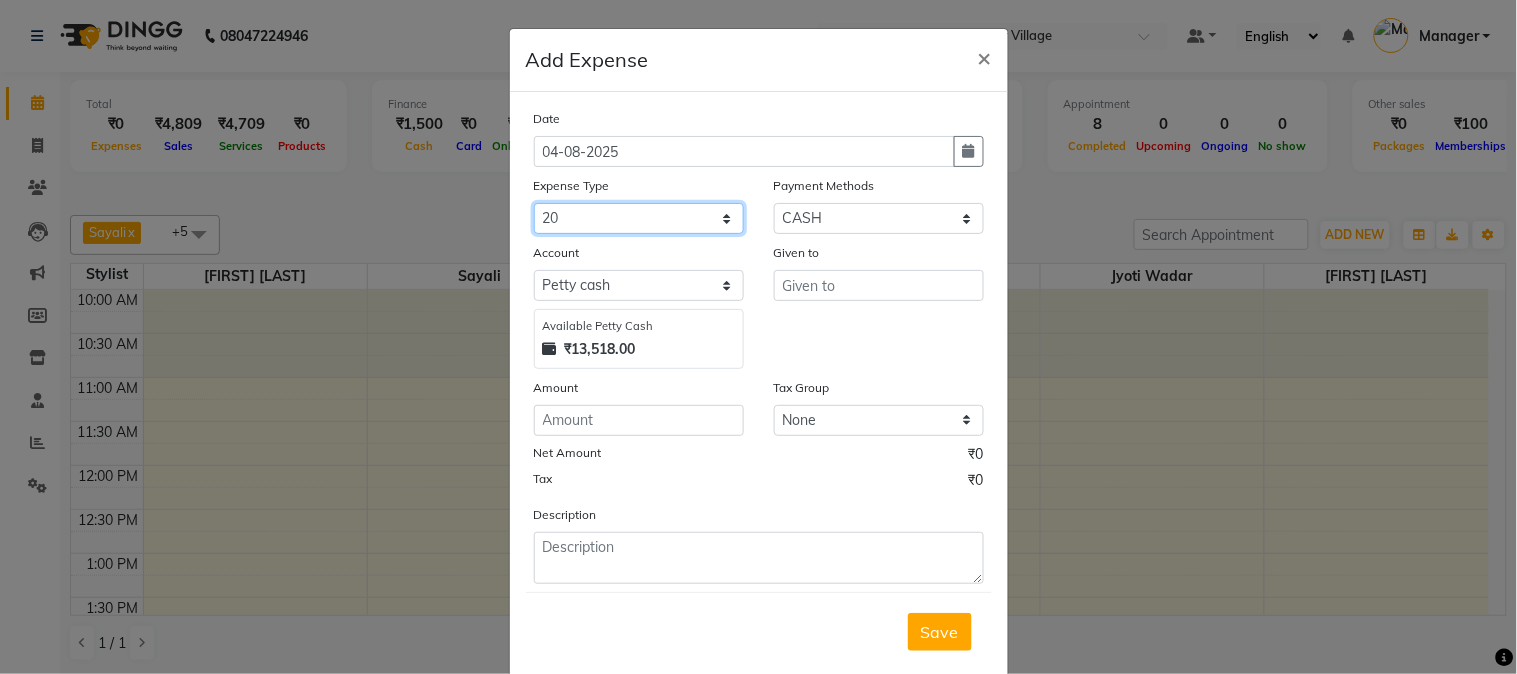 click on "Select 20 Advance Salary Bank charges Car maintenance  Cash transfer to bank Cash transfer to hub Client Snacks Clinical charges Equipment Fuel Govt fee Incentive Insurance International purchase Loan Repayment Maintenance Marketing Miscellaneous MRA Other Pantry Product Rent Salary Staff Snacks Tax Tea & Refreshment Utilities" 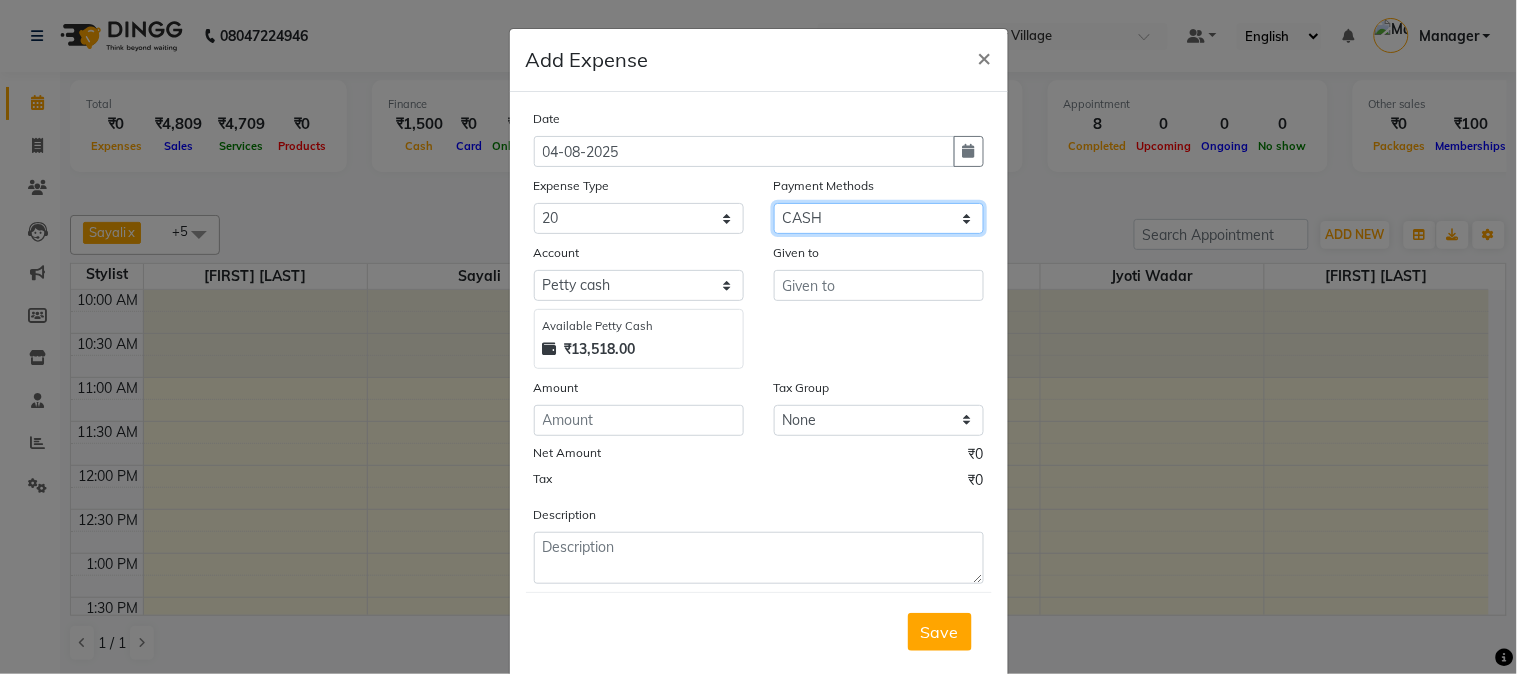 click on "Select Gift Card Wallet Other Cards Points CARD Credit Card Debit Card BharatPay Prepaid GPay UPI Coupon CASH Package PhonePe Voucher" 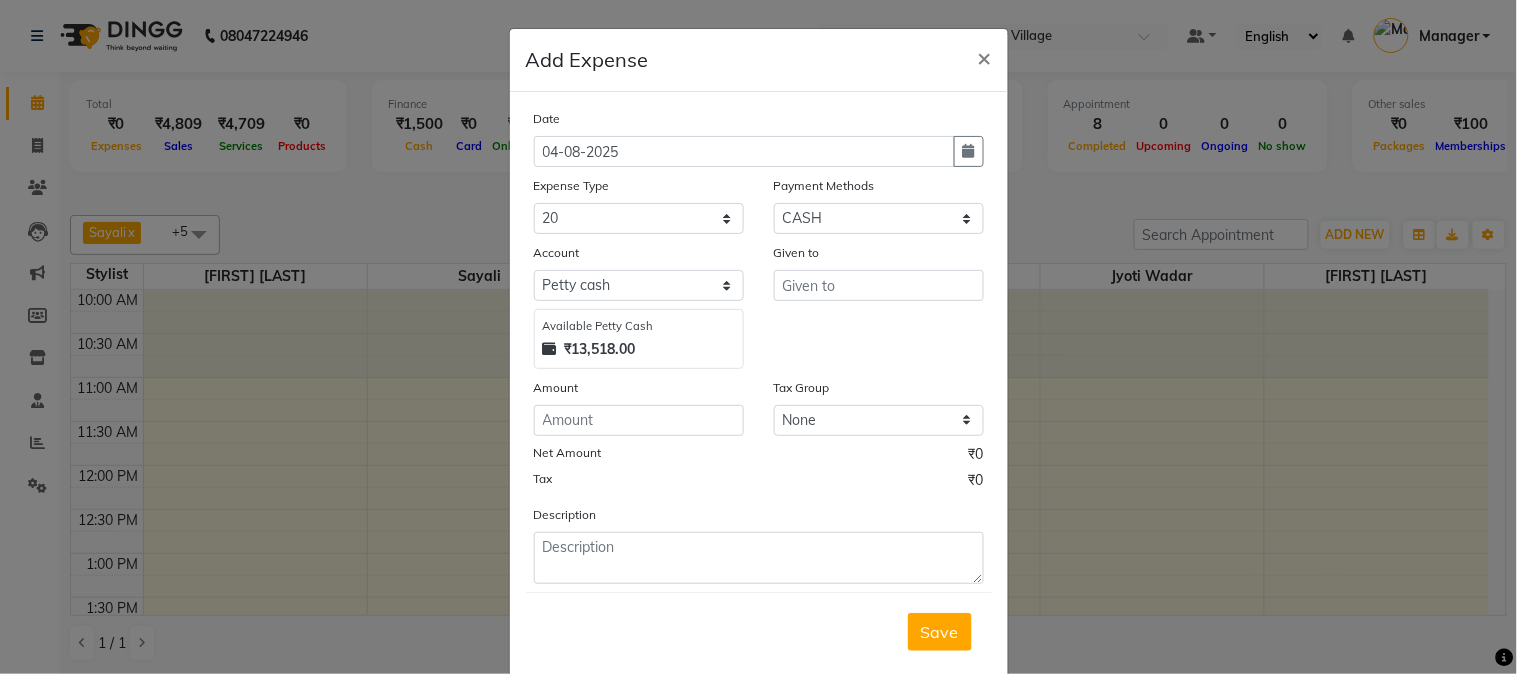 click on "Payment Methods" 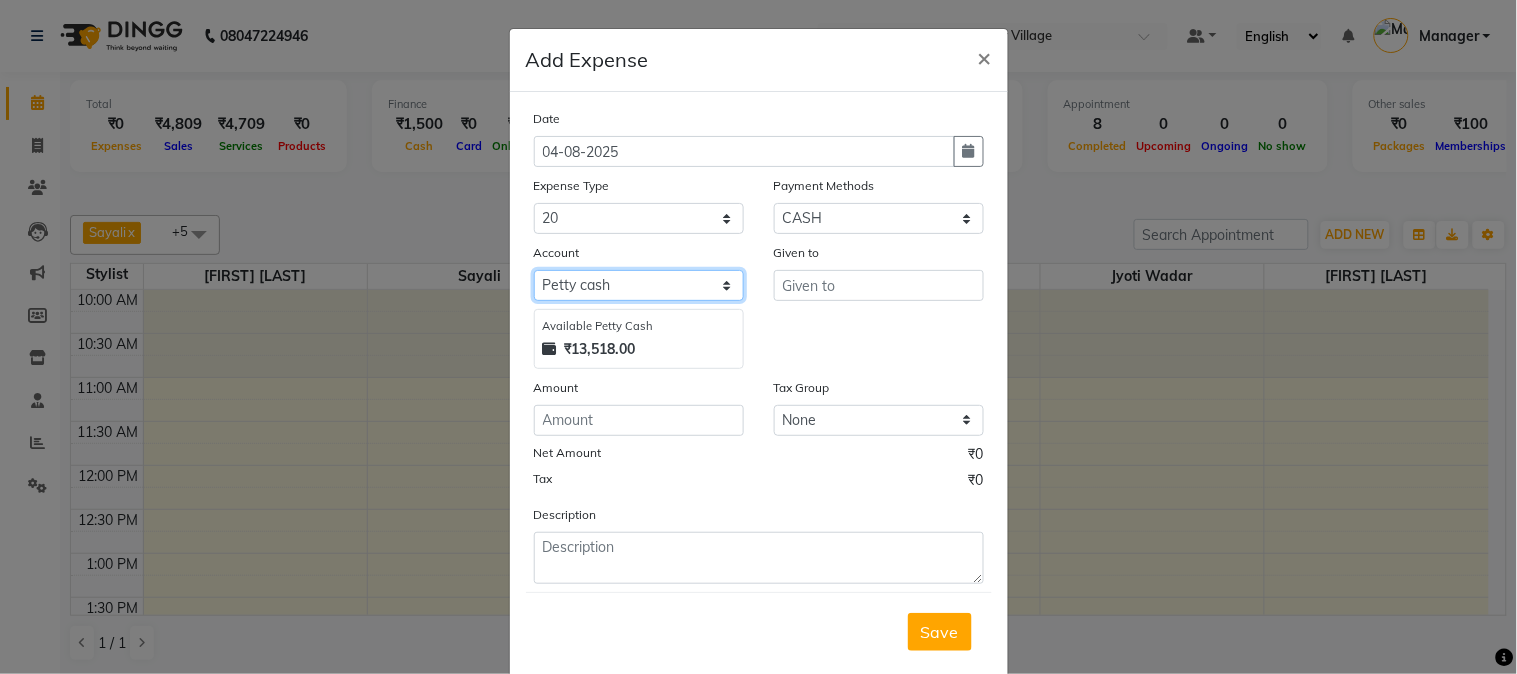 click on "Select Petty cash Default account" 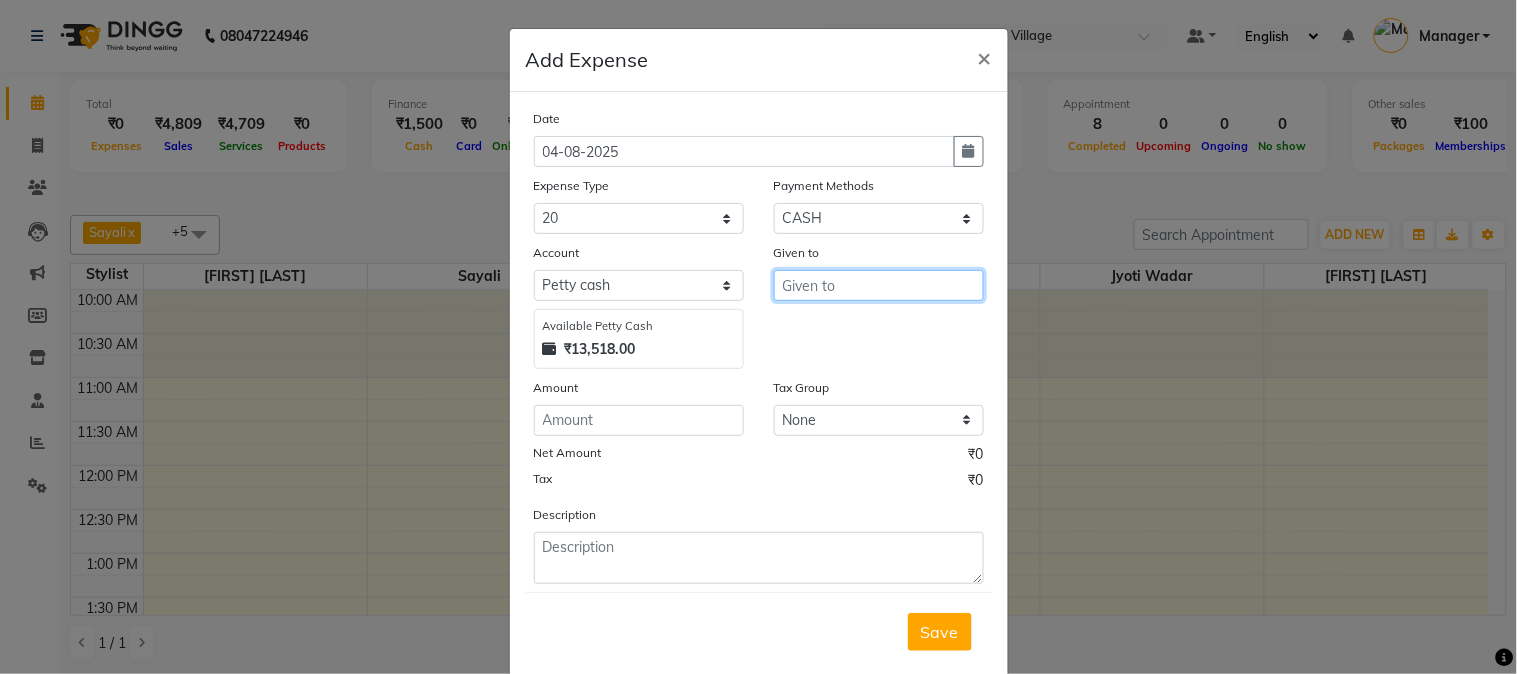 click at bounding box center (879, 285) 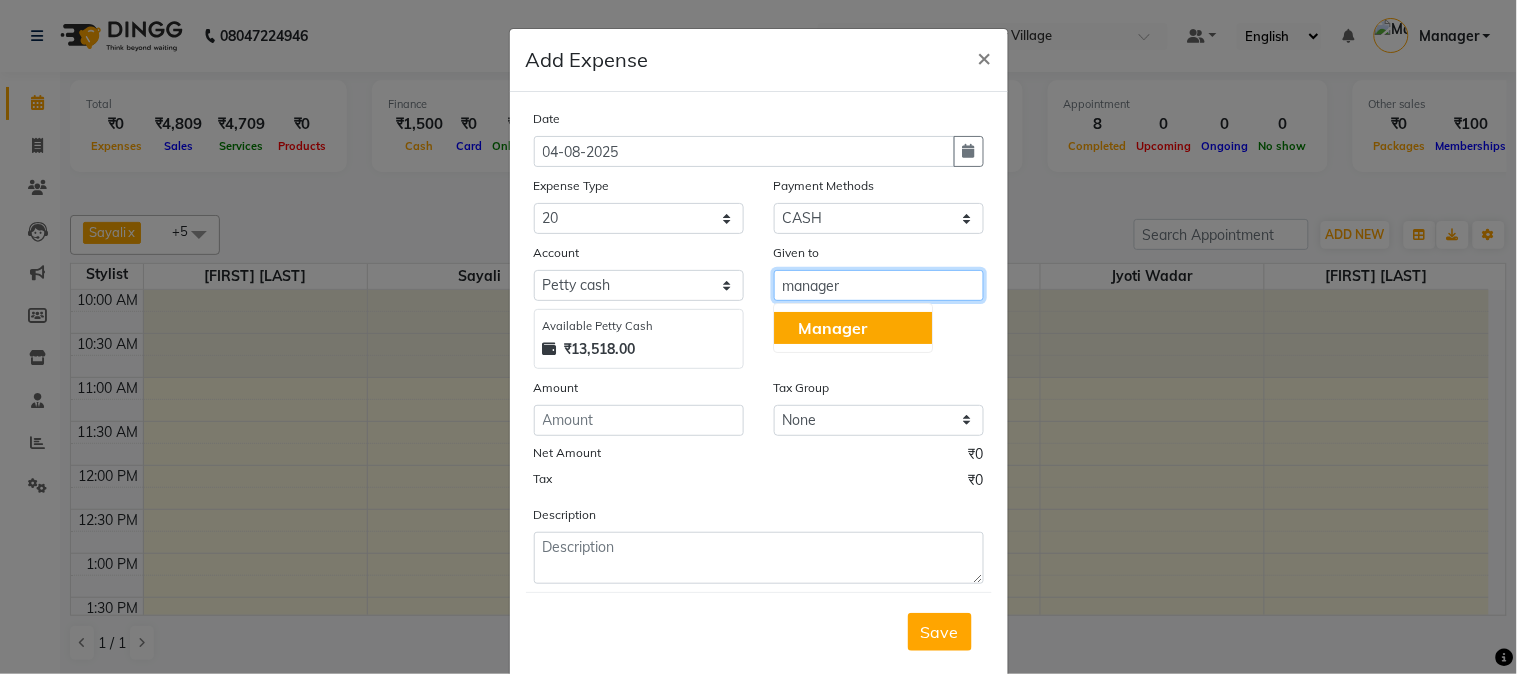 type on "manager" 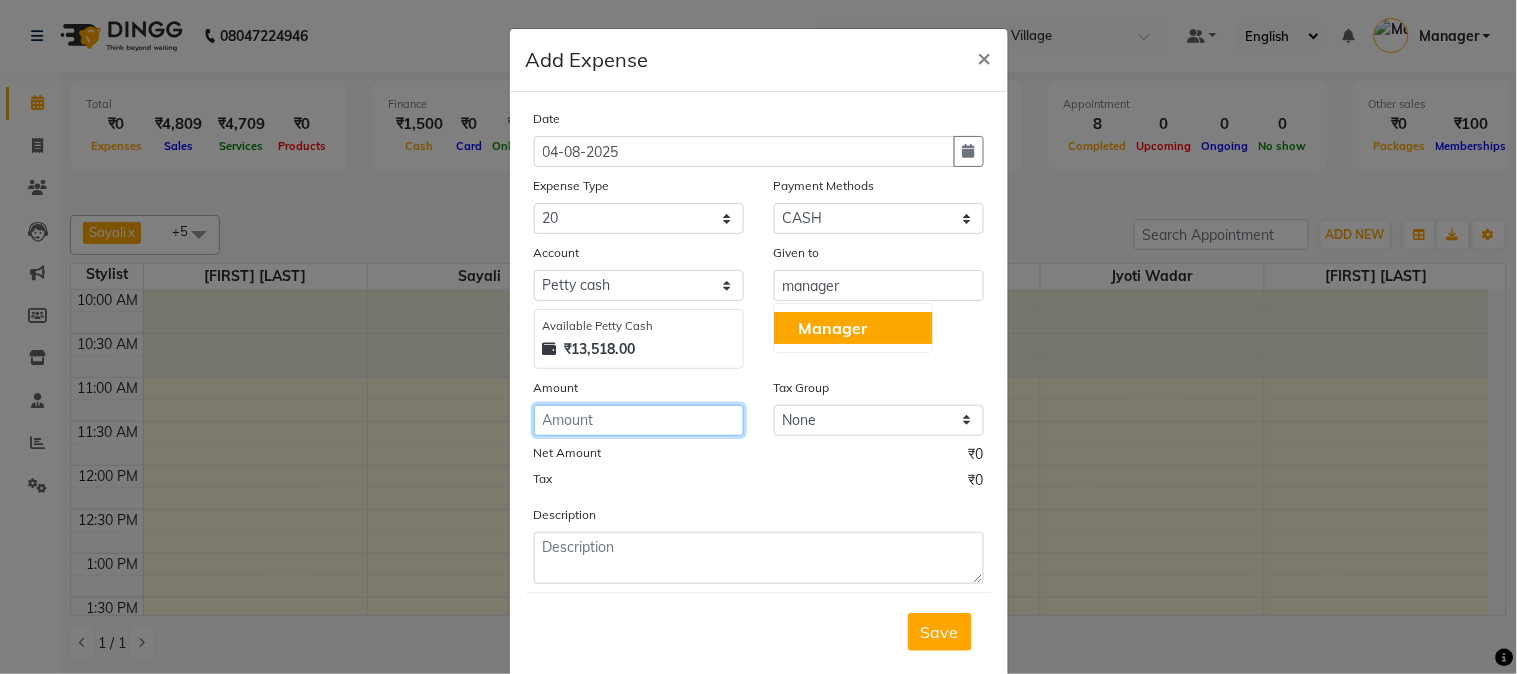 click 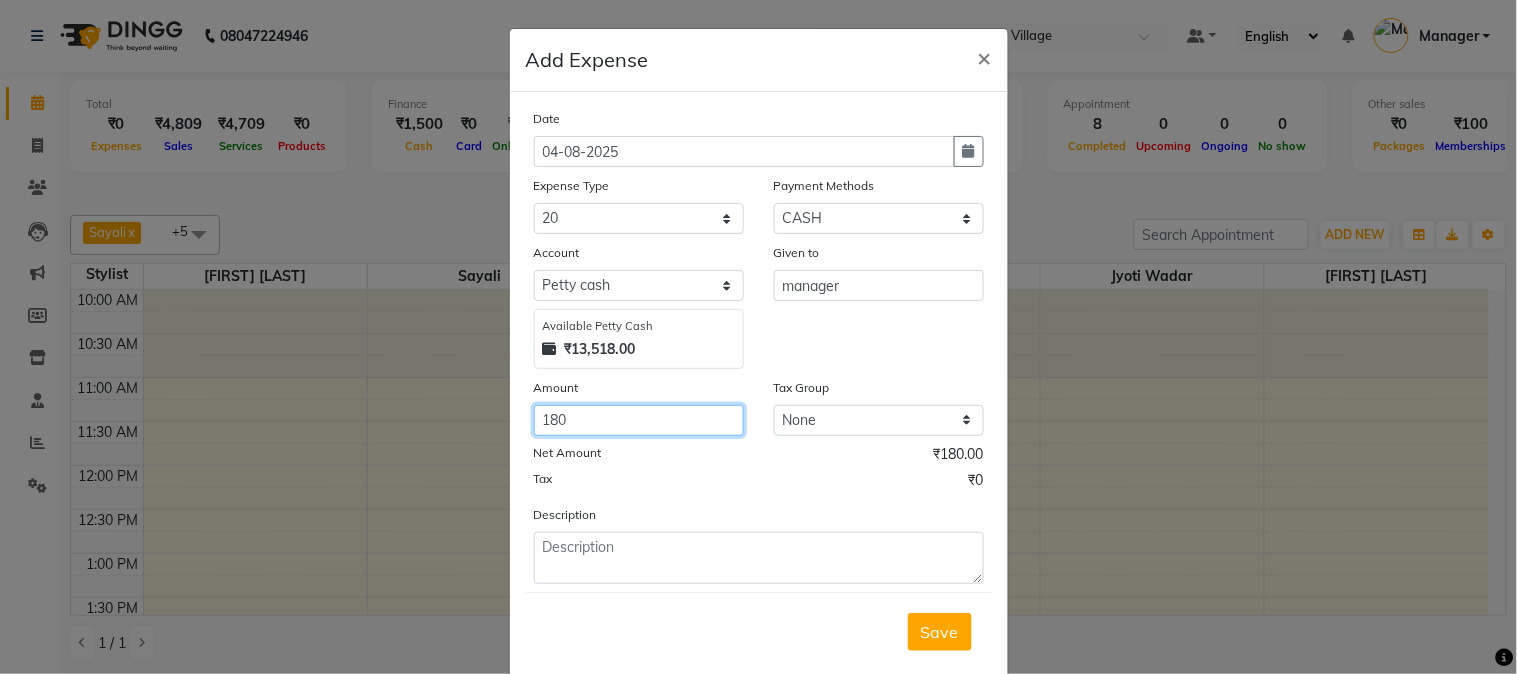 type on "180" 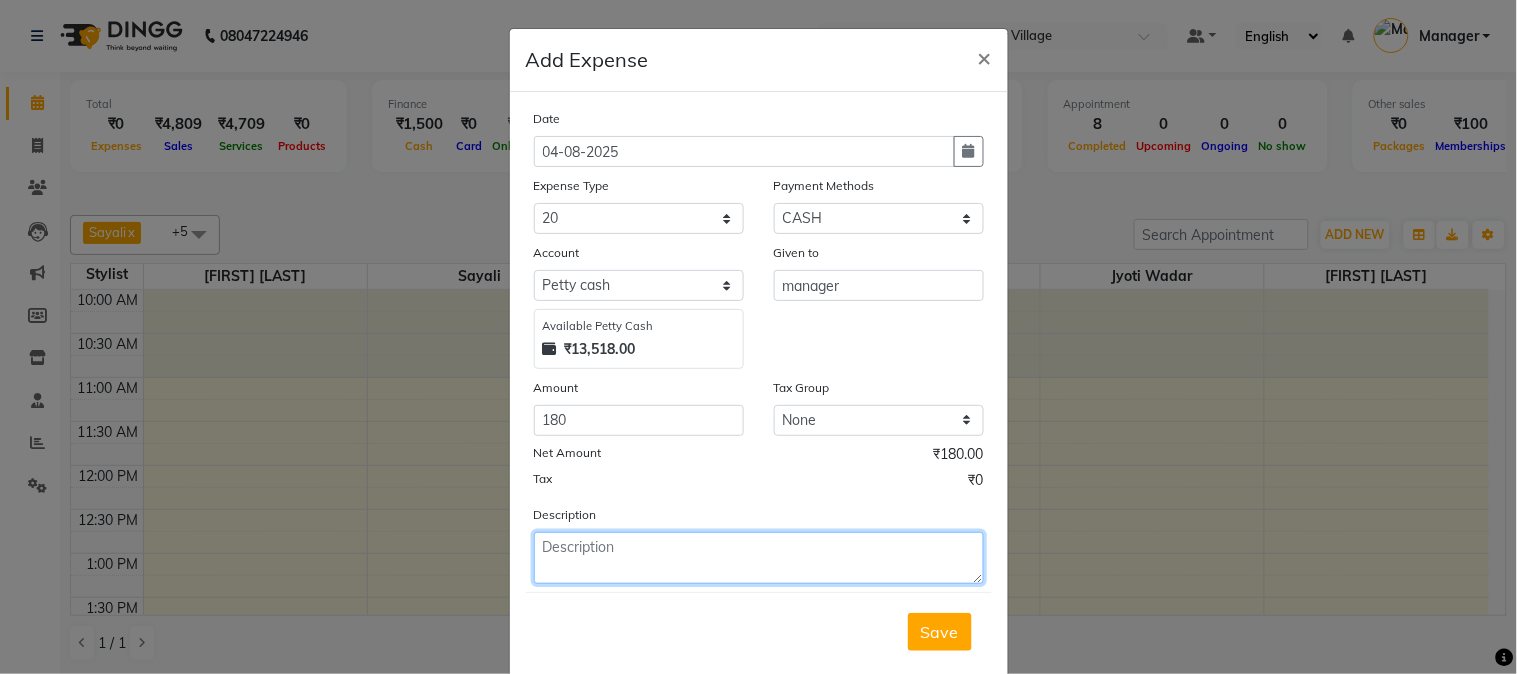 click 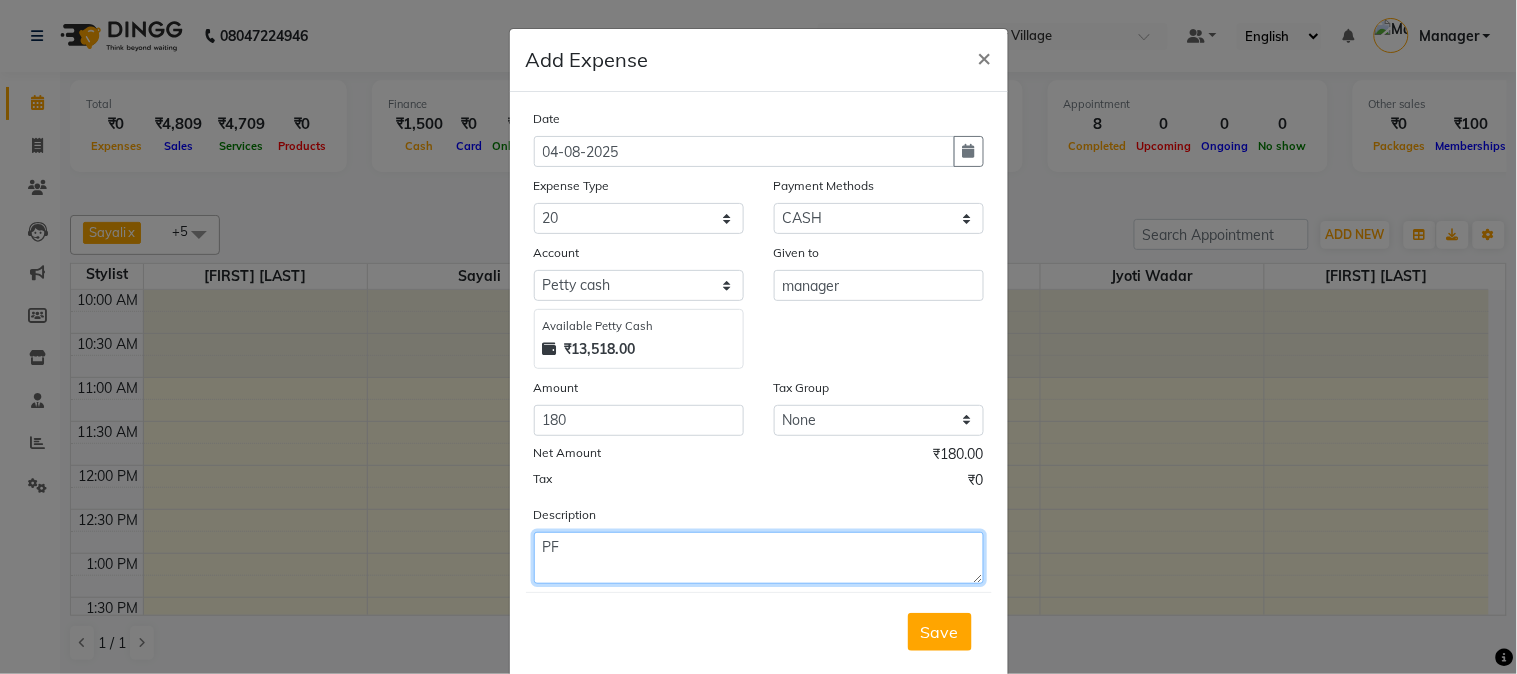type on "P" 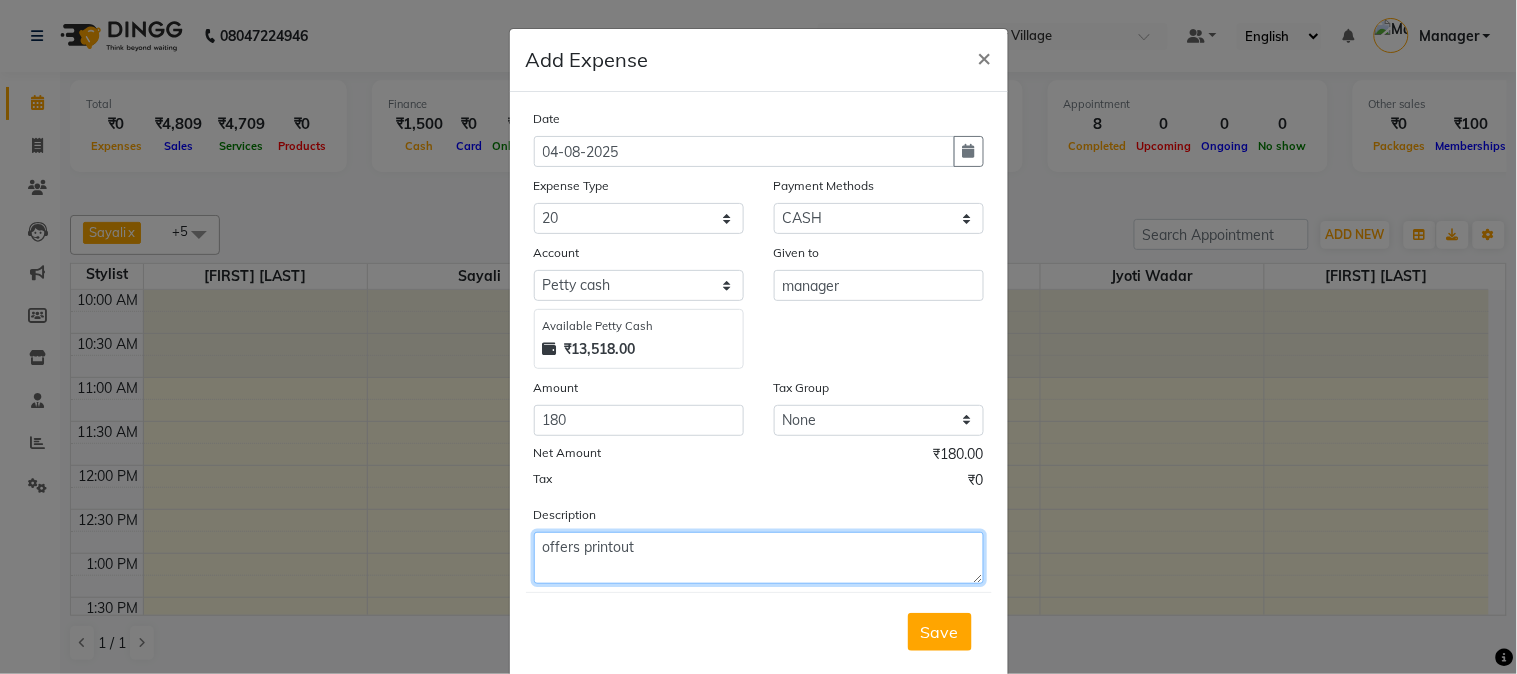 type on "offers printout" 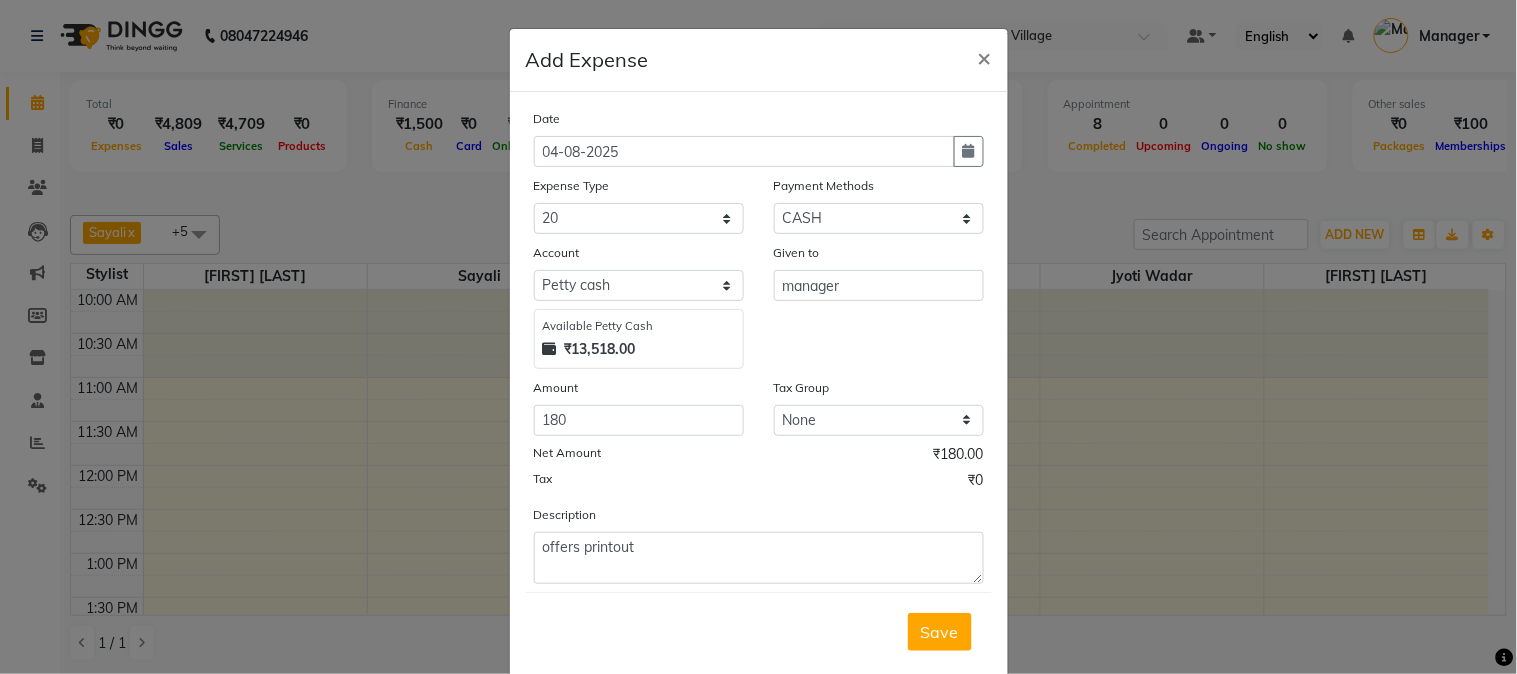 click on "Save" 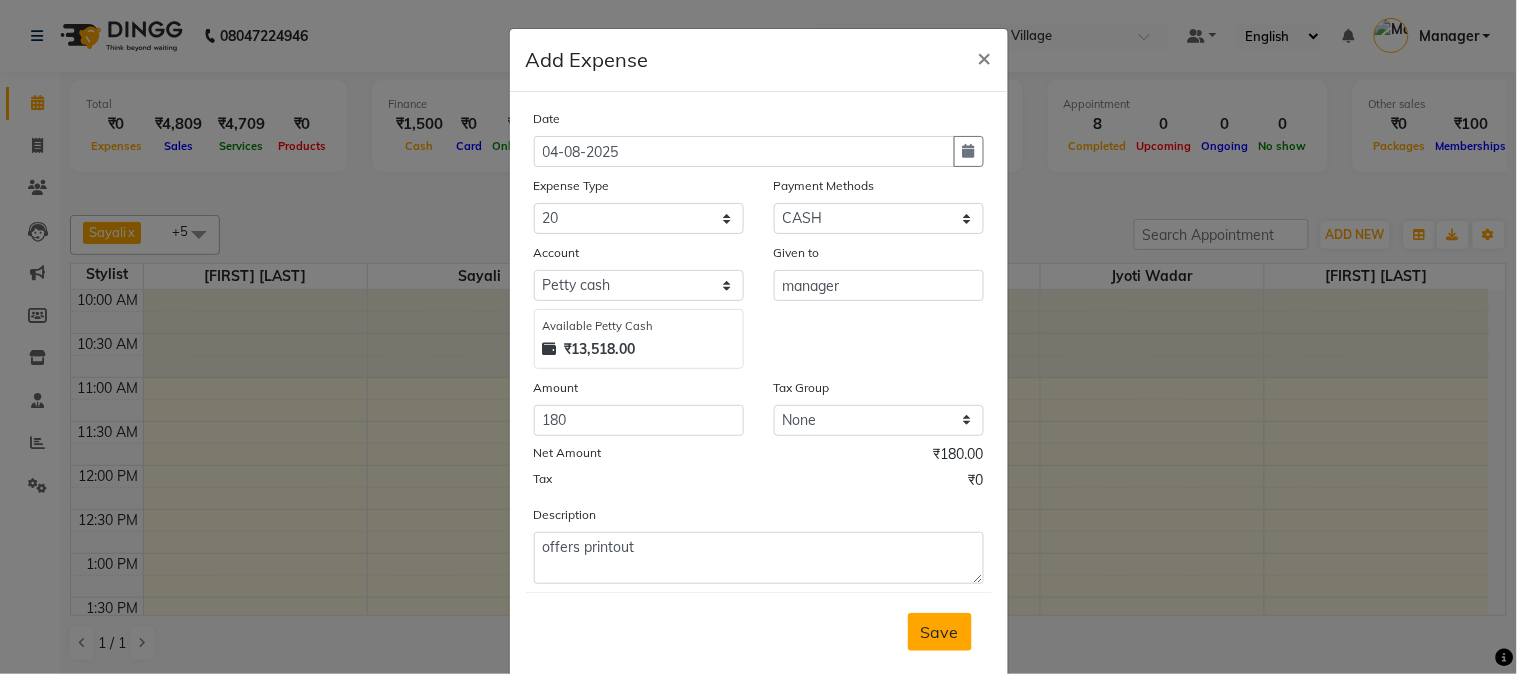 click on "Save" at bounding box center (940, 632) 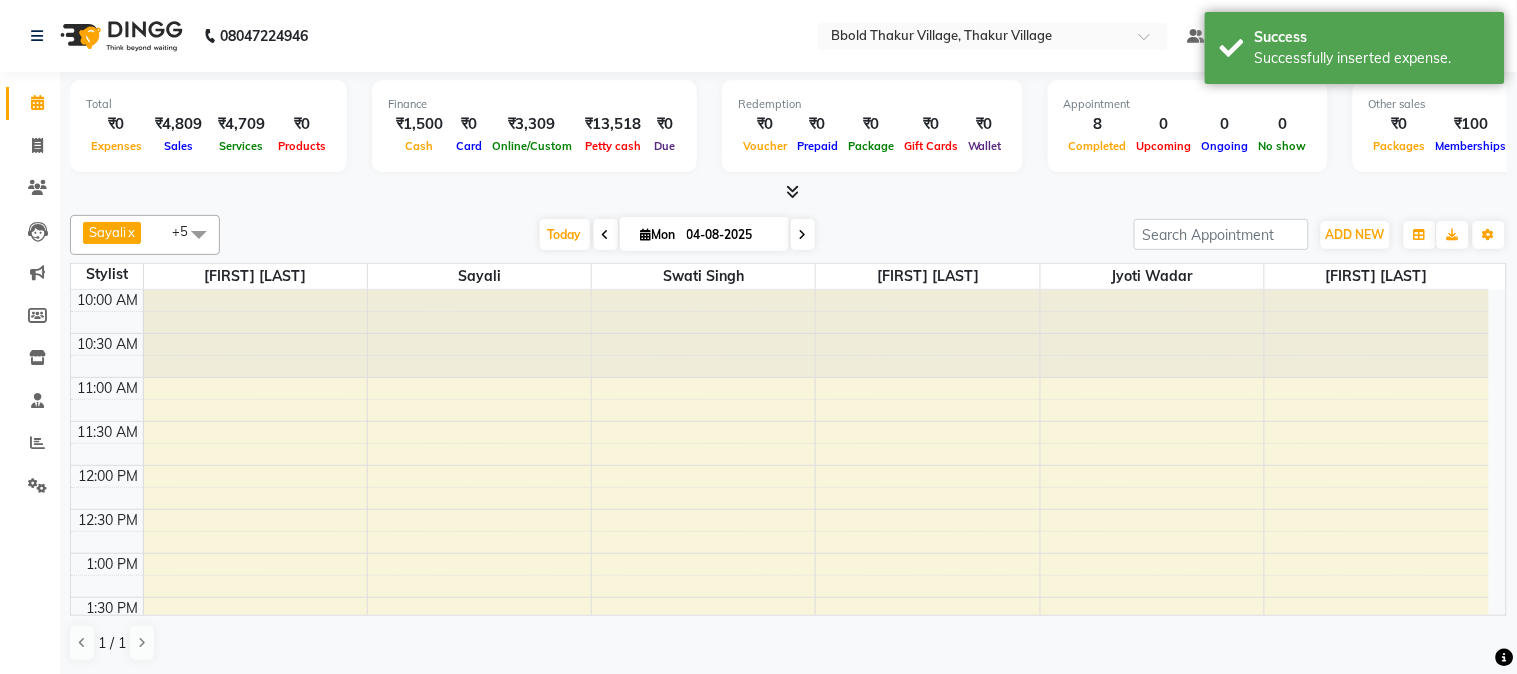 click on "Today  Mon 04-08-2025" at bounding box center (677, 235) 